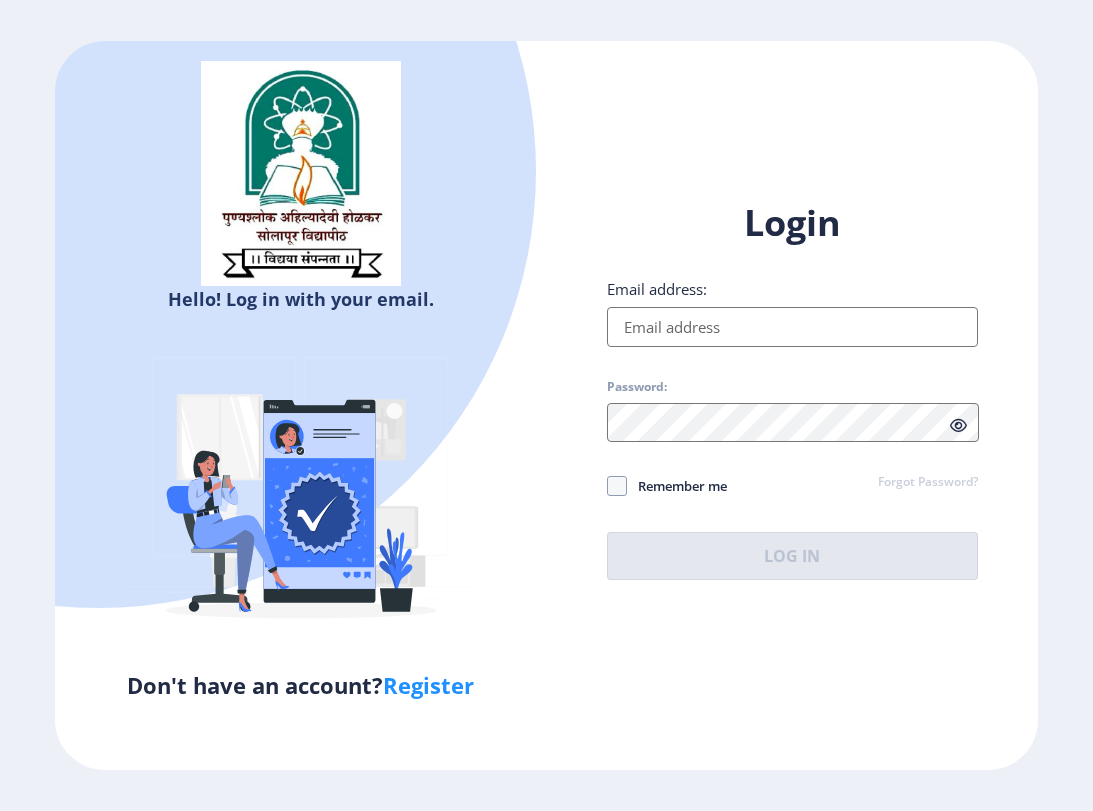 scroll, scrollTop: 0, scrollLeft: 0, axis: both 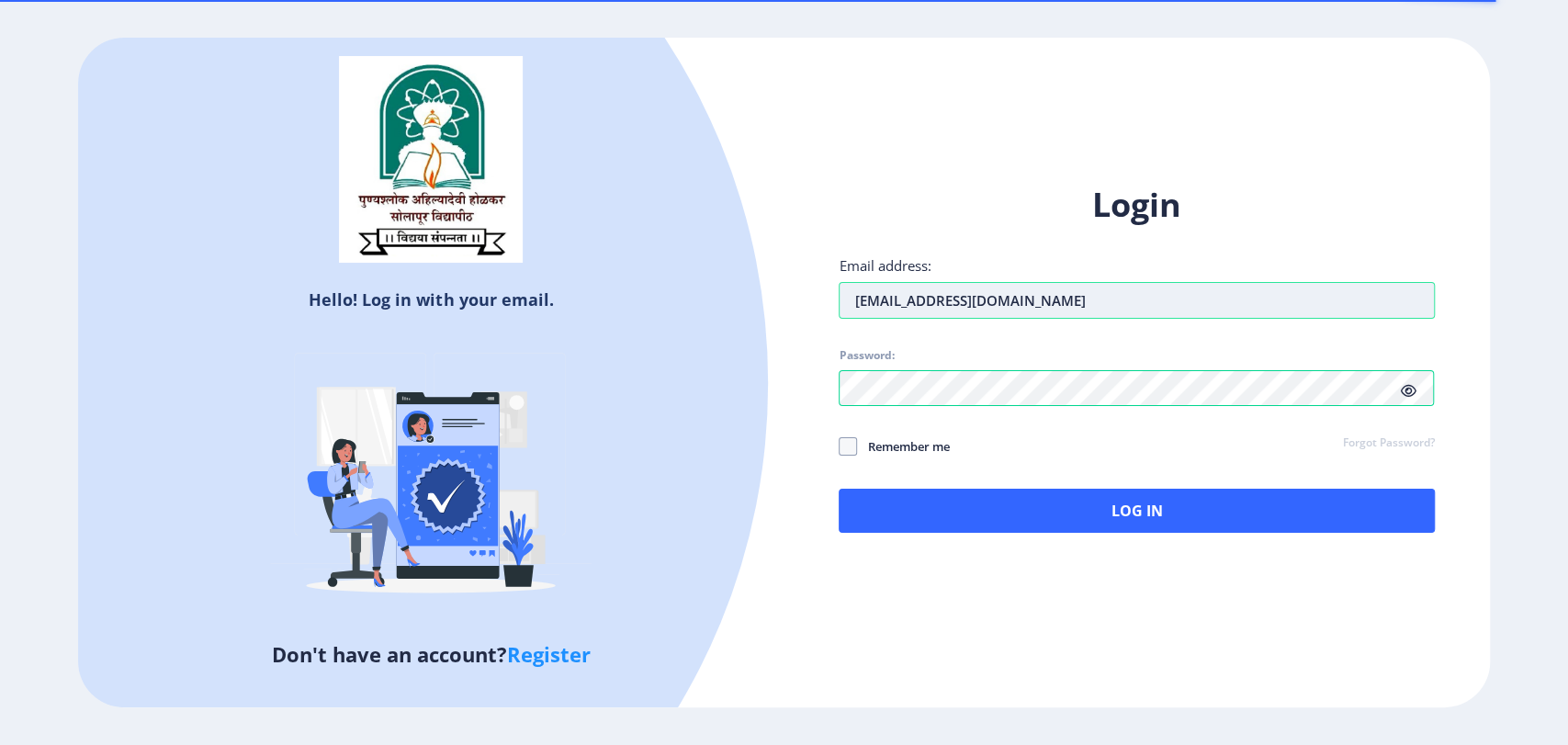 click on "prathupawar07@gmail.com" at bounding box center [1136, 300] 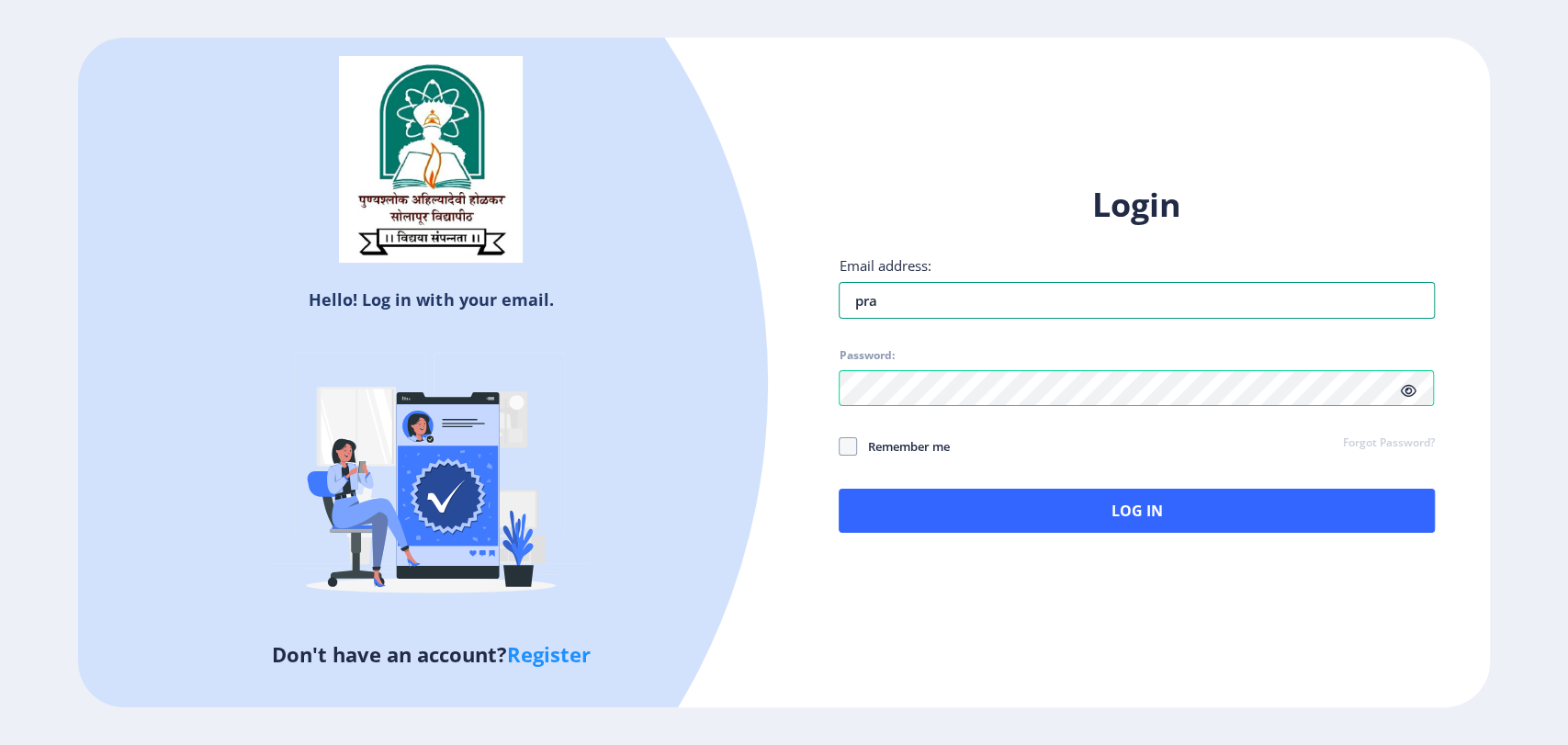 type on "[EMAIL_ADDRESS]" 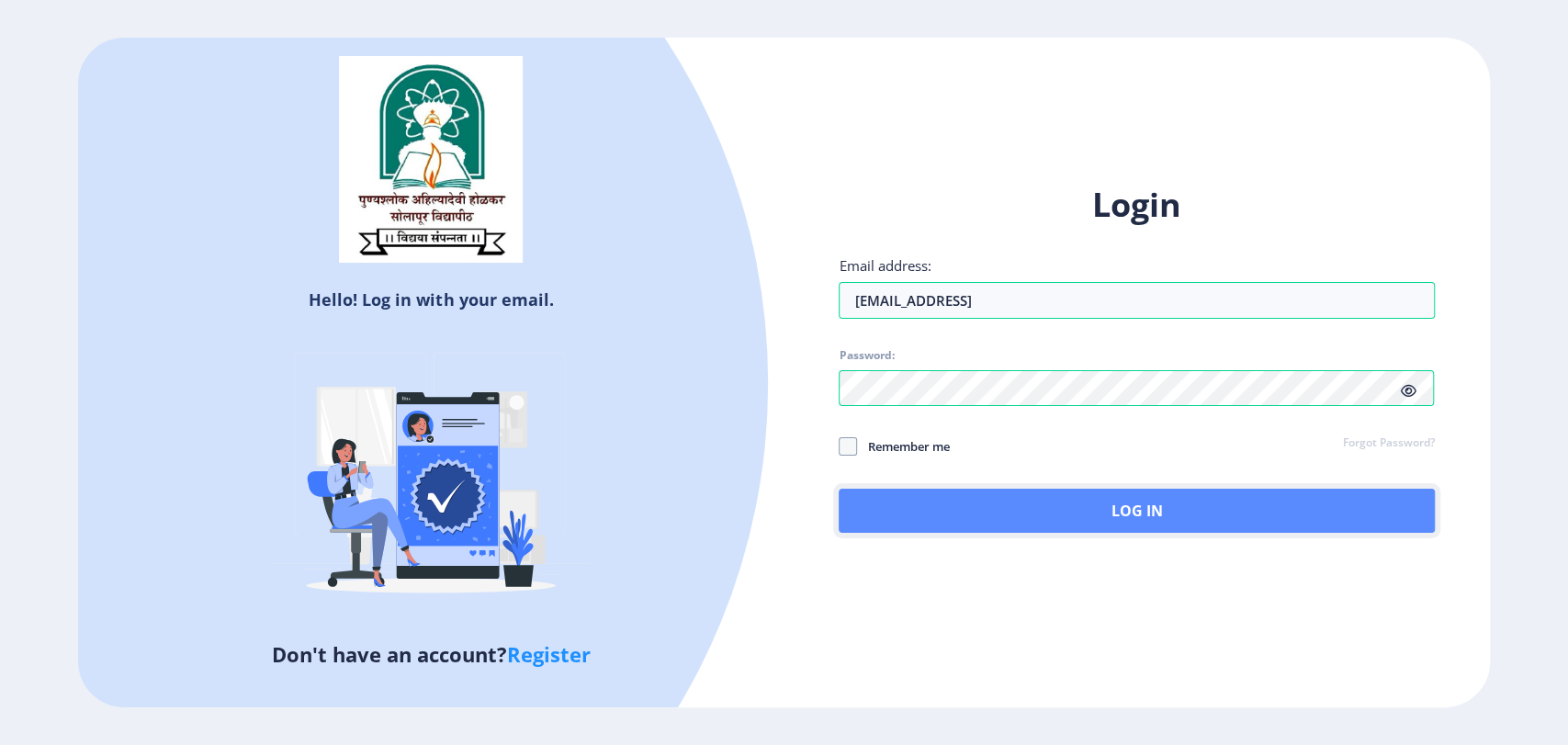 click on "Log In" 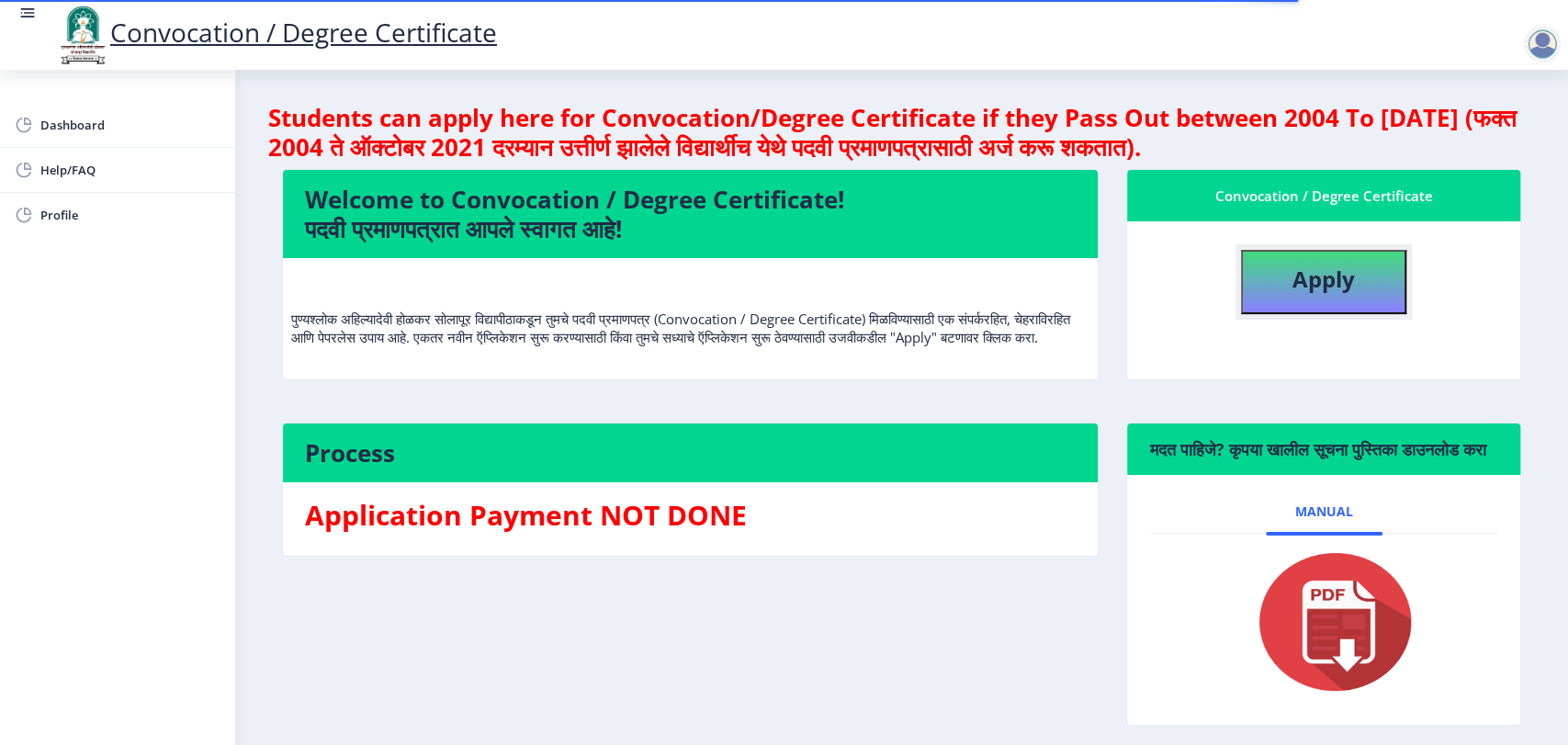 click on "Apply" 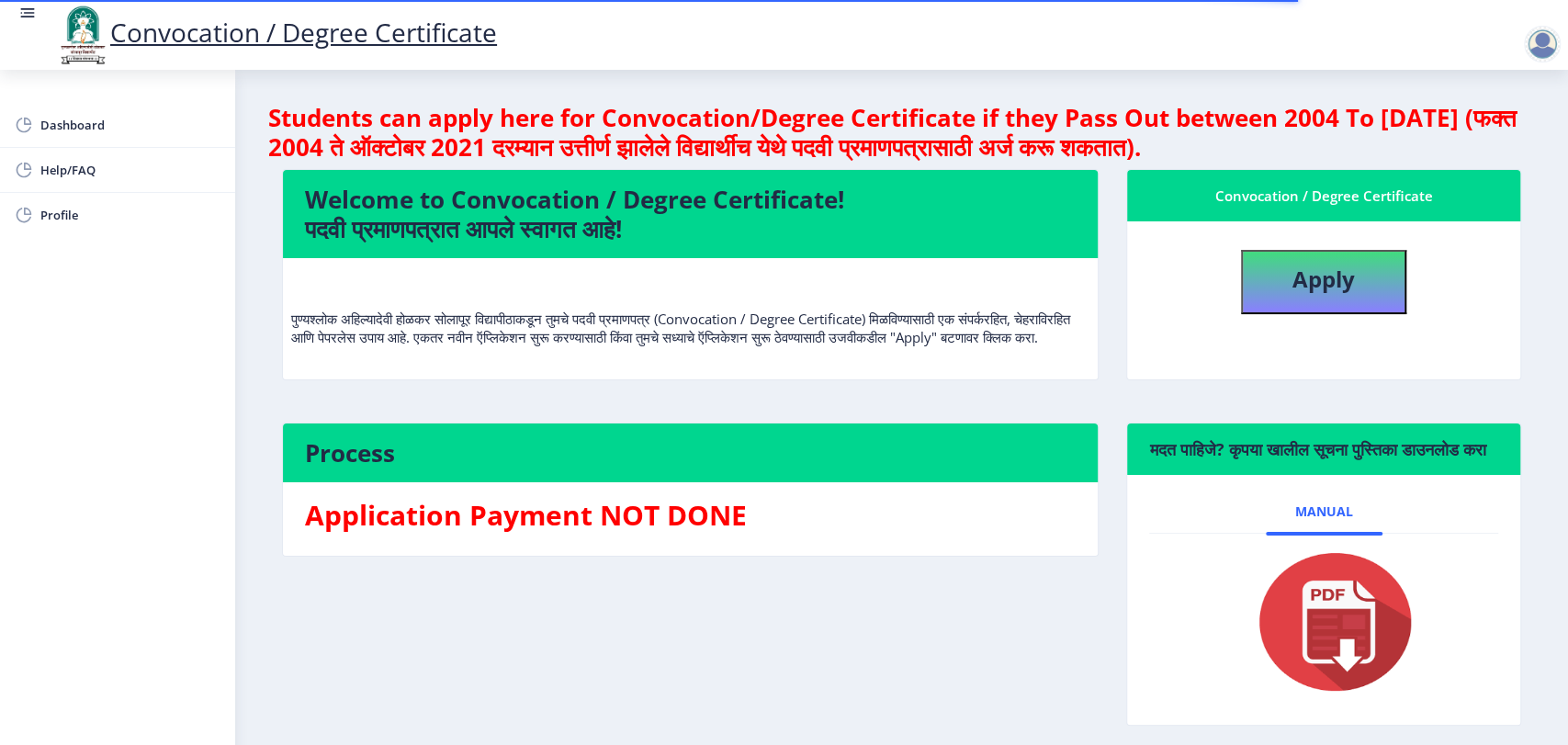 select 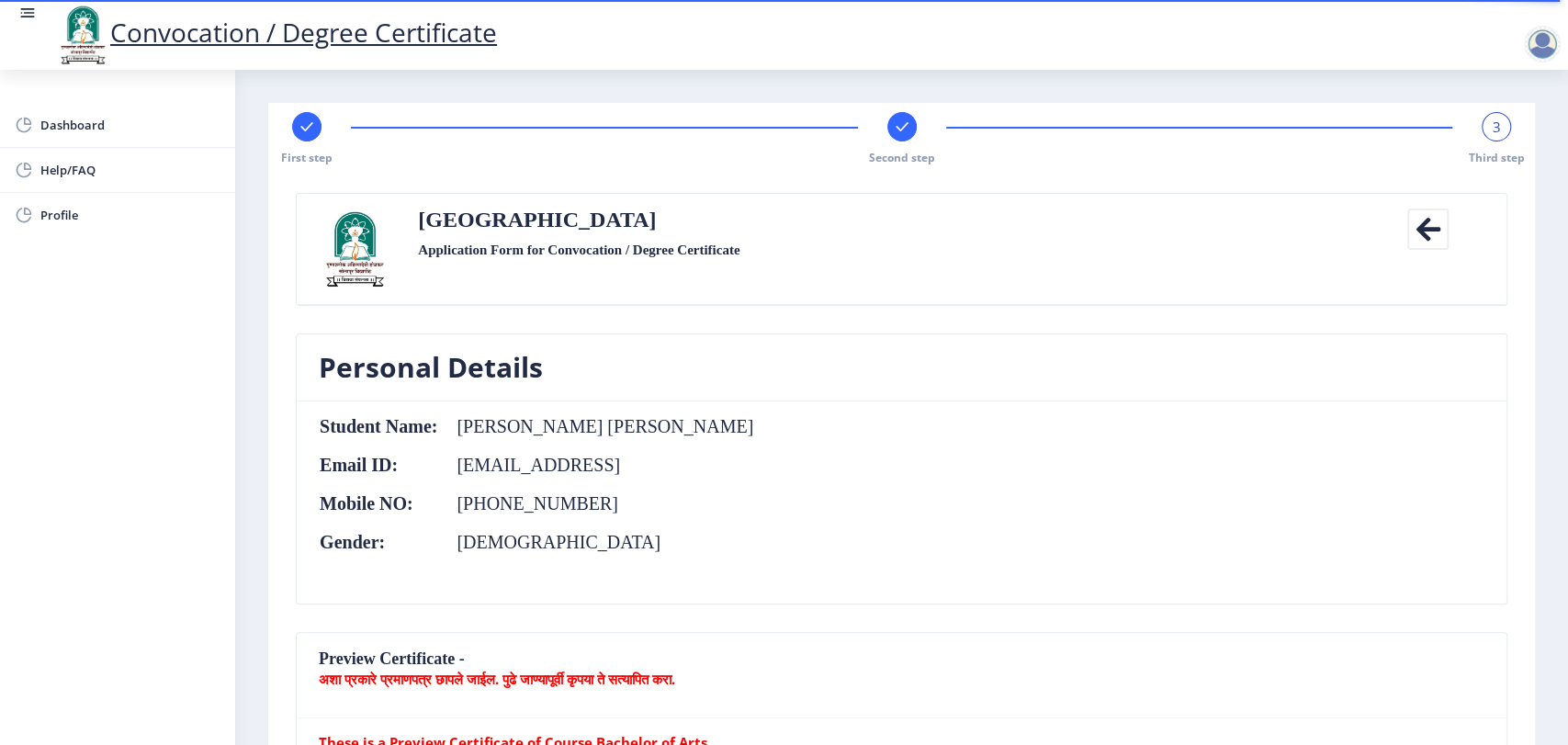 click 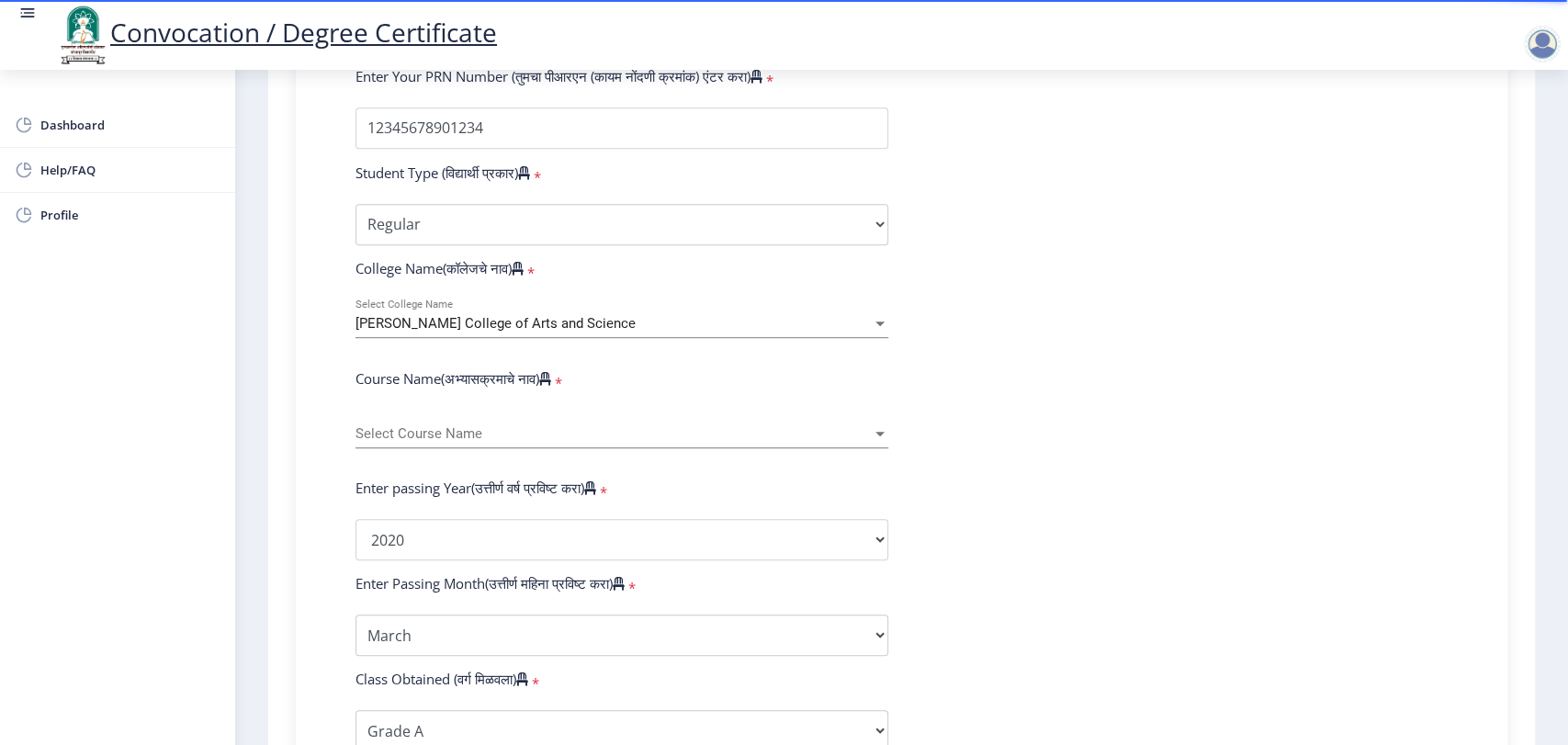 scroll, scrollTop: 489, scrollLeft: 0, axis: vertical 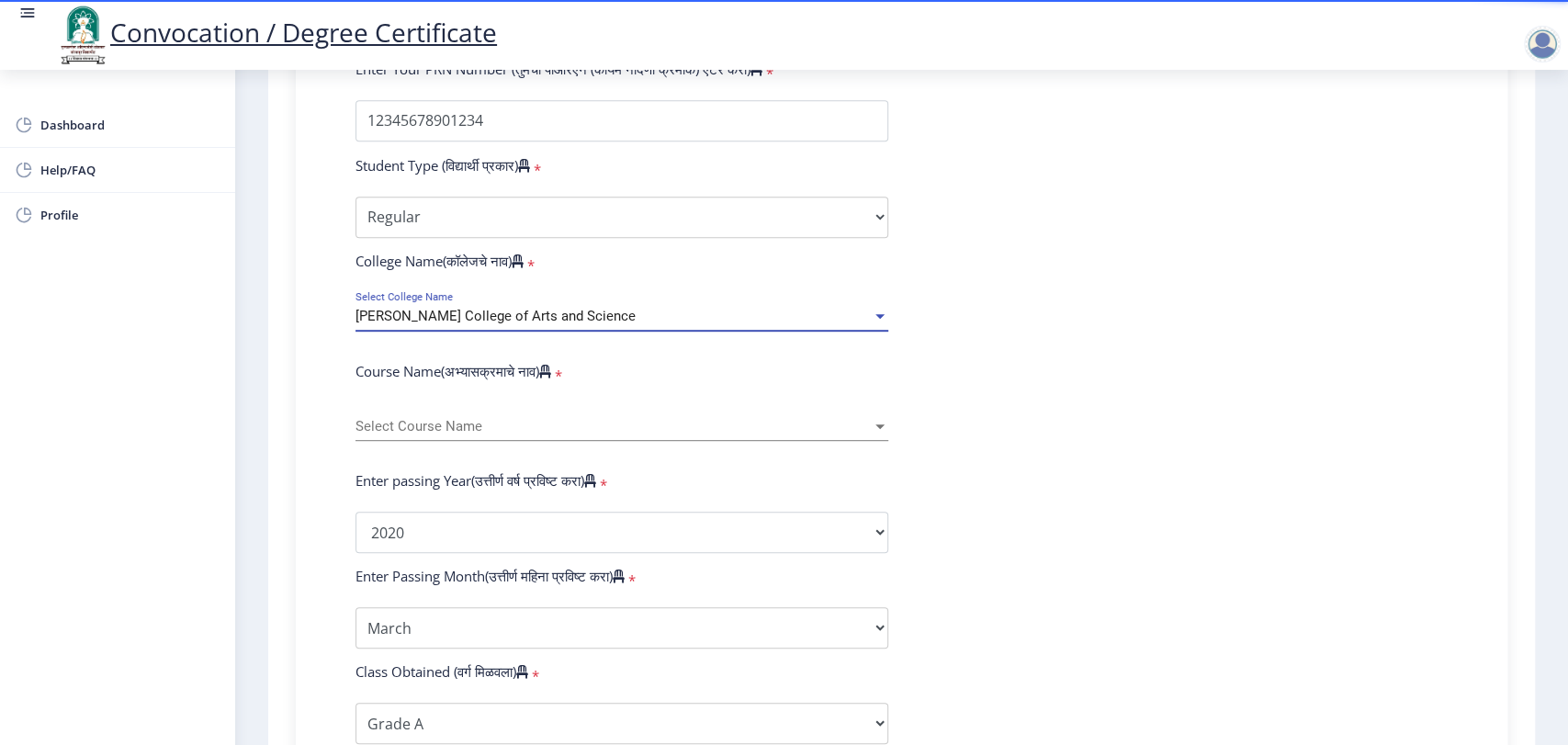 click on "Baburao Patil College of Arts and Science" at bounding box center [614, 316] 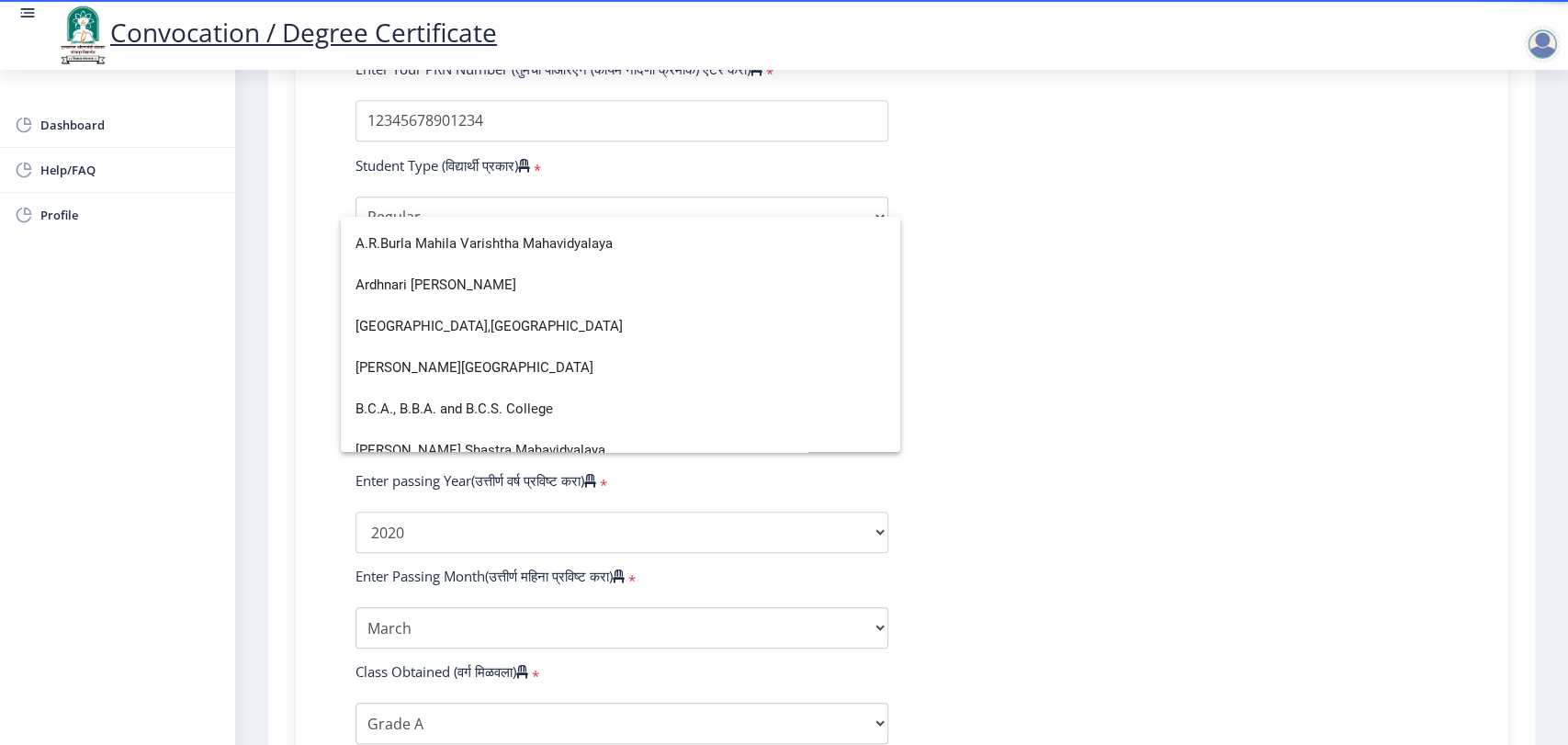 scroll, scrollTop: 154, scrollLeft: 0, axis: vertical 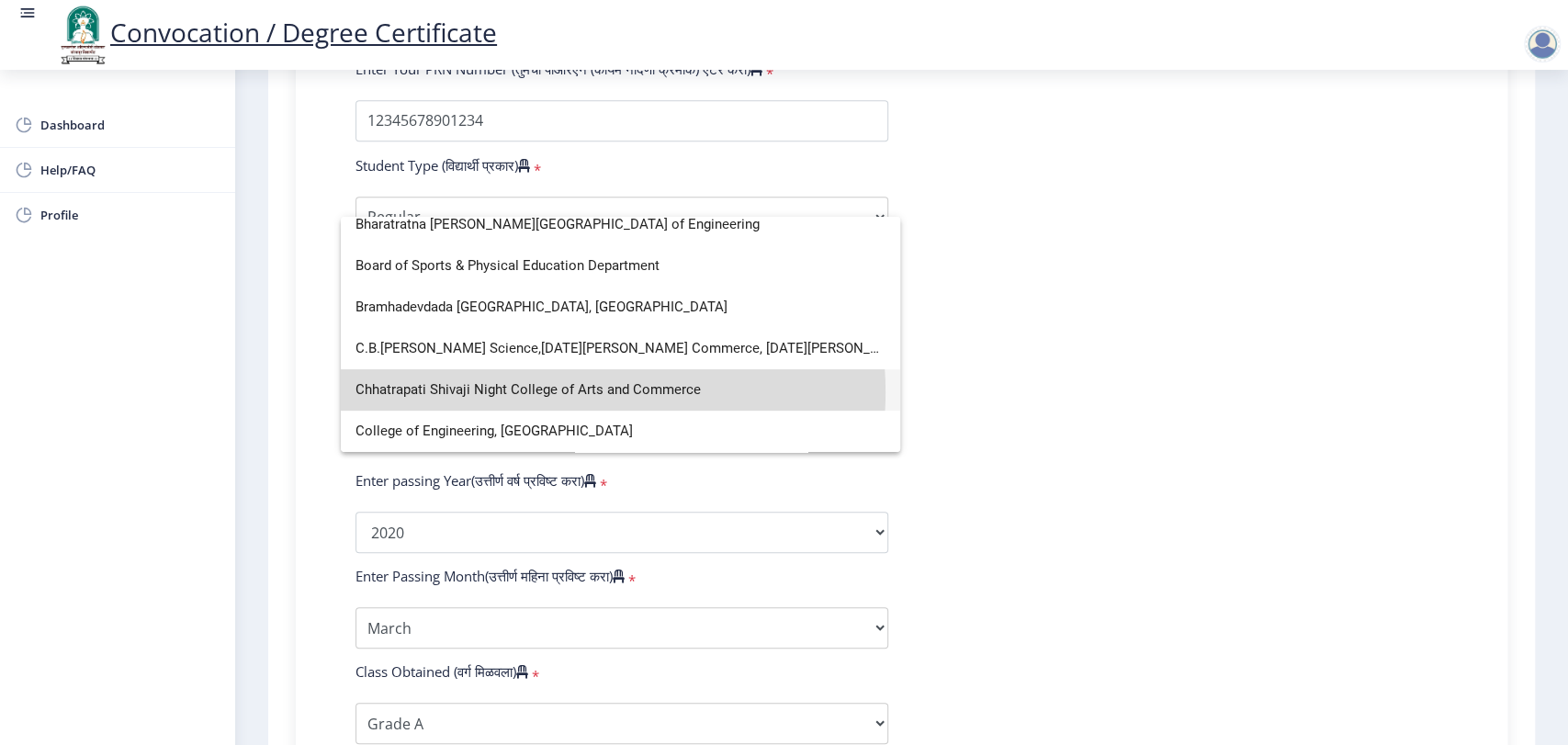 click on "Chhatrapati Shivaji Night College of Arts and Commerce" at bounding box center [620, 389] 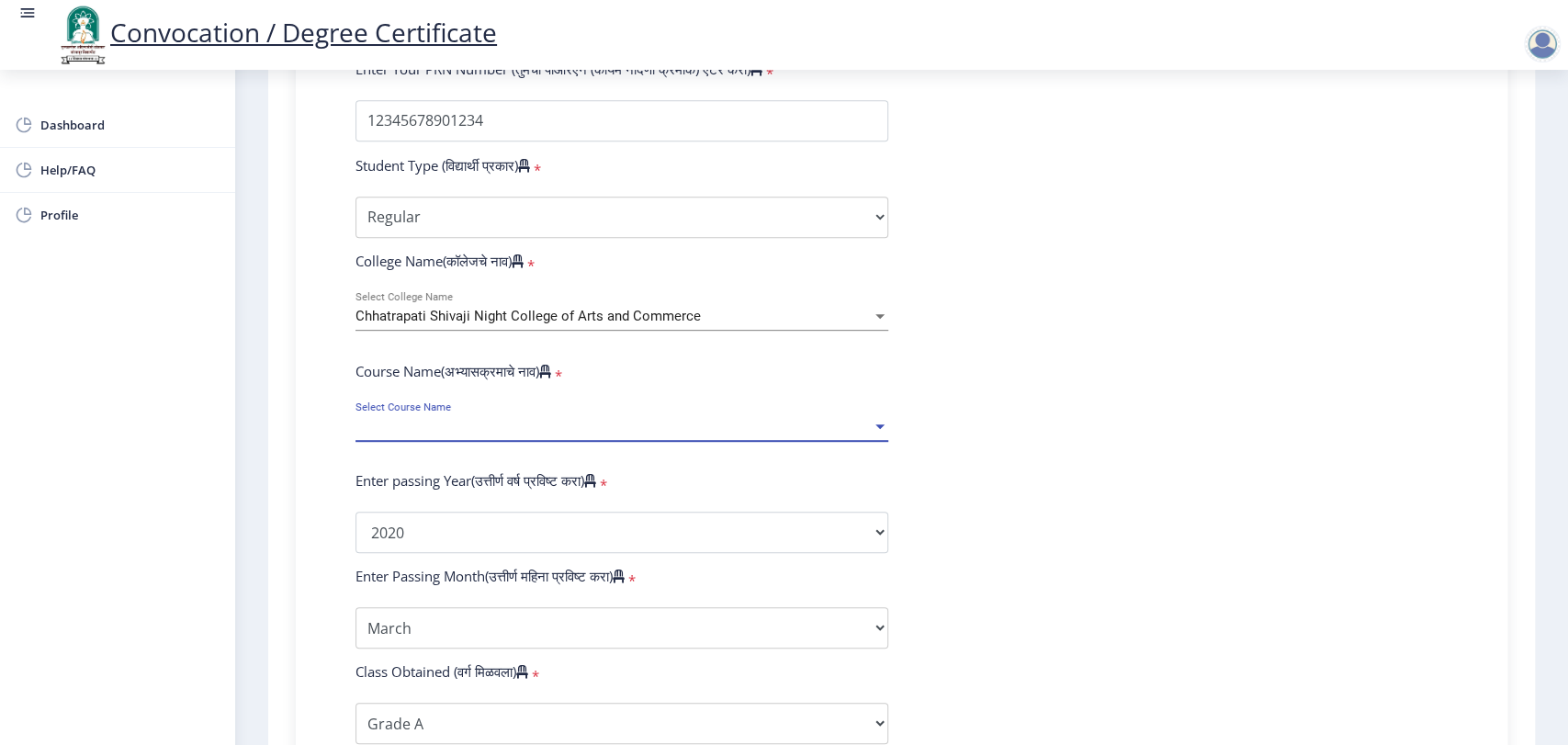 click on "Select Course Name" at bounding box center (614, 426) 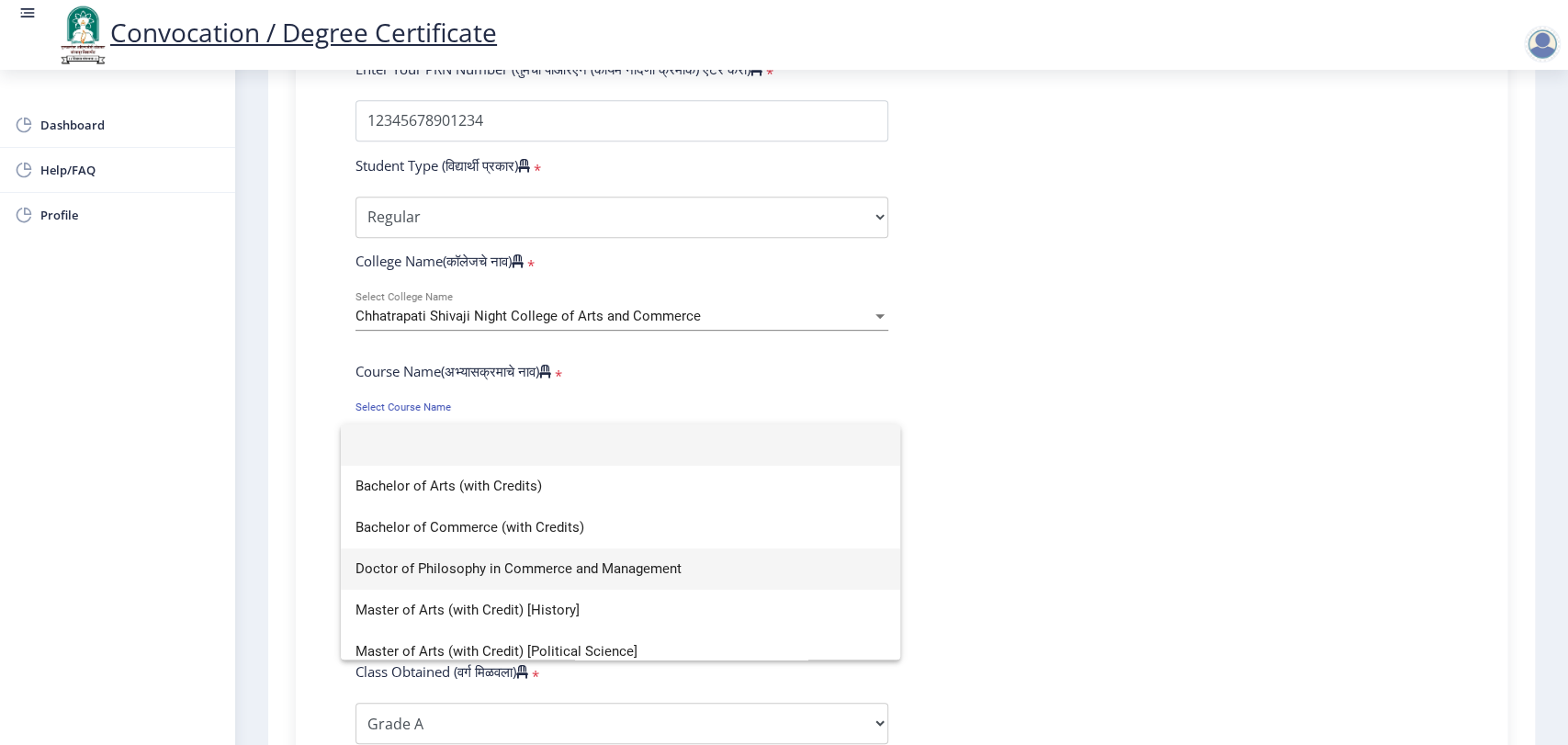 click on "Doctor of Philosophy in Commerce and Management" at bounding box center [620, 569] 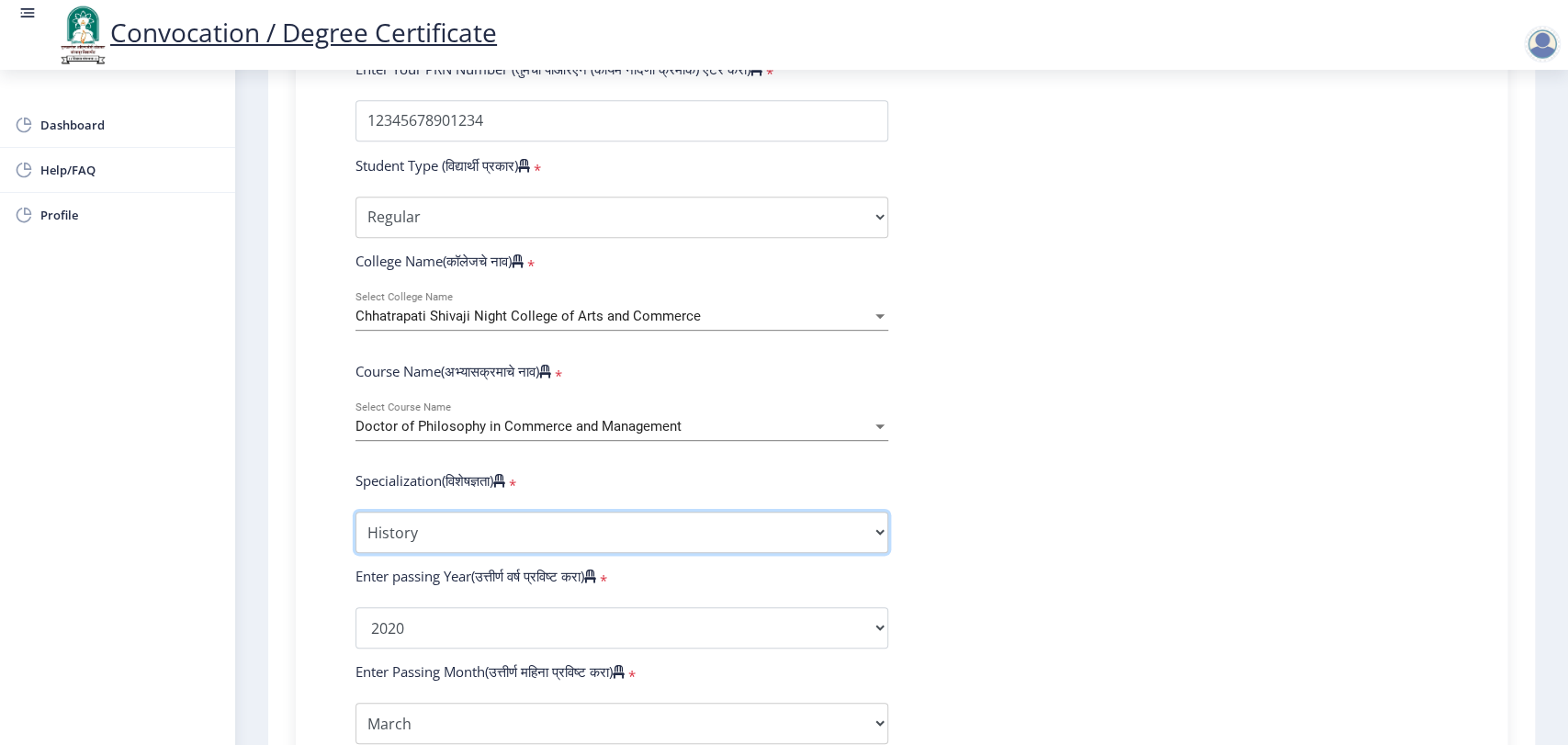 click on "Specialization English Ancient Indian History Culture & Archaeology Hindi Marathi Economics History Political Science Applied Geology Computer Science & Engineering Geology Mechanical Engineering Sociology Statistics Zoology Commerce Botany Mass Communication Social Work Law Education Geography Chemistry Electronics Physics Biotechnology Other" at bounding box center [622, 532] 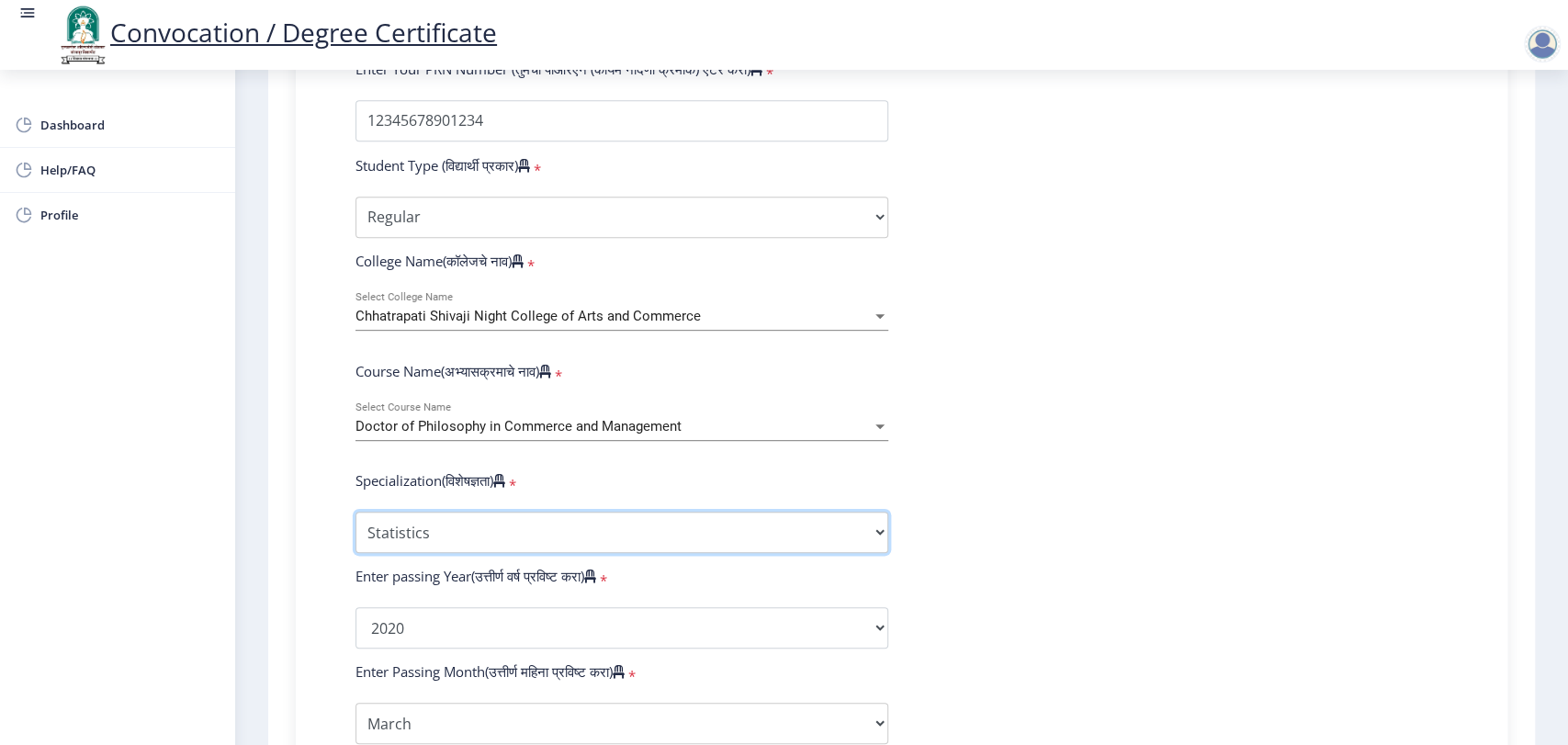 click on "Specialization English Ancient Indian History Culture & Archaeology Hindi Marathi Economics History Political Science Applied Geology Computer Science & Engineering Geology Mechanical Engineering Sociology Statistics Zoology Commerce Botany Mass Communication Social Work Law Education Geography Chemistry Electronics Physics Biotechnology Other" at bounding box center (622, 532) 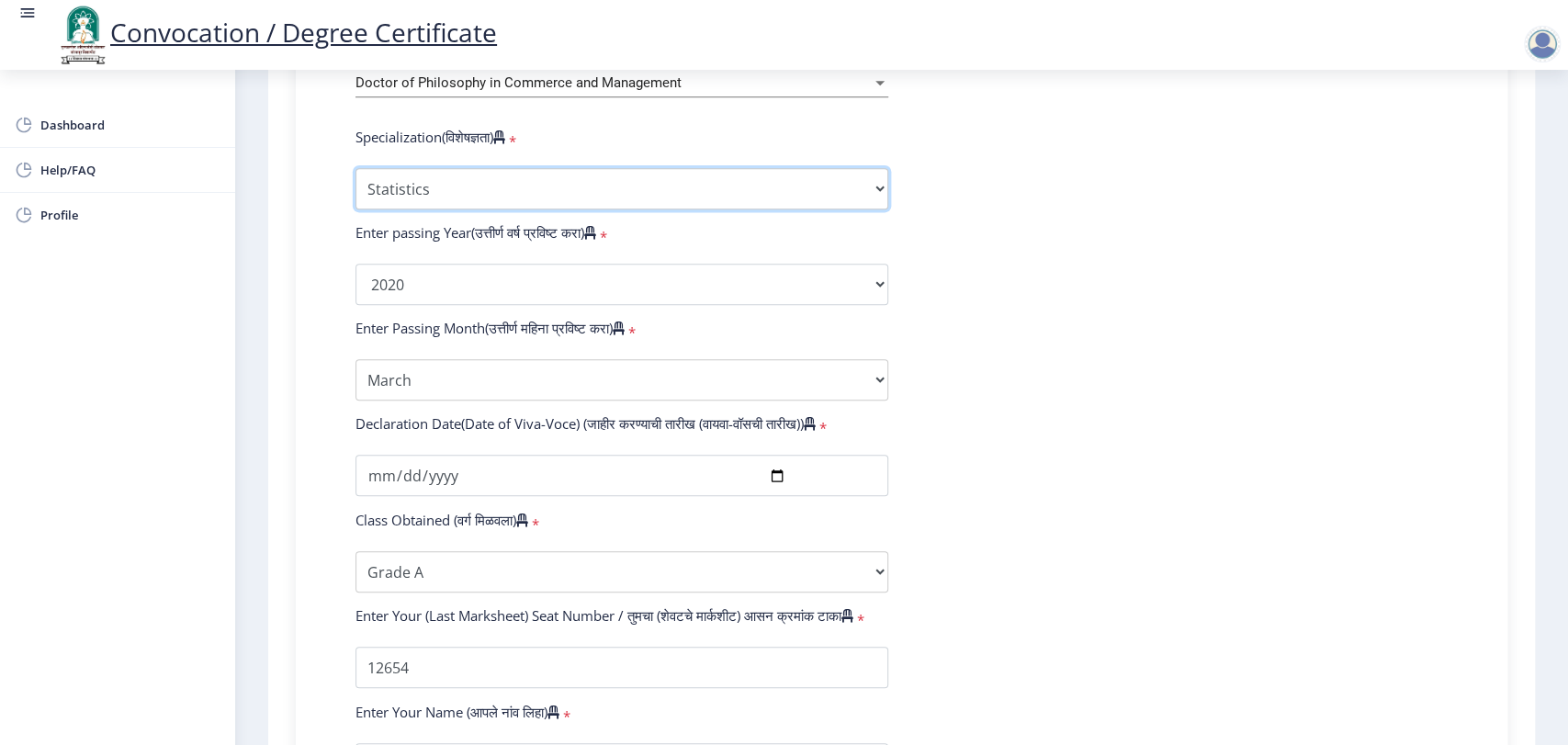 scroll, scrollTop: 831, scrollLeft: 0, axis: vertical 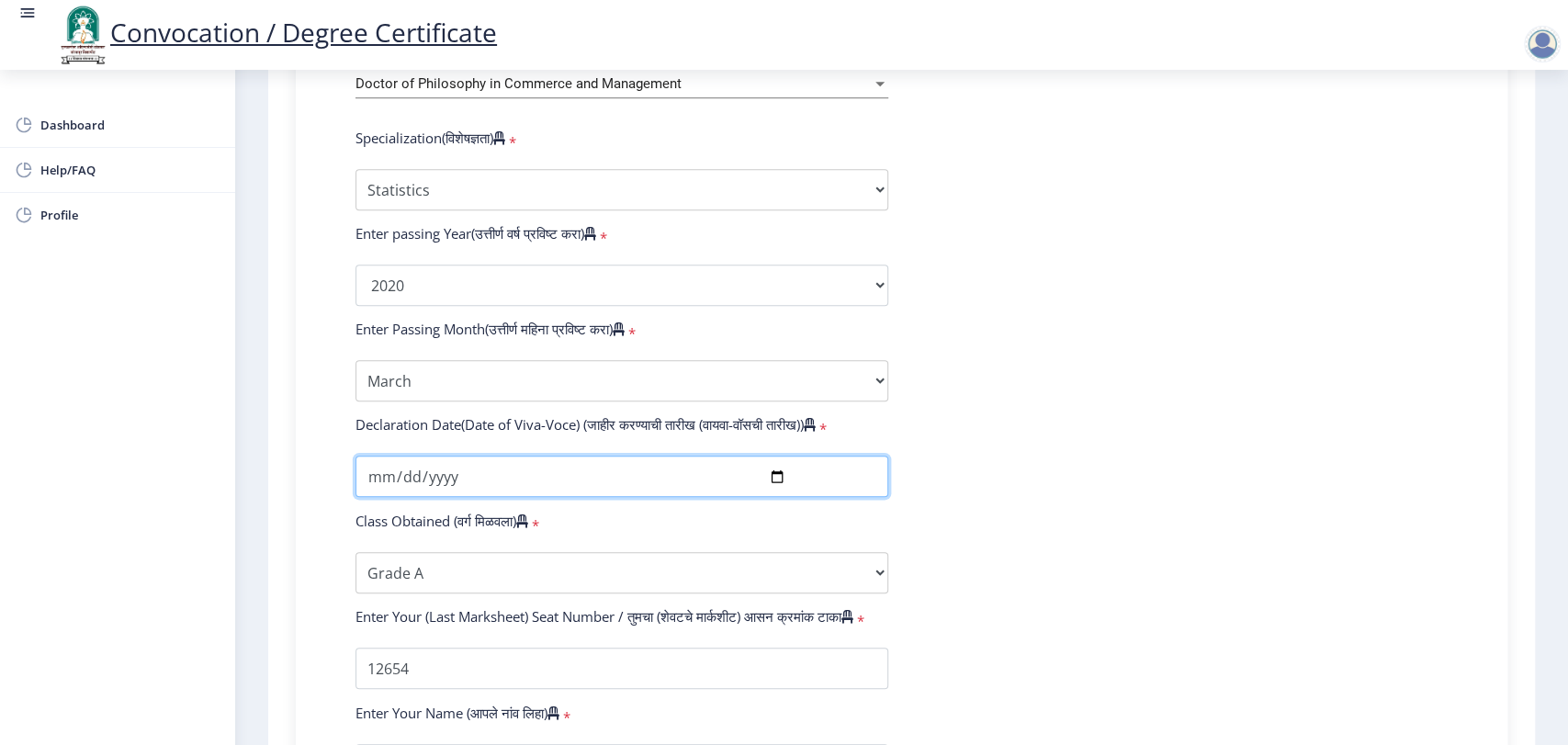 click at bounding box center [622, 476] 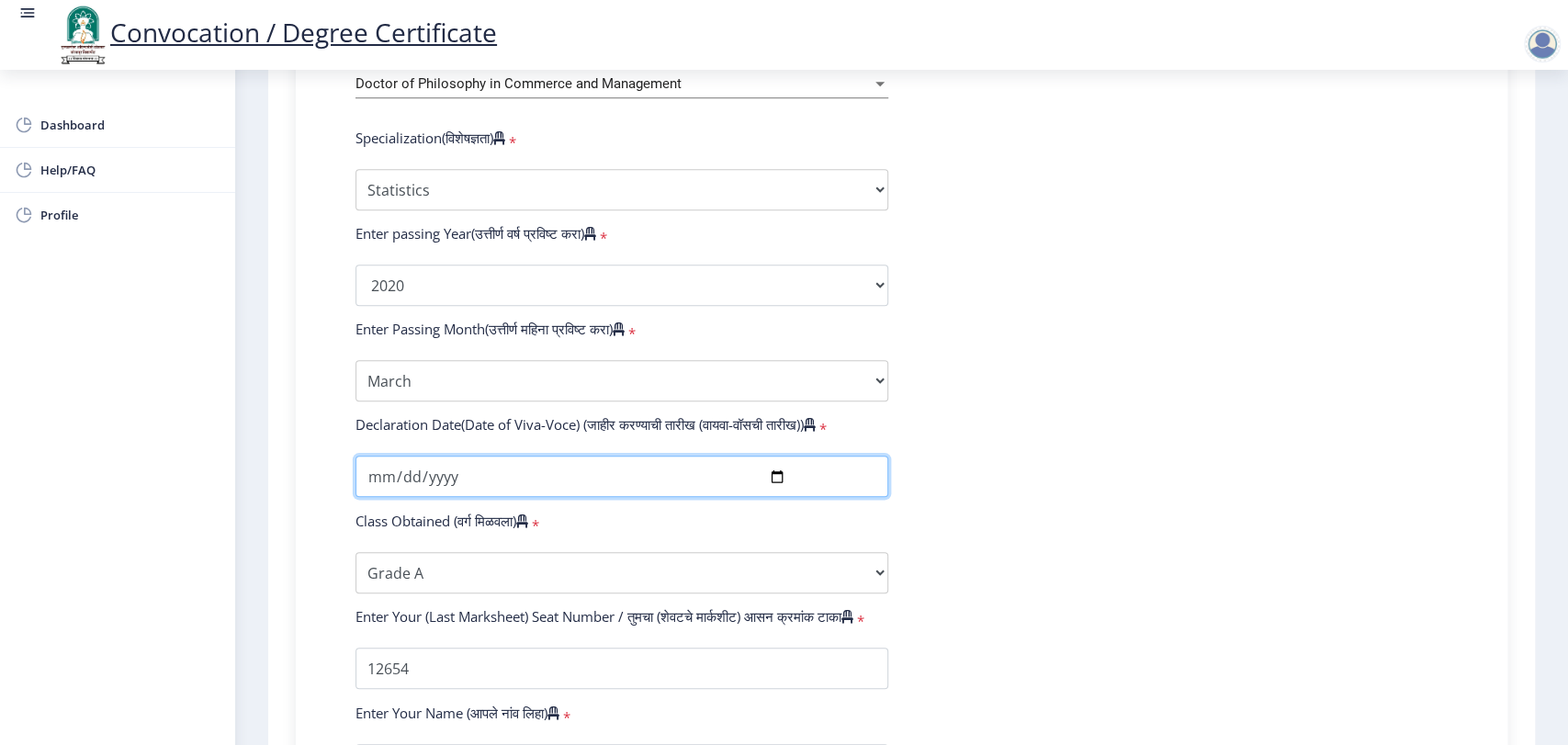 type on "[DATE]" 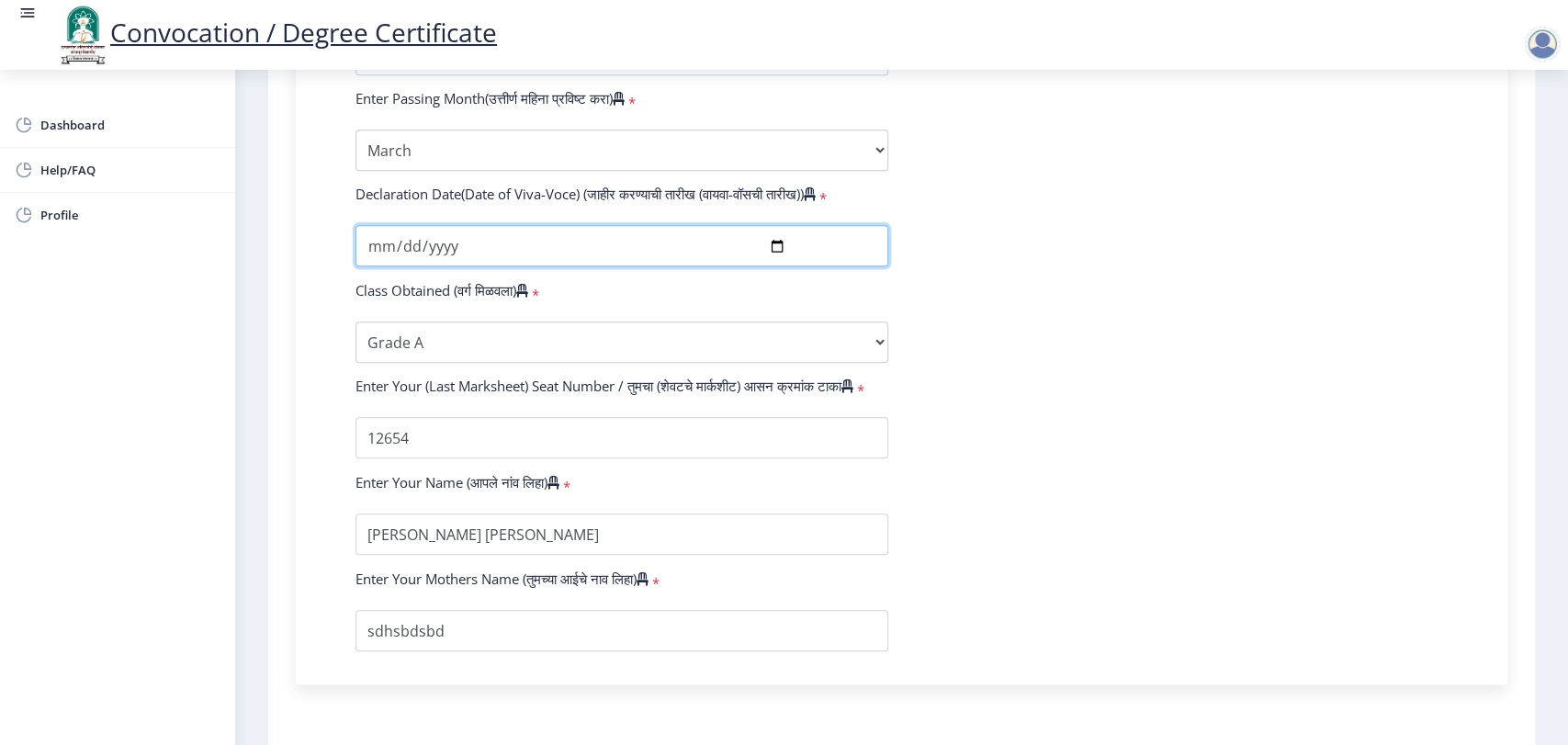 scroll, scrollTop: 1180, scrollLeft: 0, axis: vertical 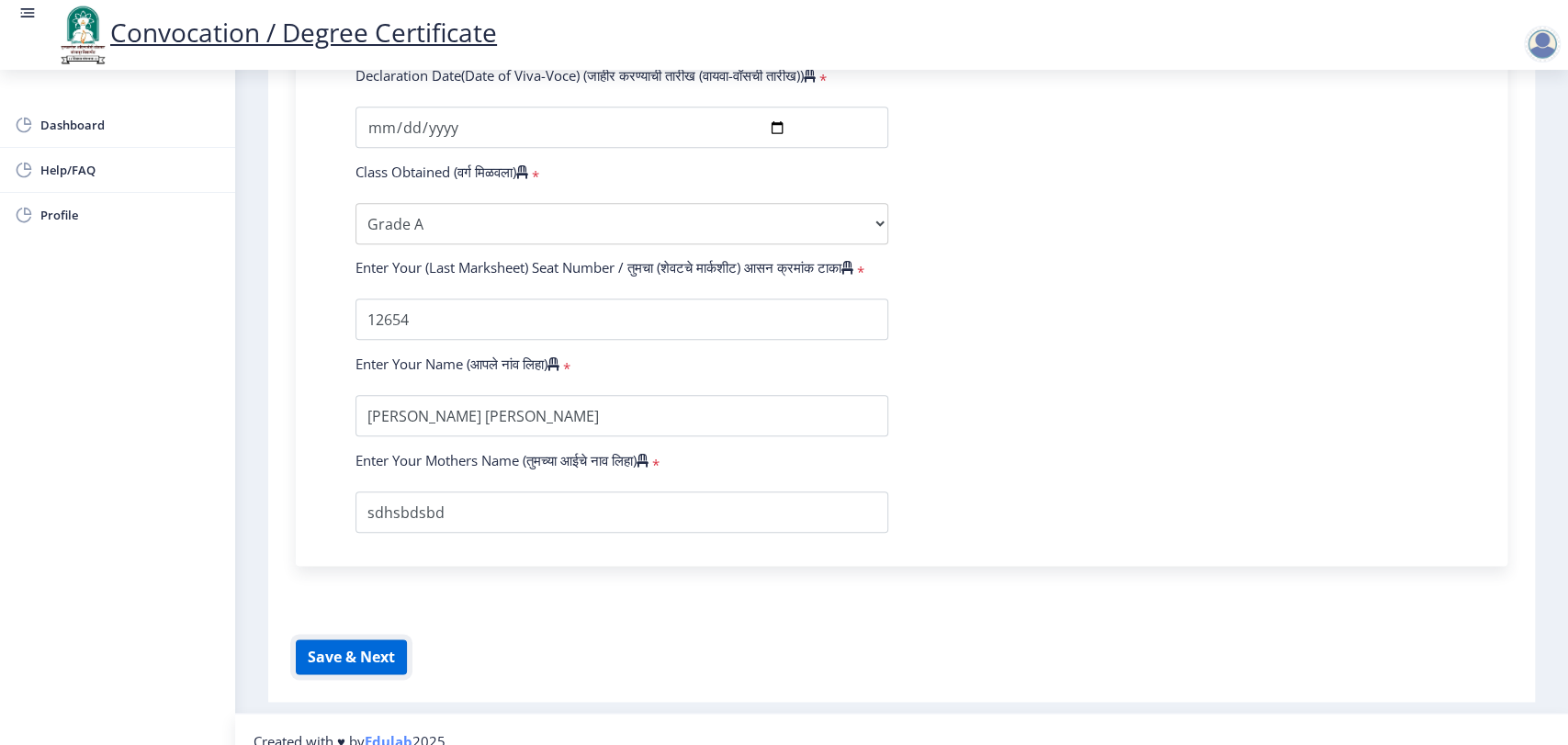 click on "Save & Next" 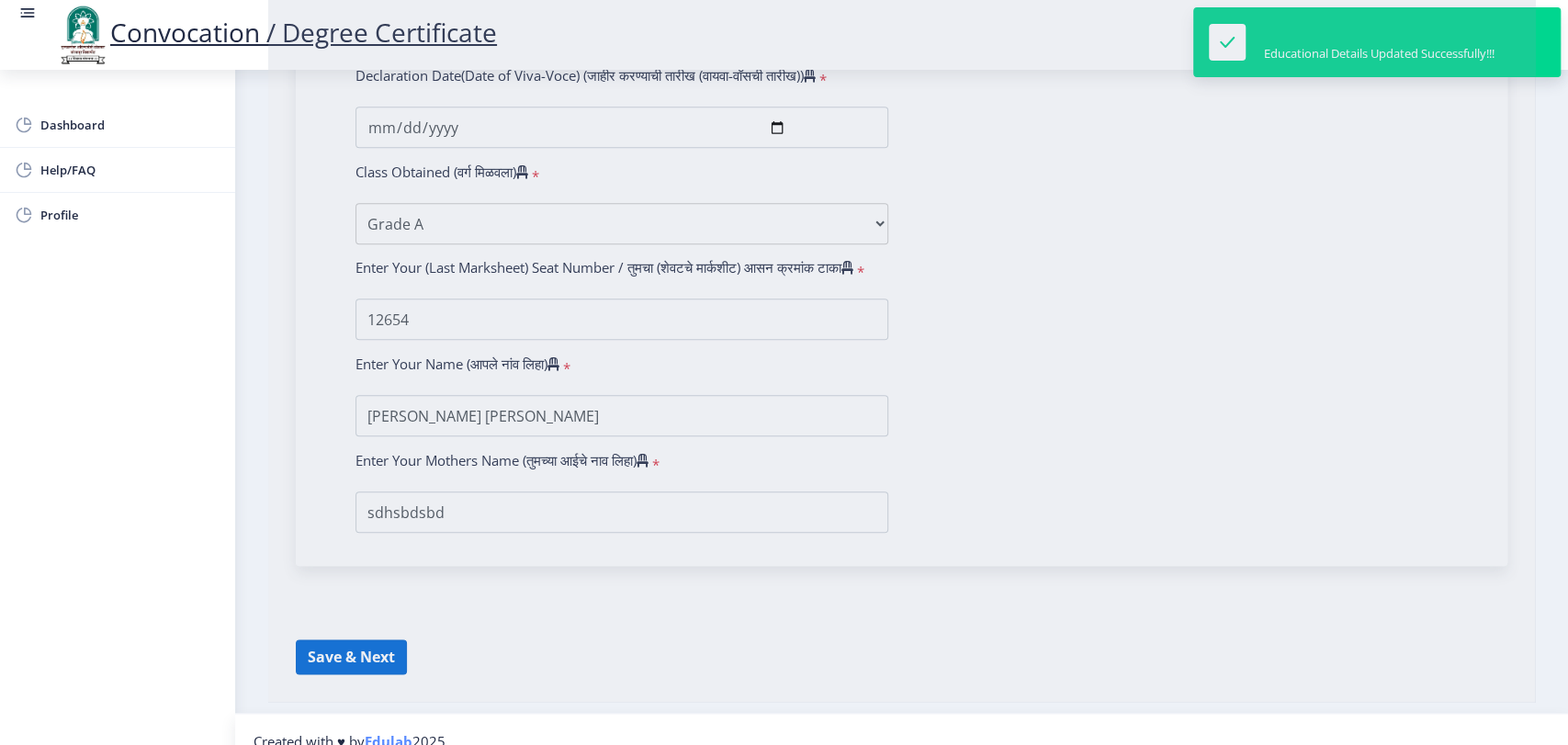 select 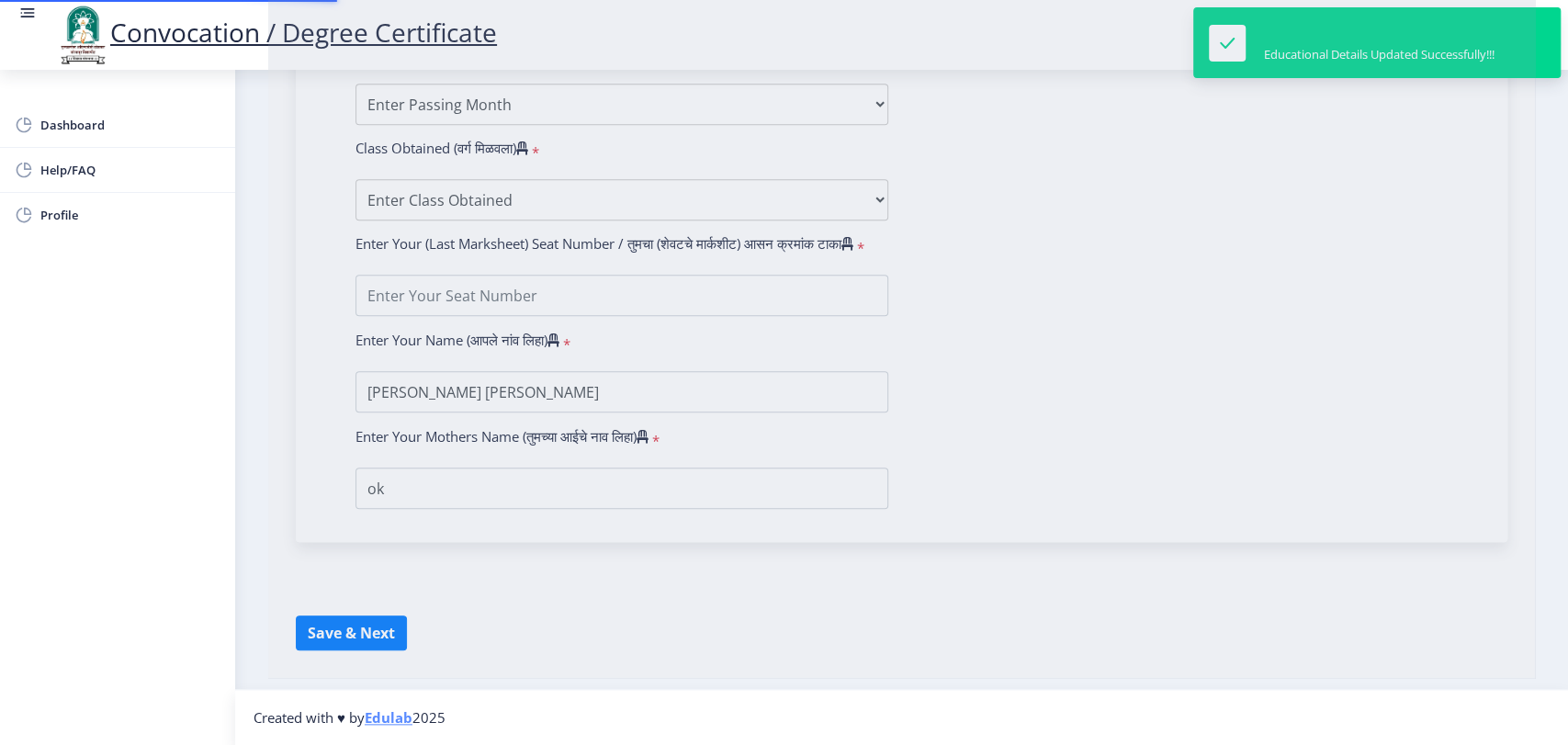 scroll, scrollTop: 0, scrollLeft: 0, axis: both 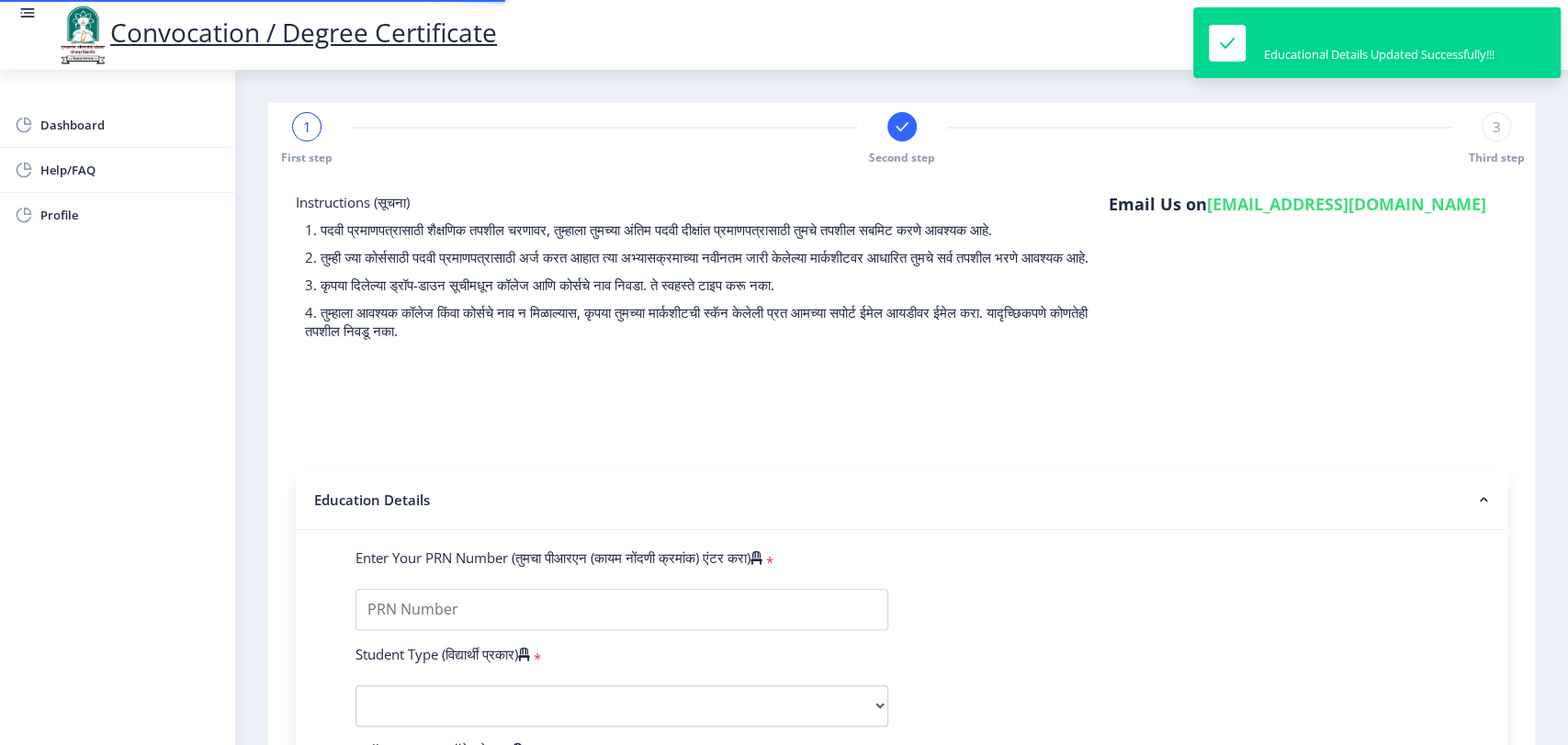 type on "12345678901234" 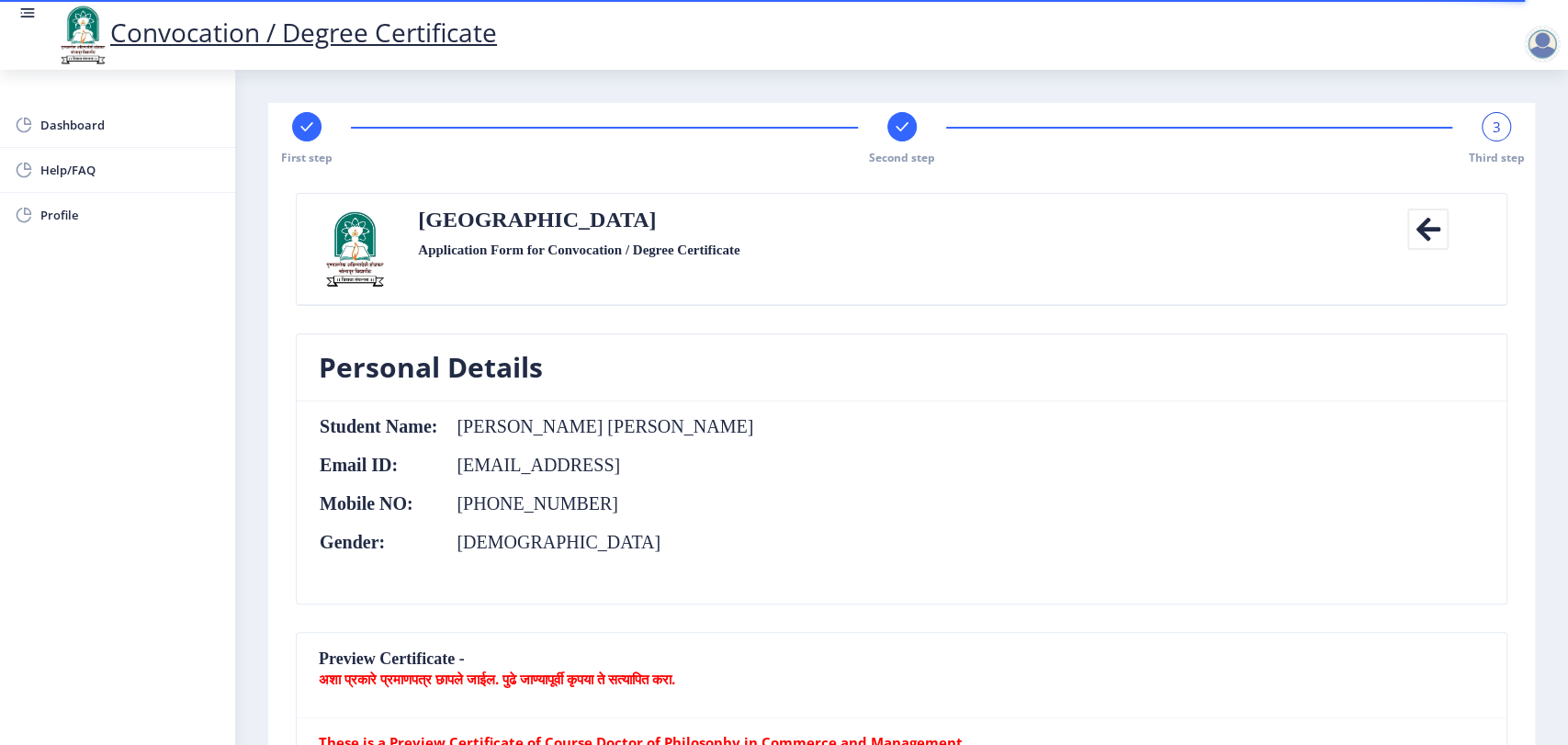 click 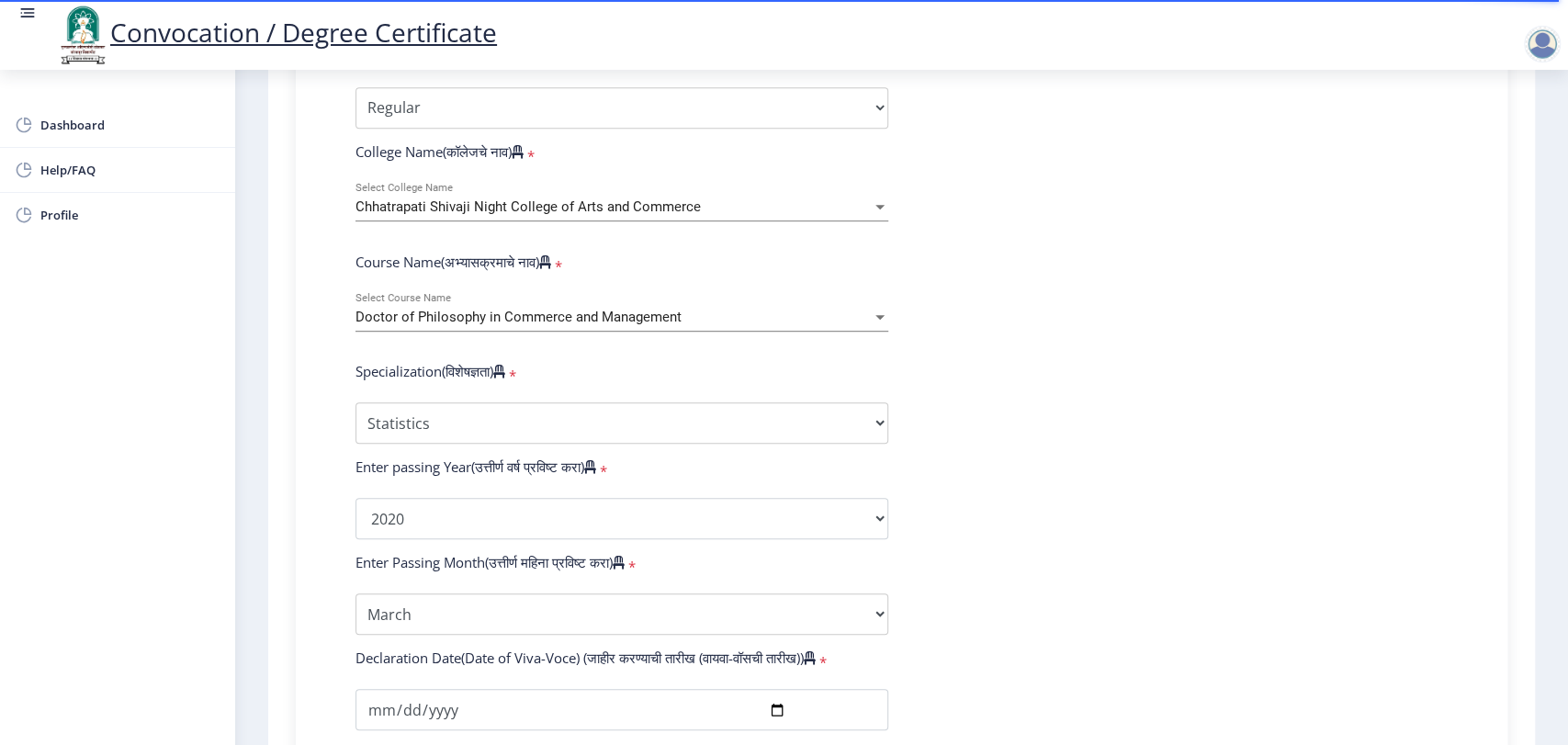 scroll, scrollTop: 781, scrollLeft: 0, axis: vertical 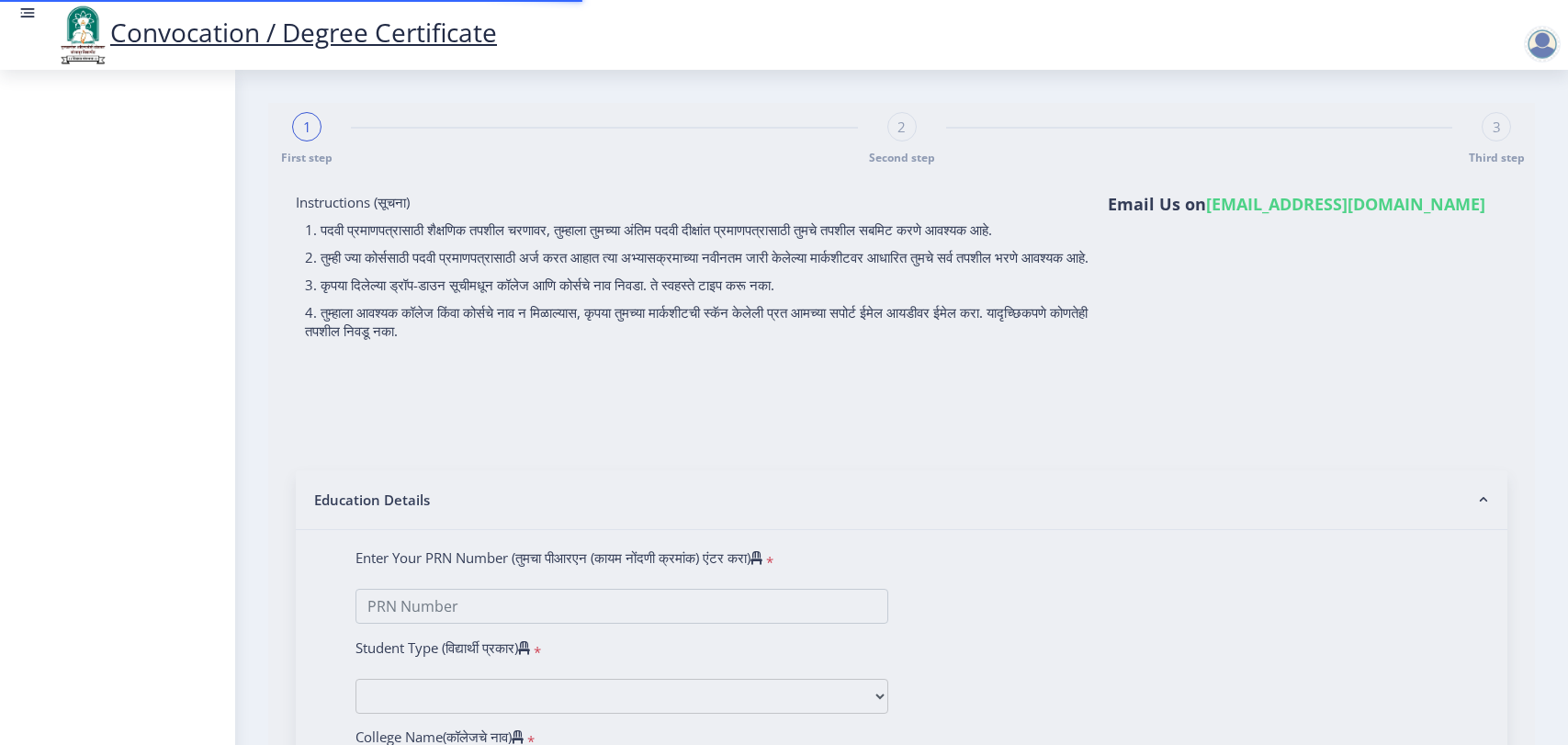 select 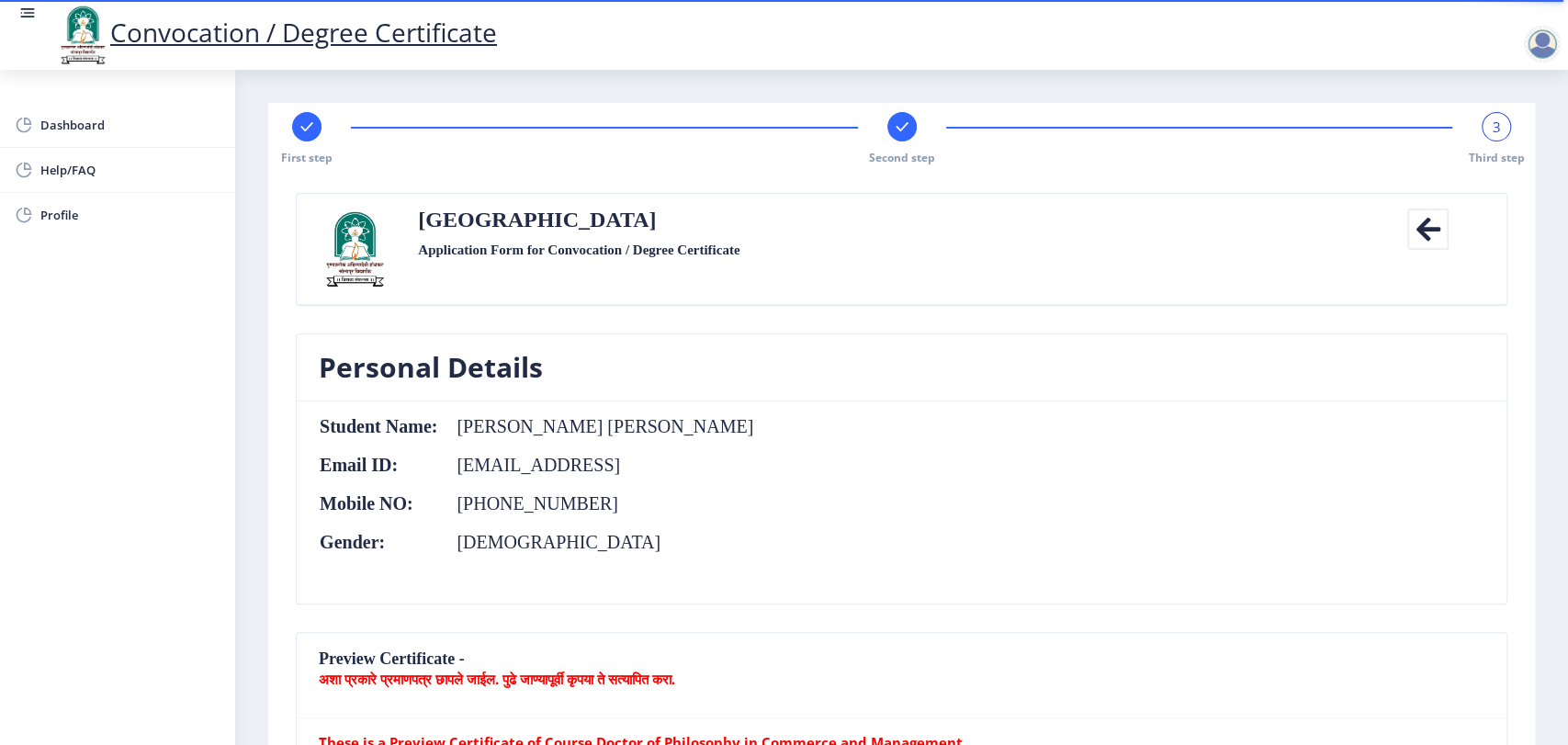 click 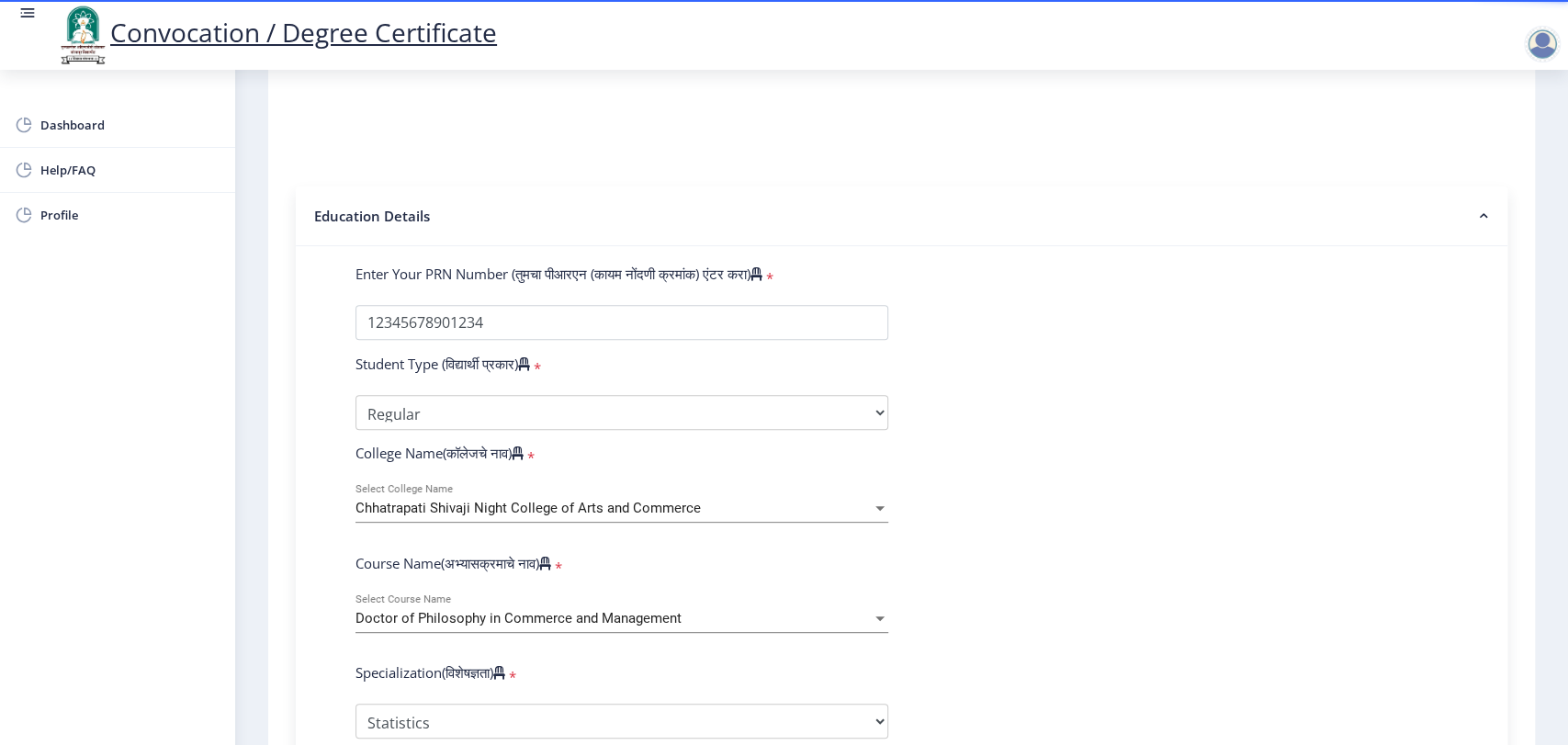 scroll, scrollTop: 0, scrollLeft: 0, axis: both 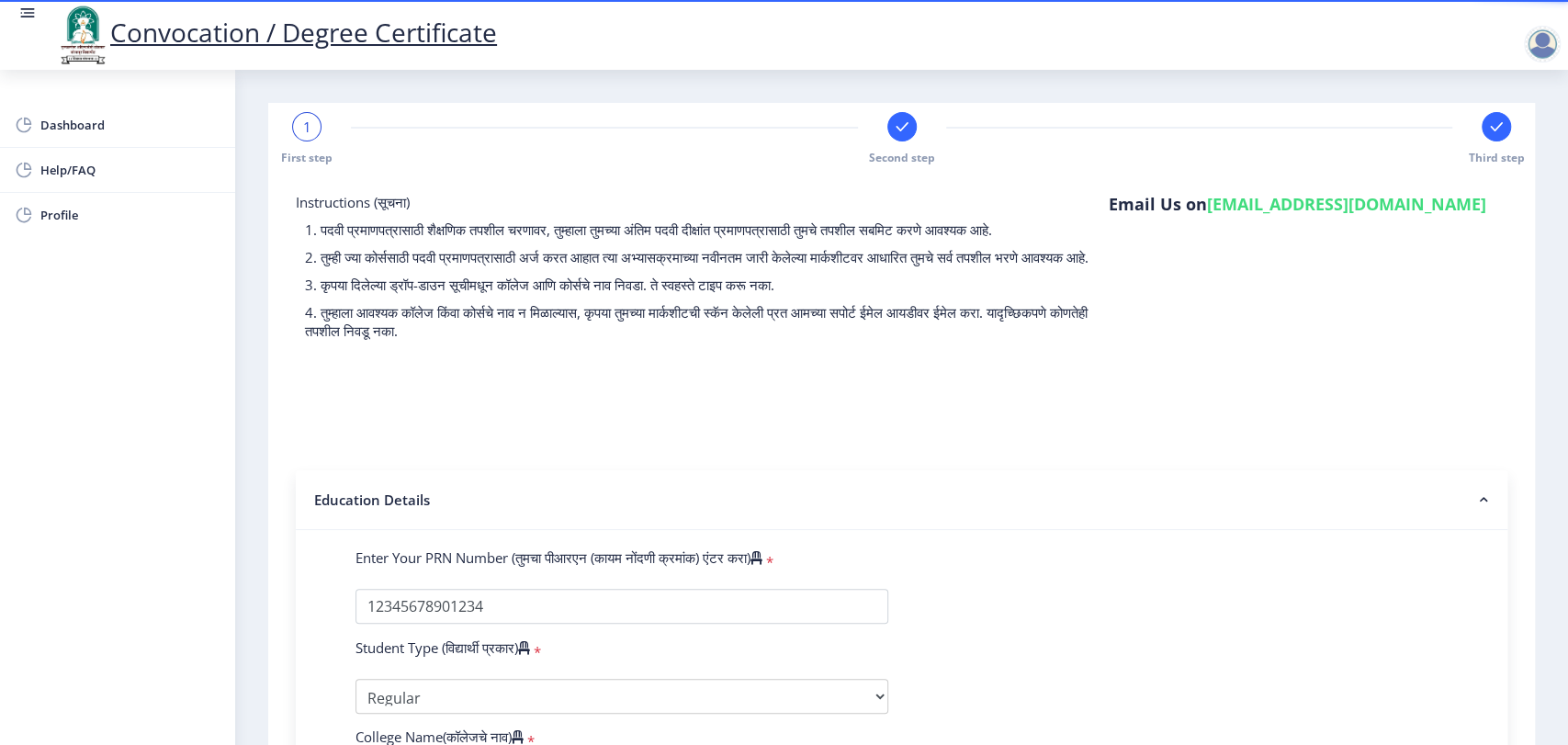 click 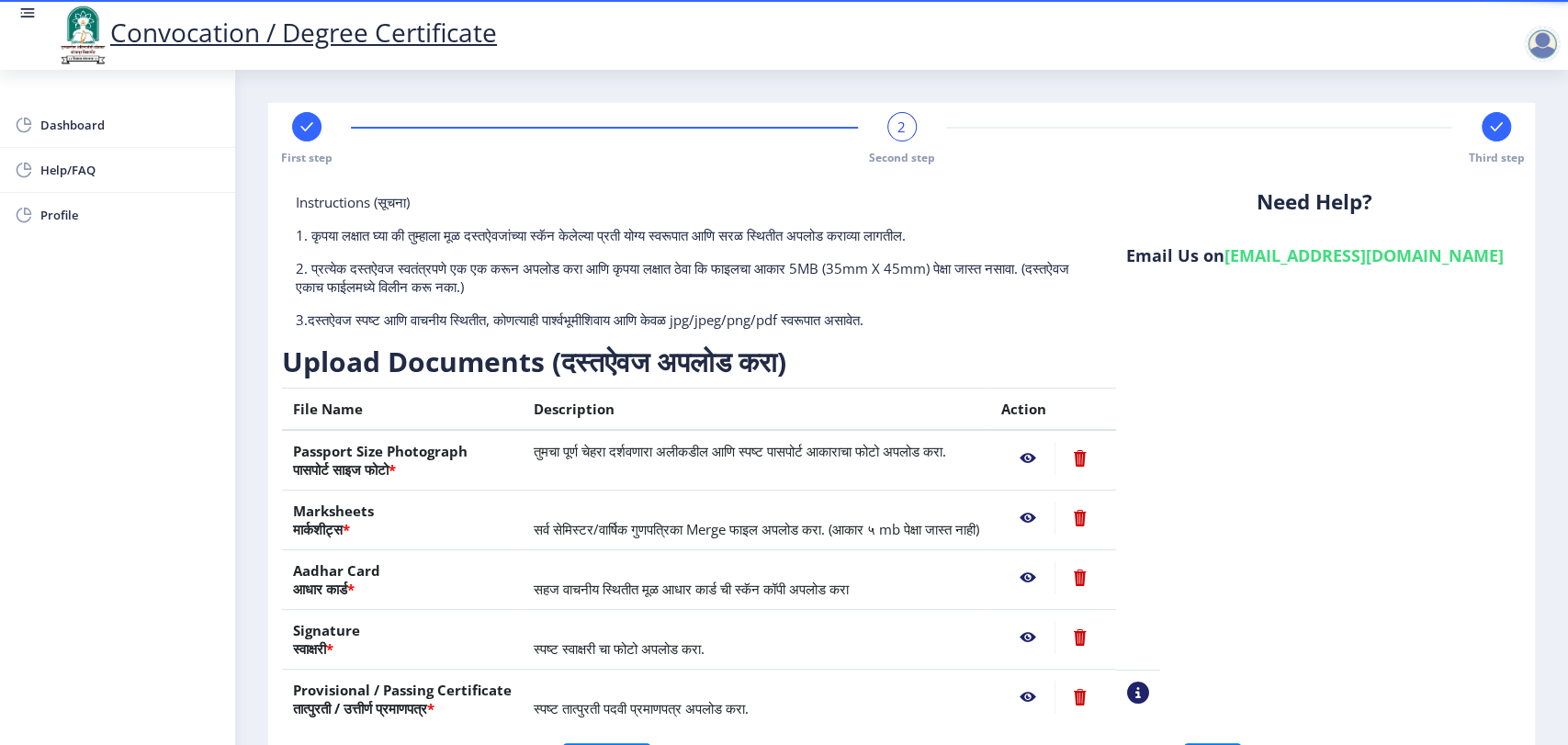 click 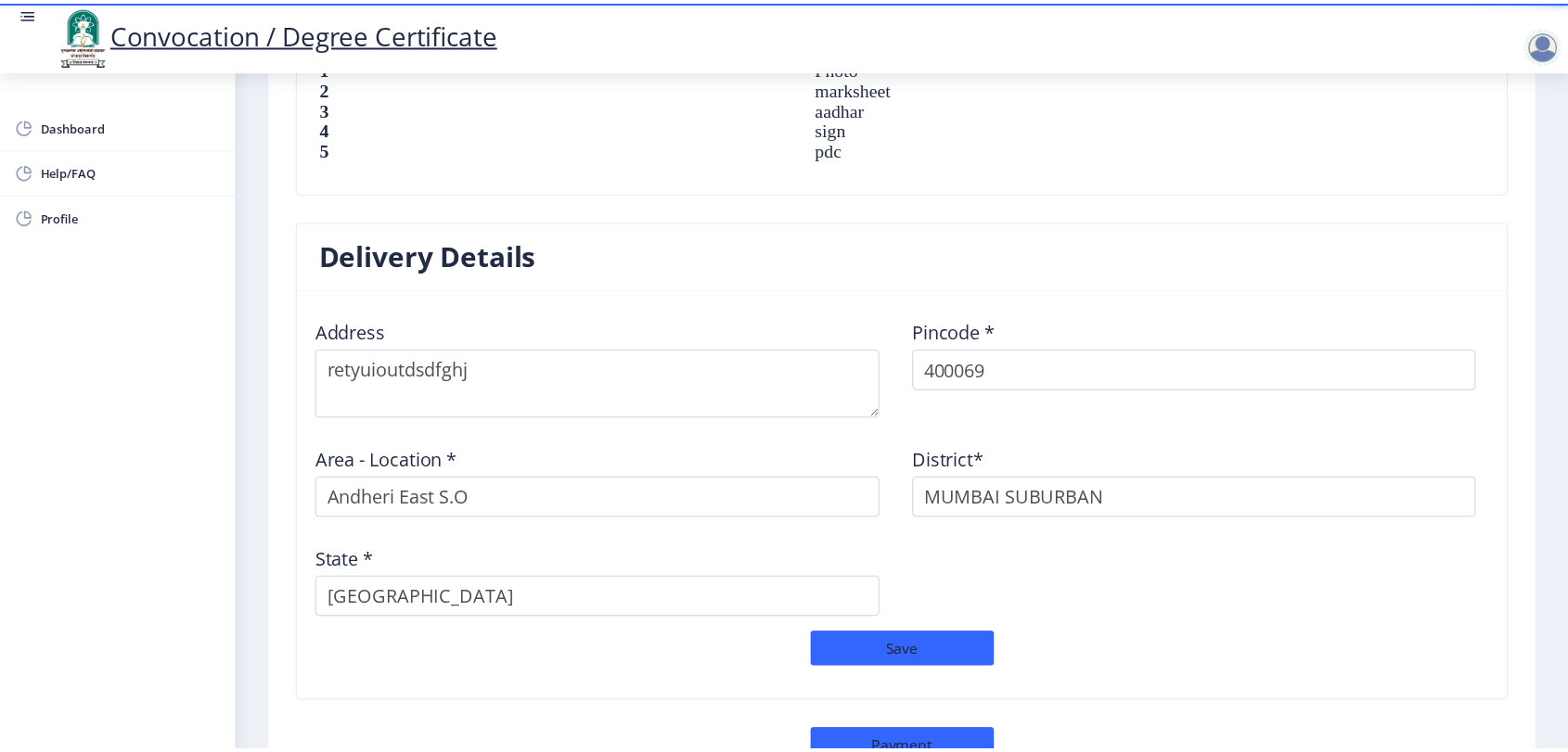 scroll, scrollTop: 1510, scrollLeft: 0, axis: vertical 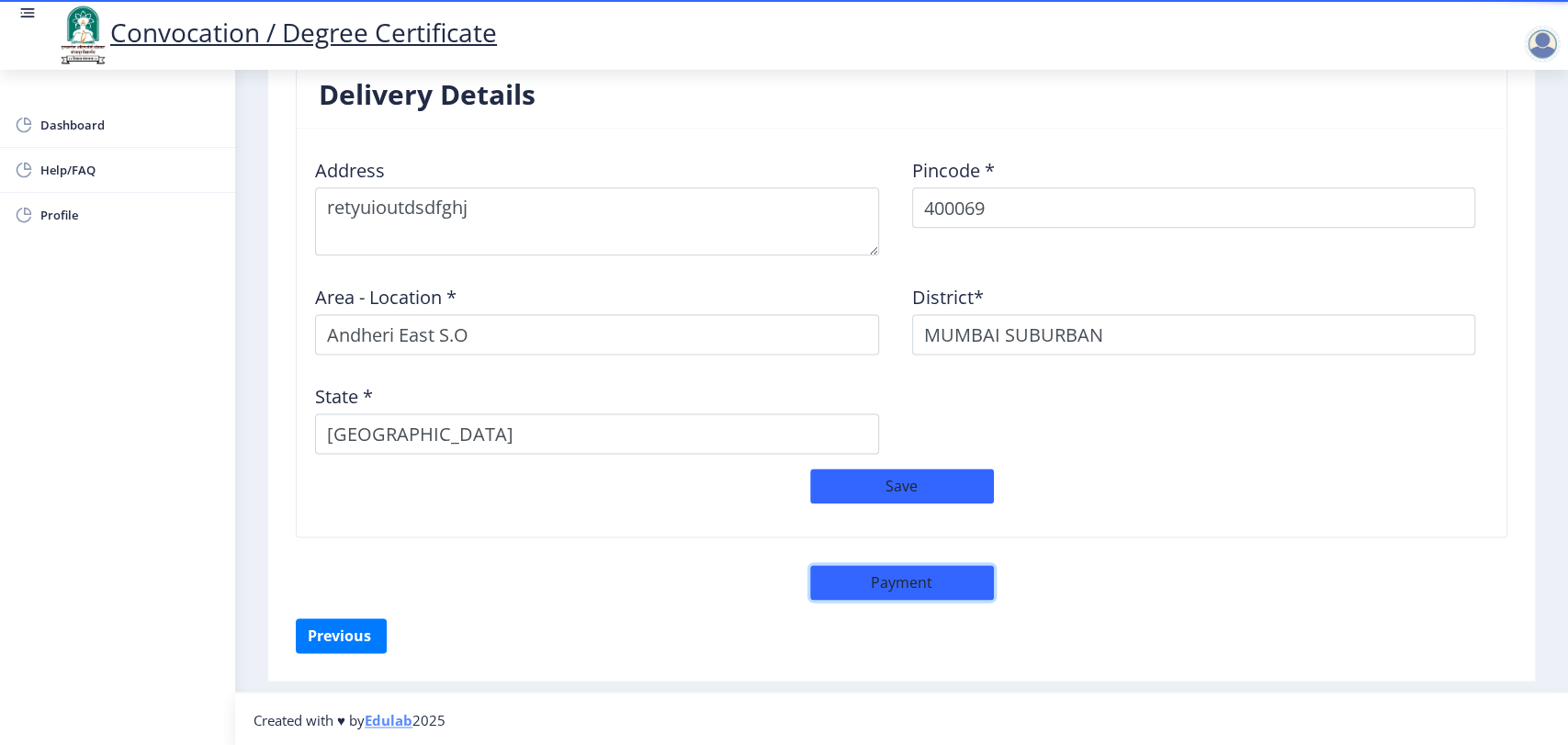 click on "Payment" 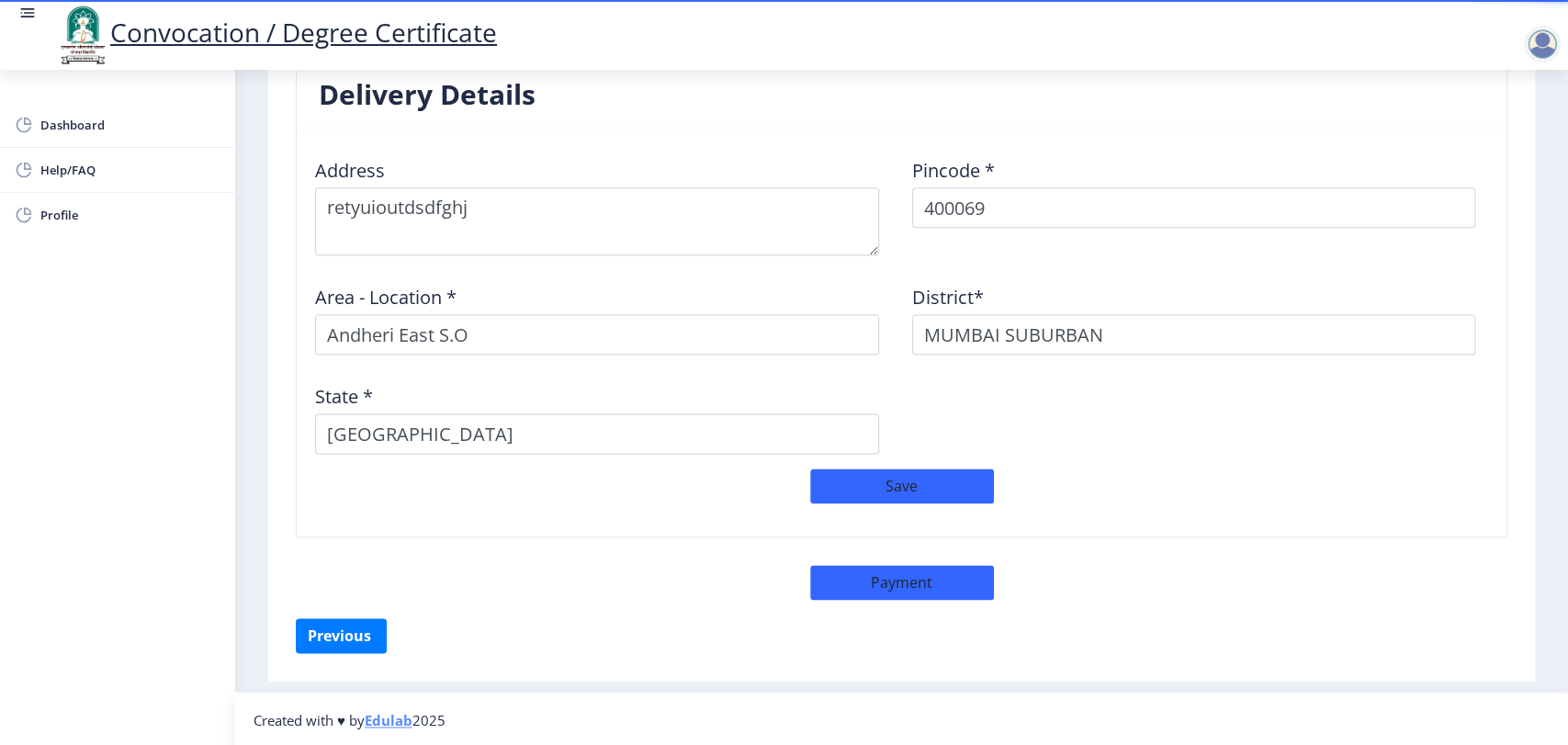 select on "sealed" 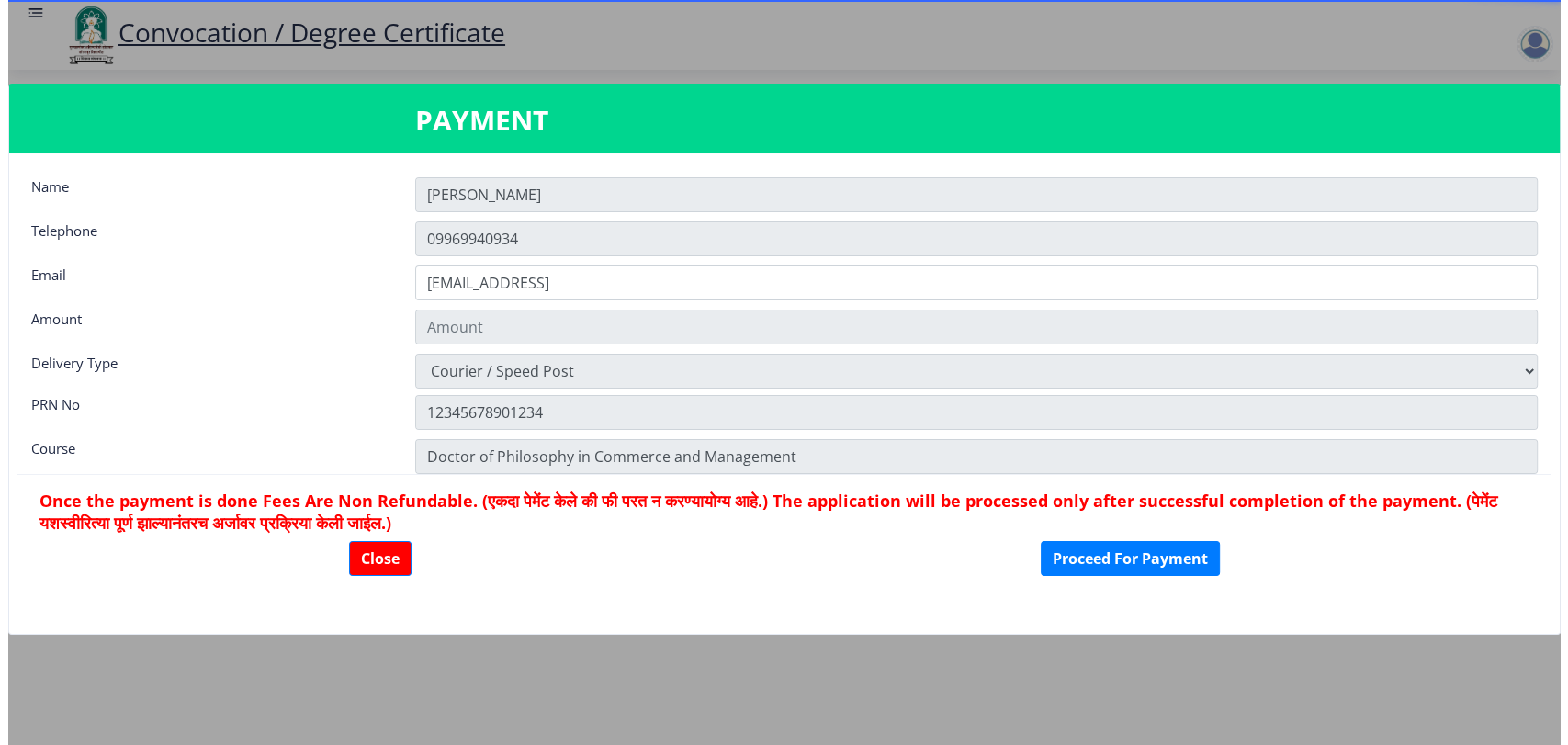 scroll, scrollTop: 1495, scrollLeft: 0, axis: vertical 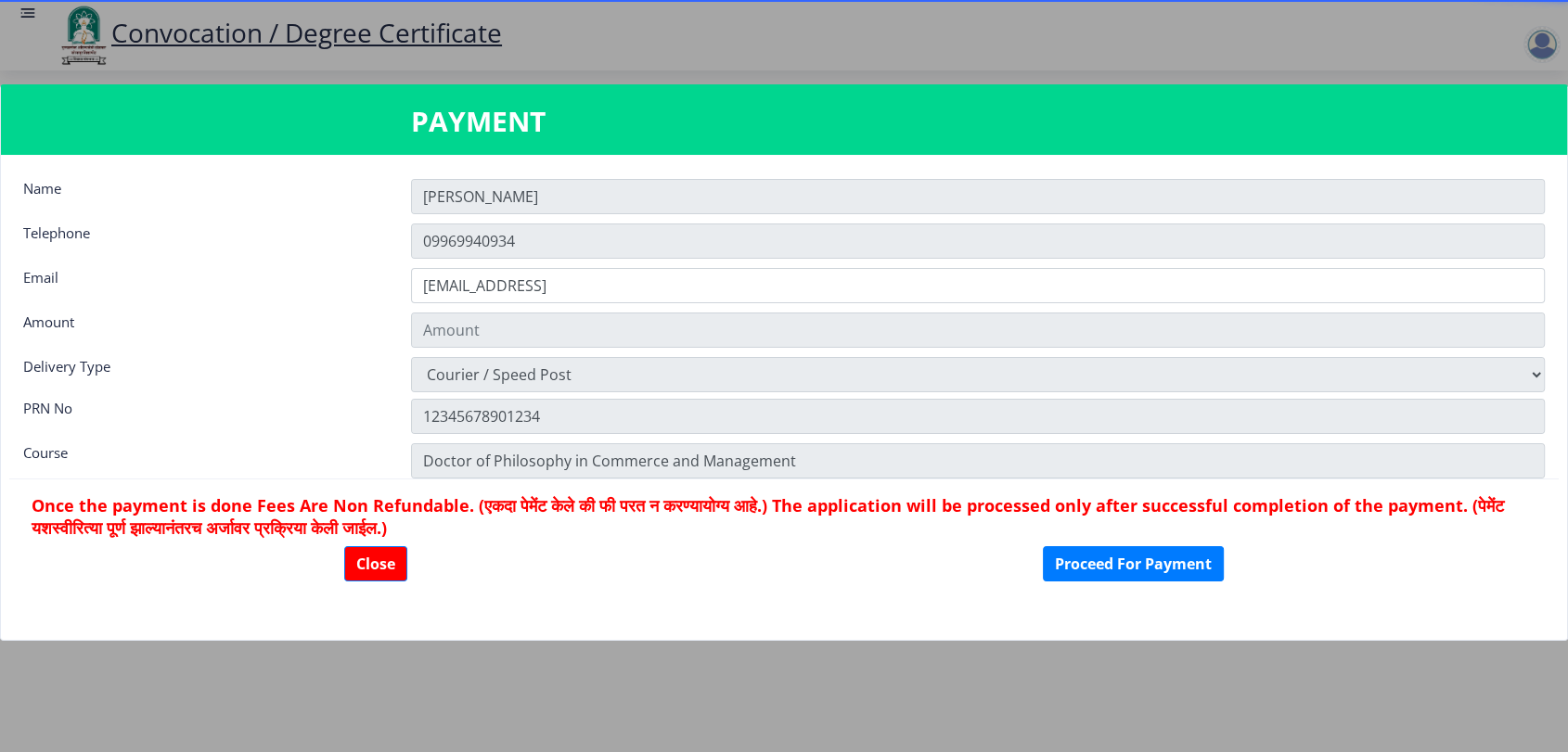 type on "900" 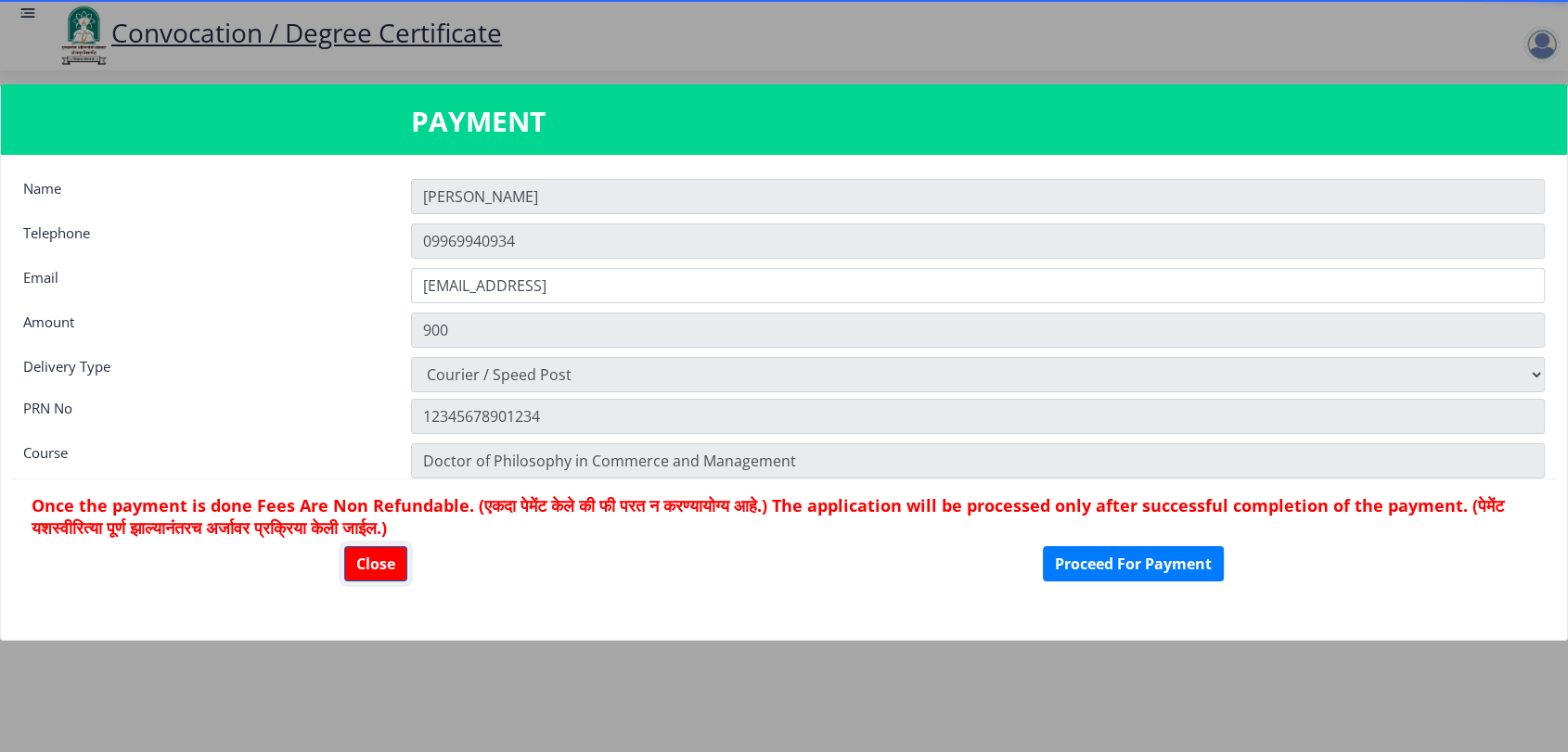 click on "Close" 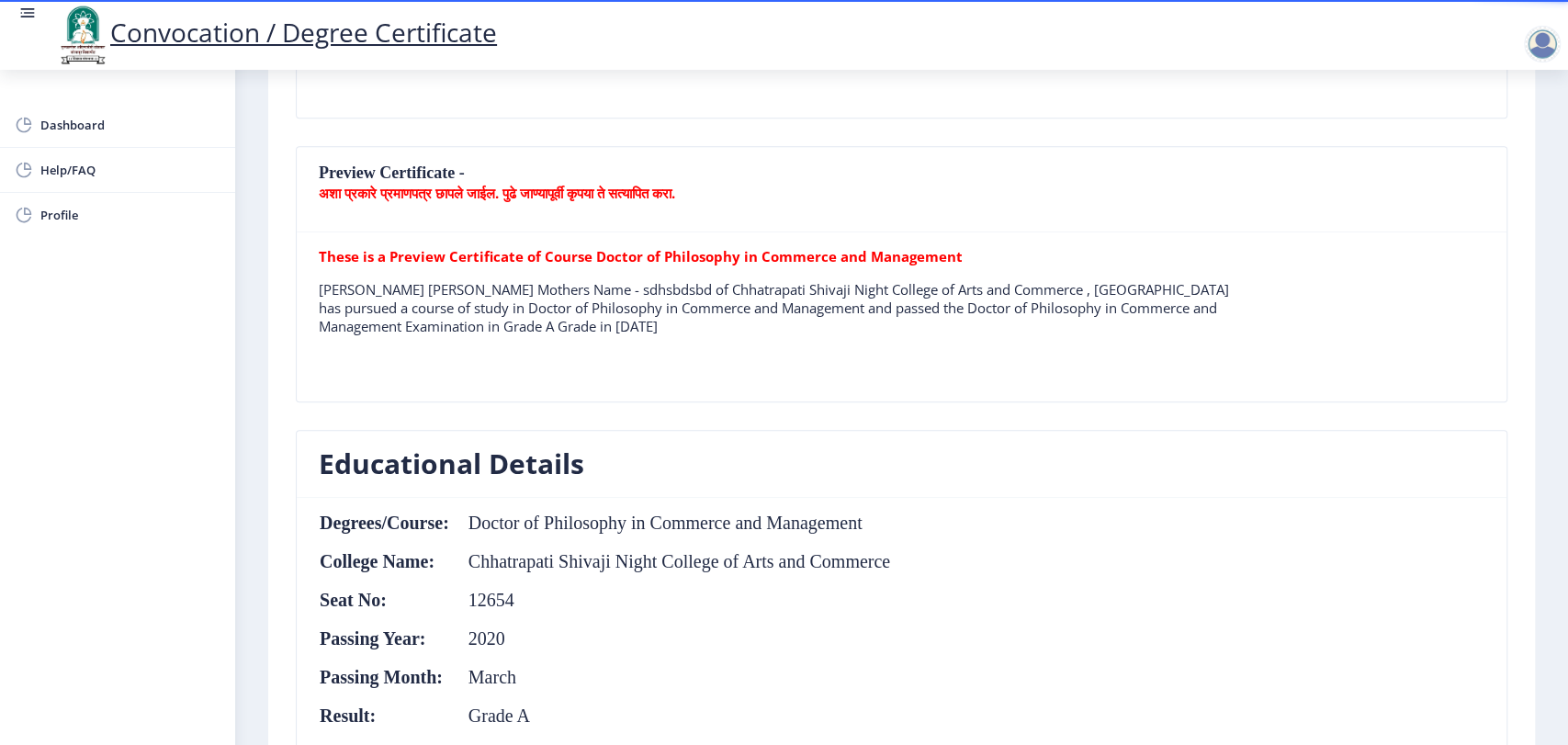 scroll, scrollTop: 0, scrollLeft: 0, axis: both 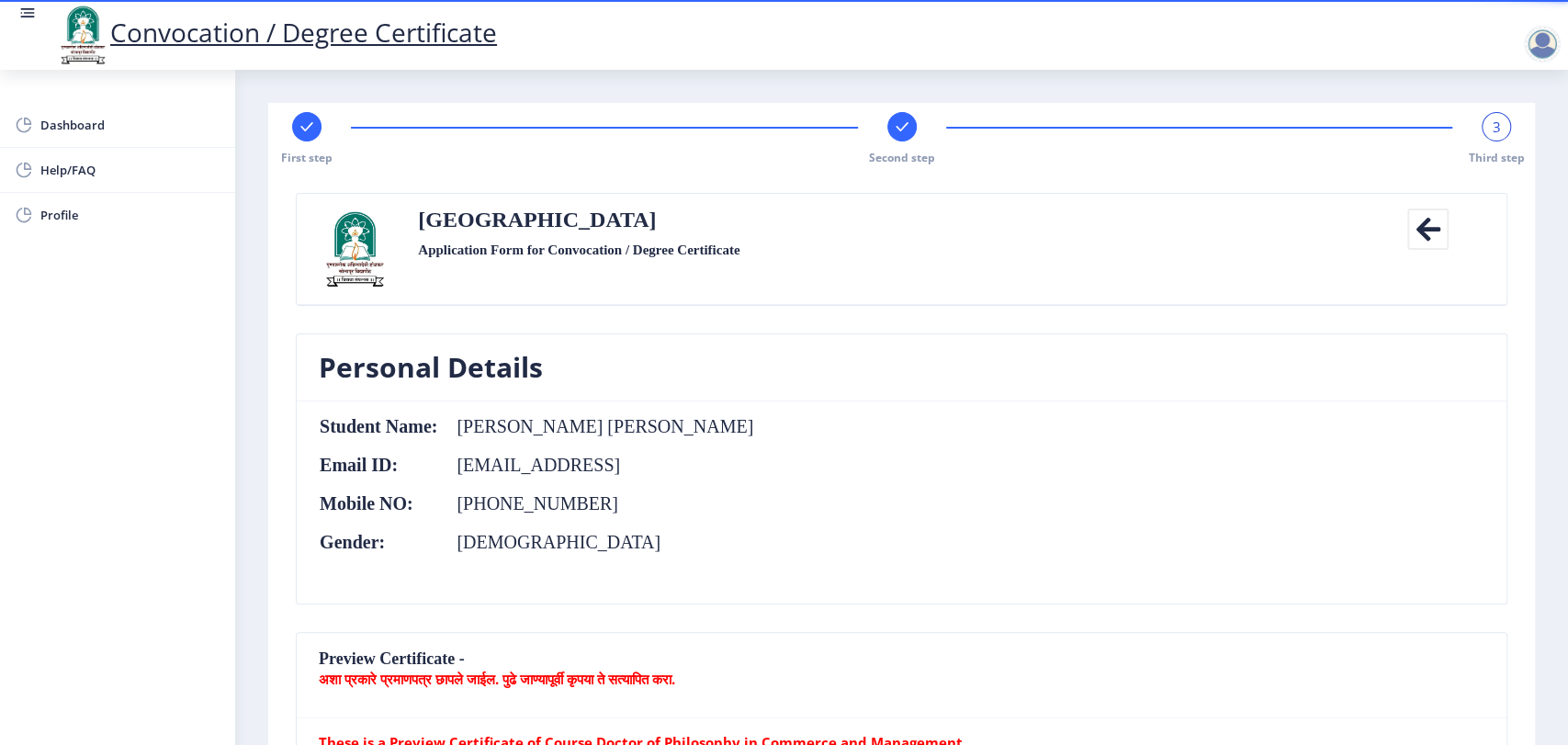 click 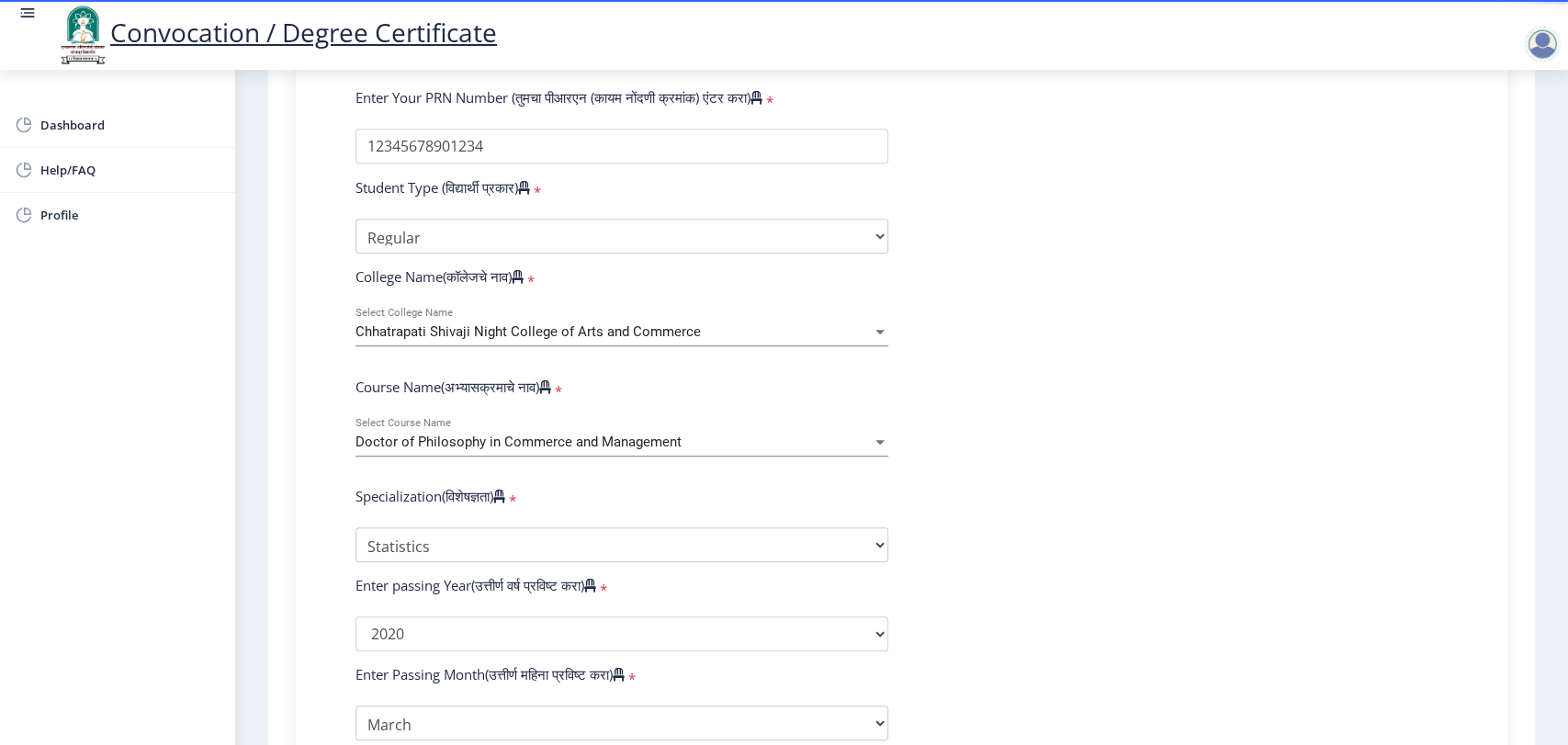 scroll, scrollTop: 661, scrollLeft: 0, axis: vertical 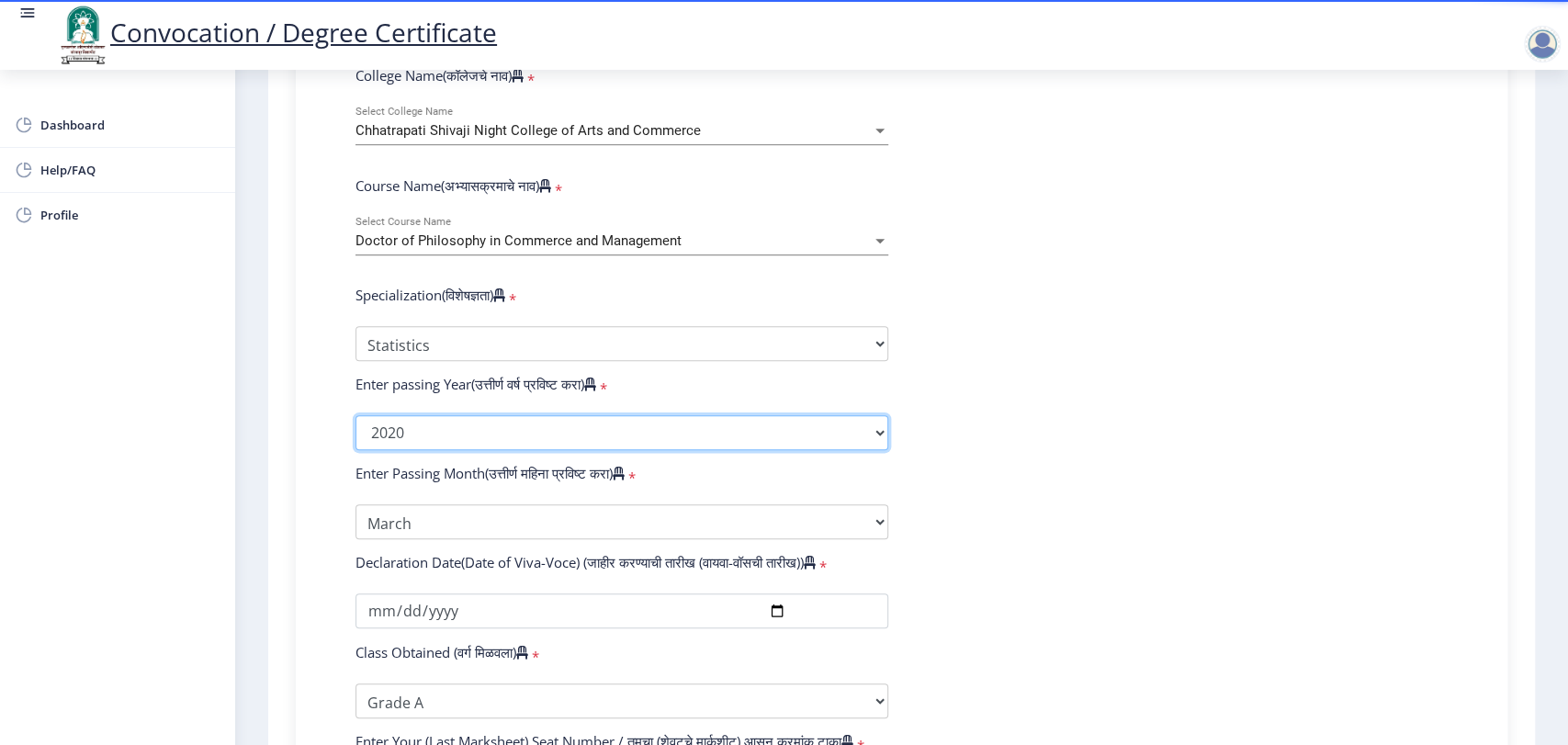 click on "2025   2024   2023   2022   2021   2020   2019   2018   2017   2016   2015   2014   2013   2012   2011   2010   2009   2008   2007   2006   2005   2004   2003   2002   2001   2000   1999   1998   1997   1996   1995   1994   1993   1992   1991   1990   1989   1988   1987   1986   1985   1984   1983   1982   1981   1980   1979   1978   1977   1976" 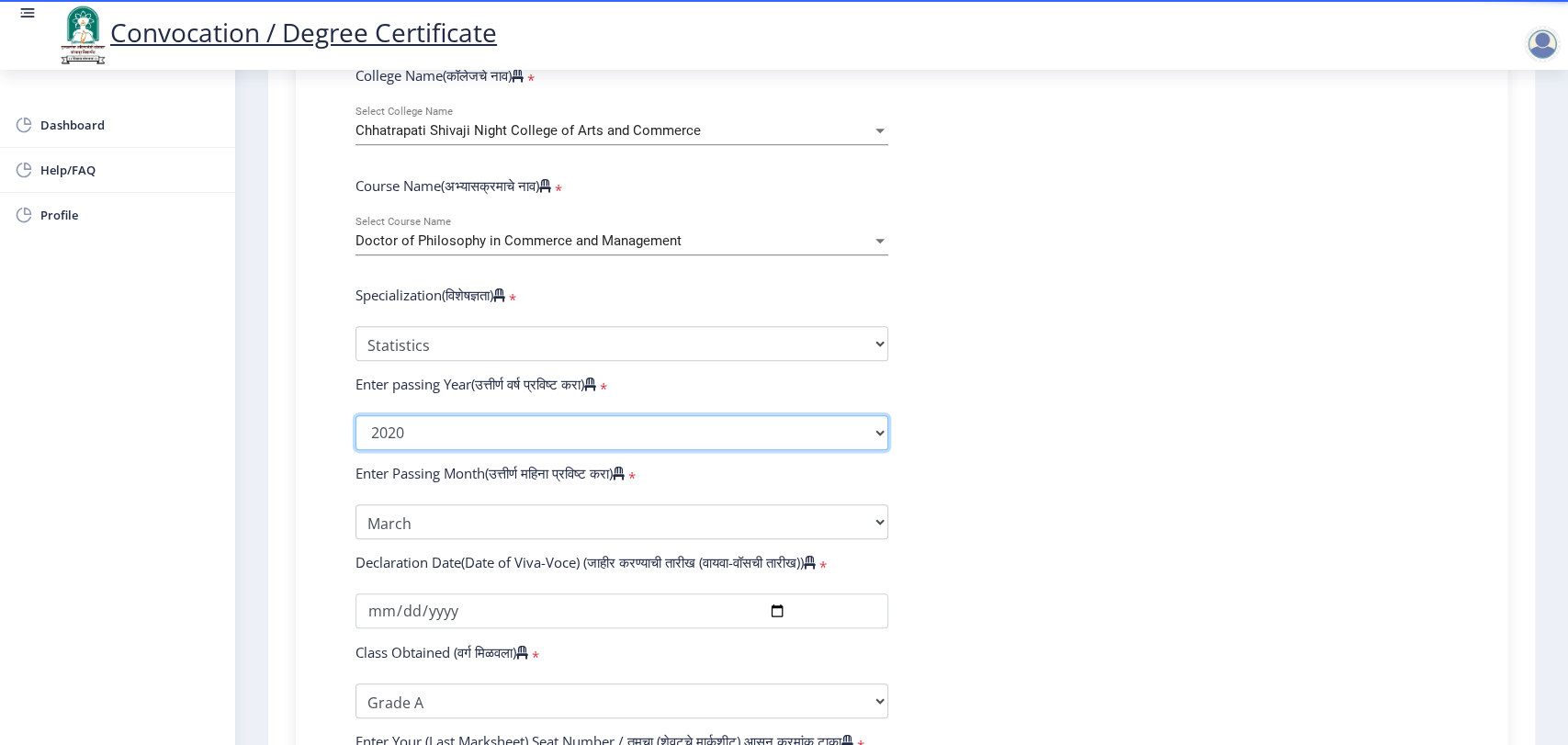 select on "2019" 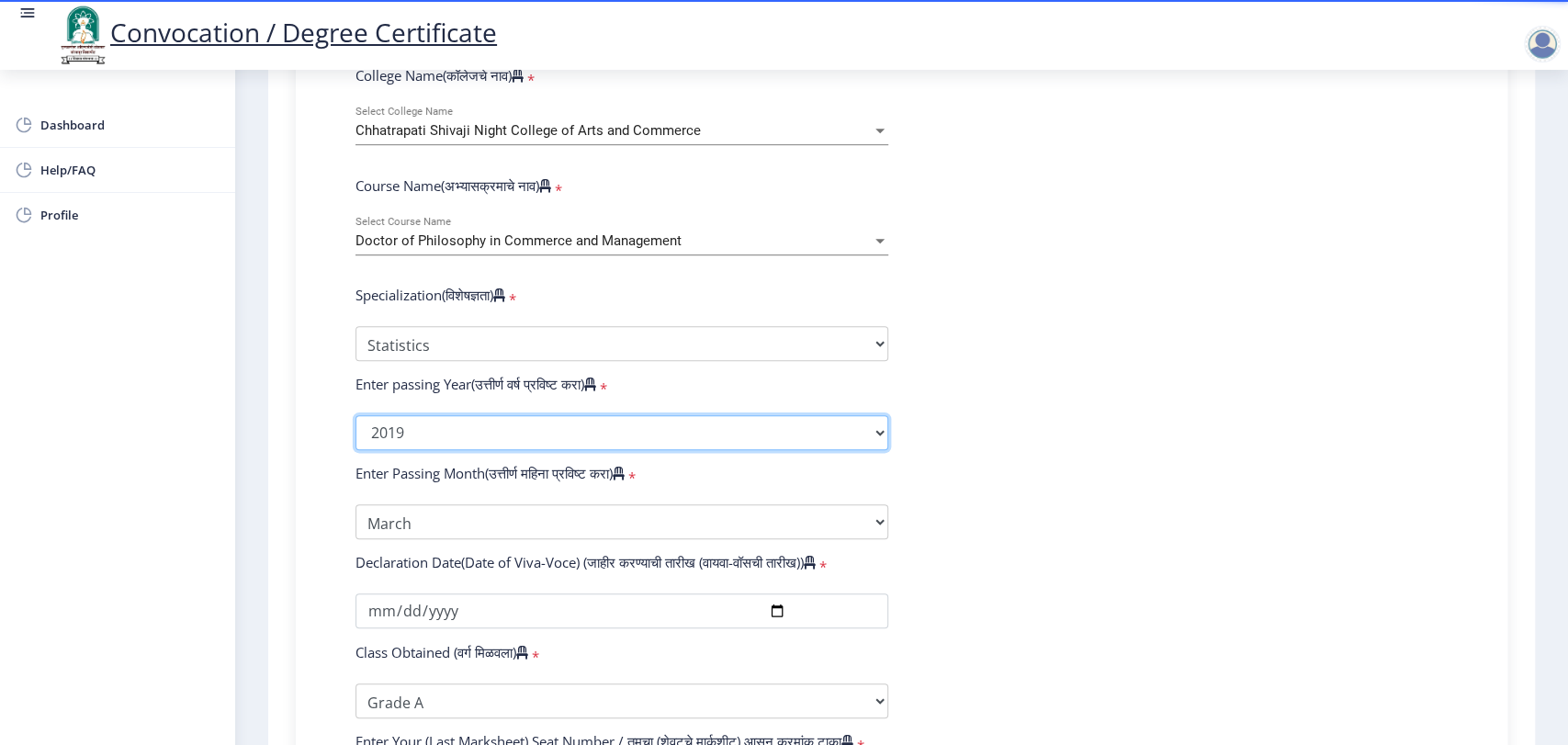 click on "2025   2024   2023   2022   2021   2020   2019   2018   2017   2016   2015   2014   2013   2012   2011   2010   2009   2008   2007   2006   2005   2004   2003   2002   2001   2000   1999   1998   1997   1996   1995   1994   1993   1992   1991   1990   1989   1988   1987   1986   1985   1984   1983   1982   1981   1980   1979   1978   1977   1976" 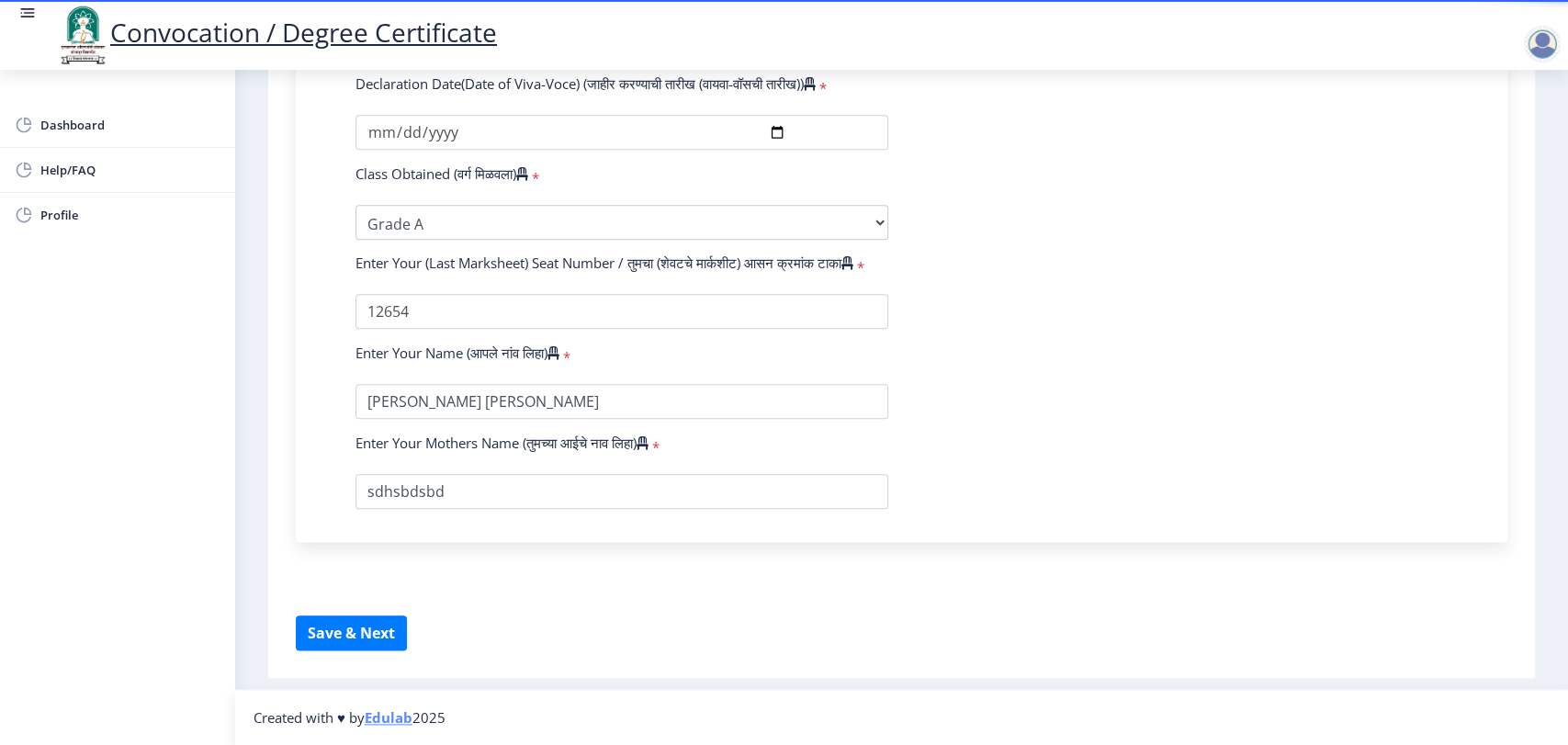 scroll, scrollTop: 1158, scrollLeft: 0, axis: vertical 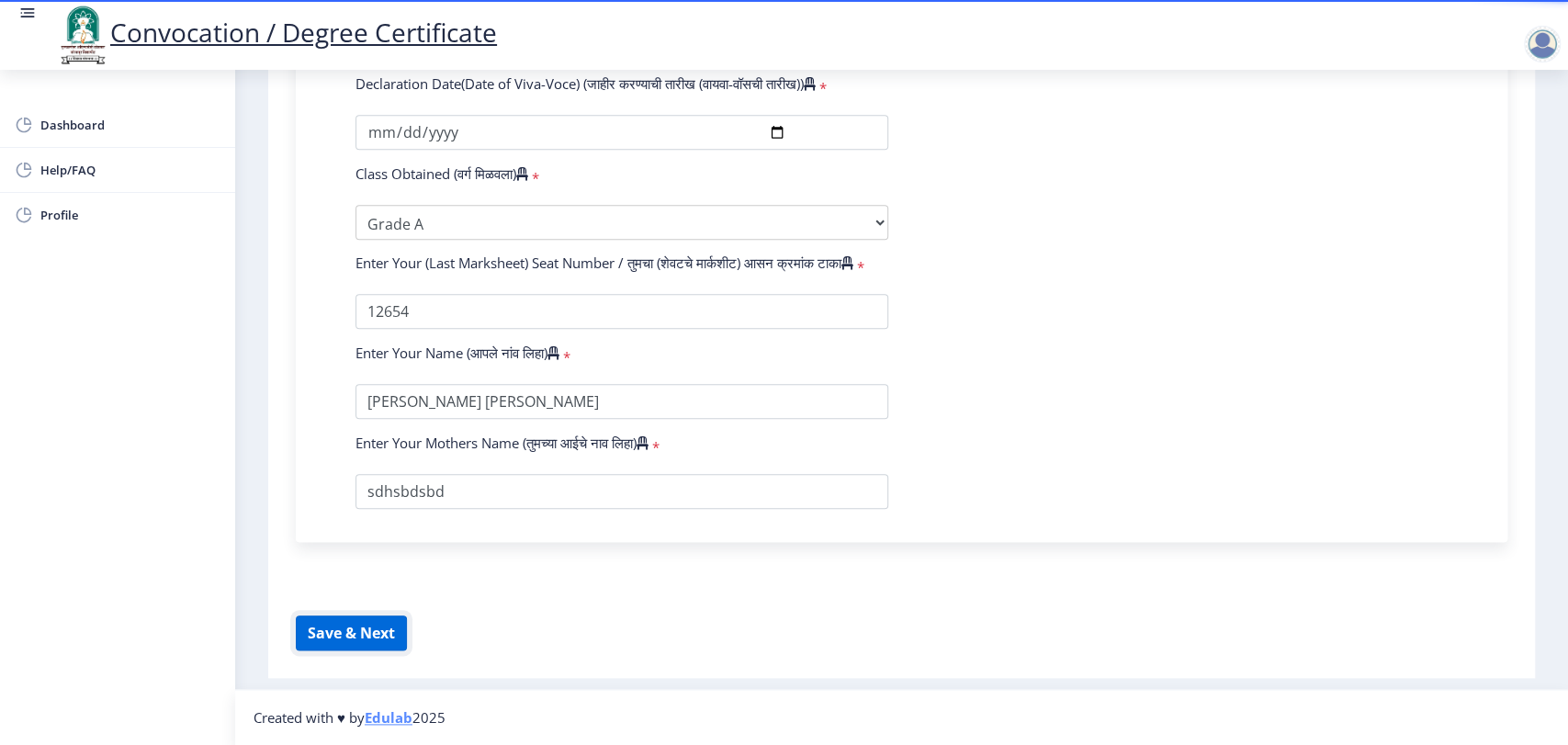 click on "Save & Next" 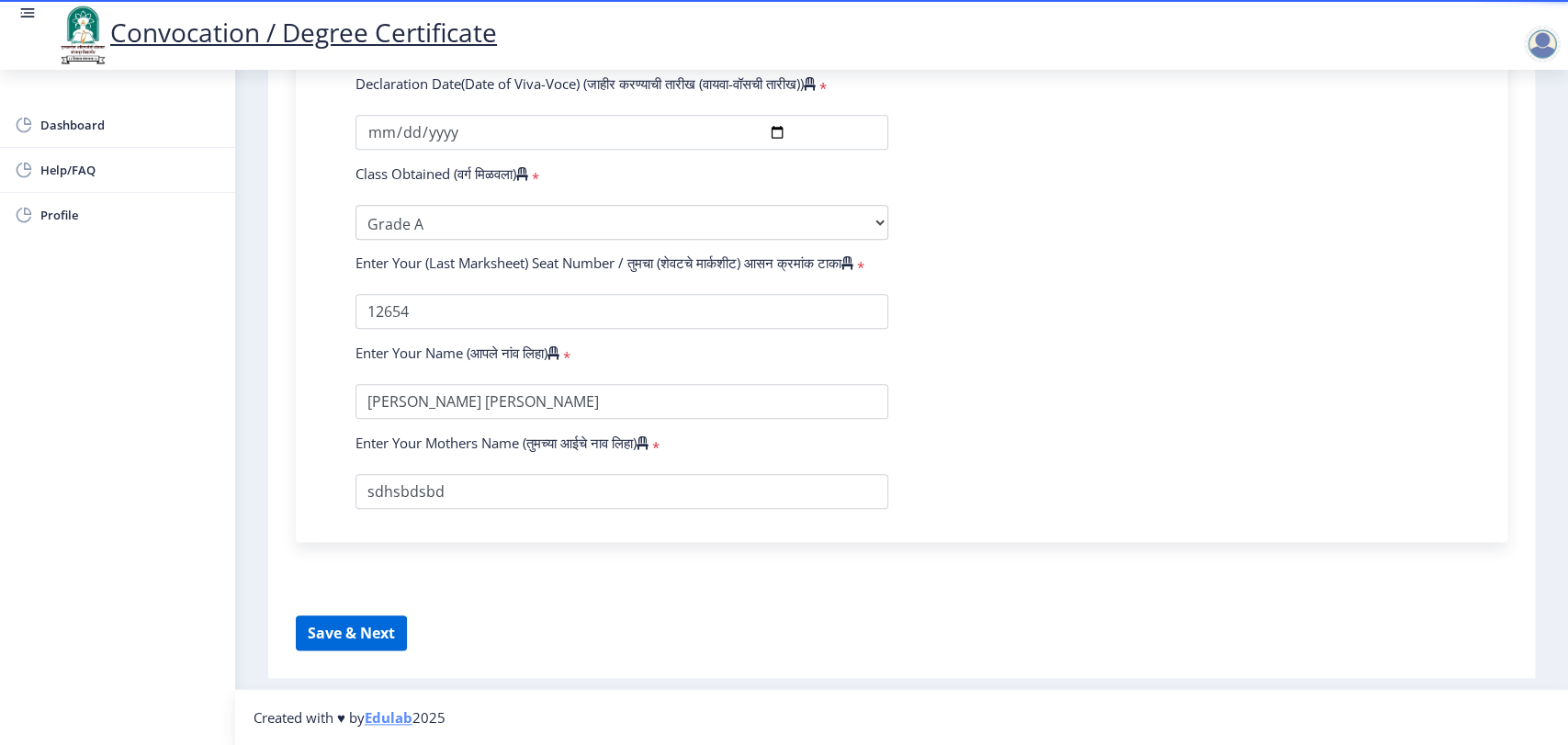 select 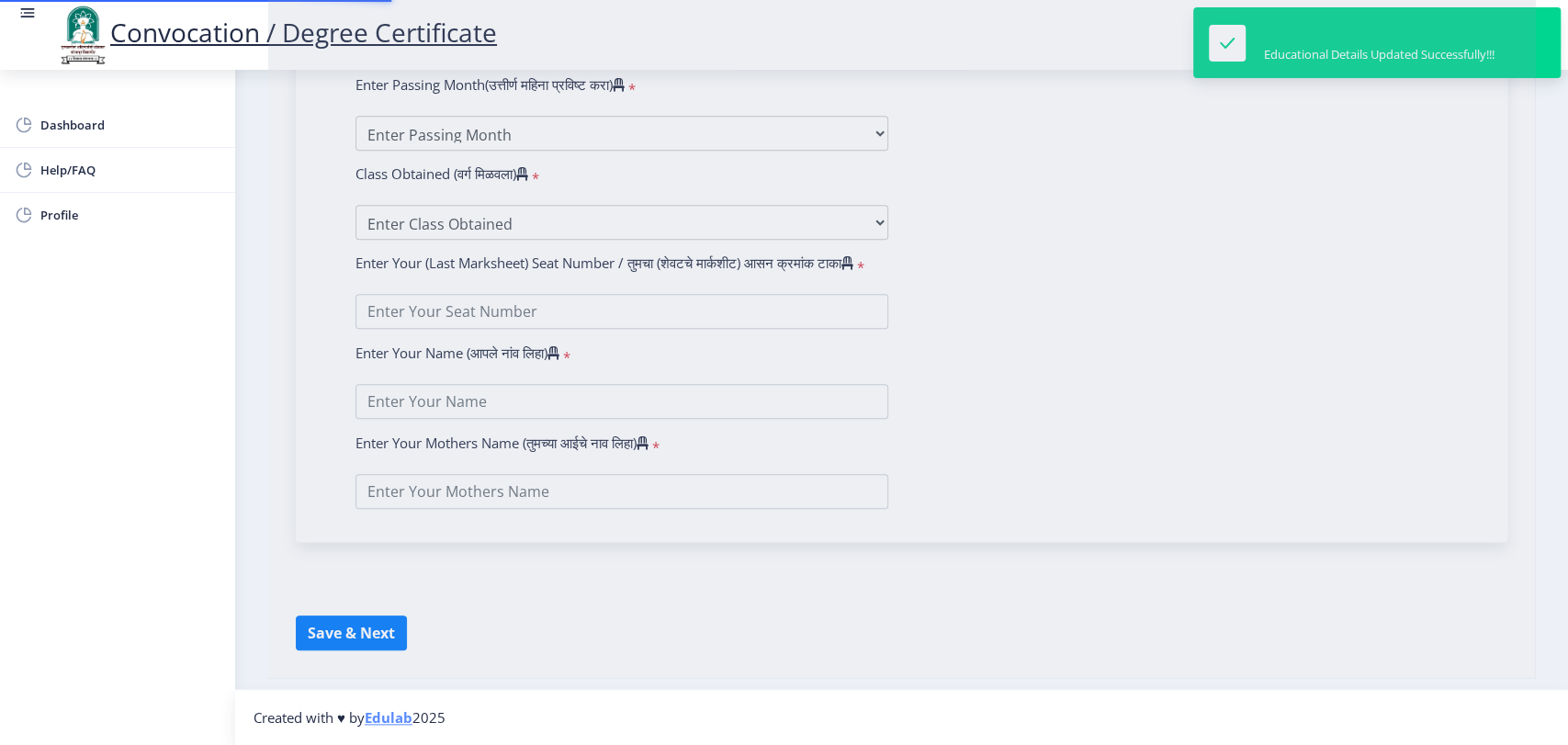 type on "[PERSON_NAME] [PERSON_NAME]" 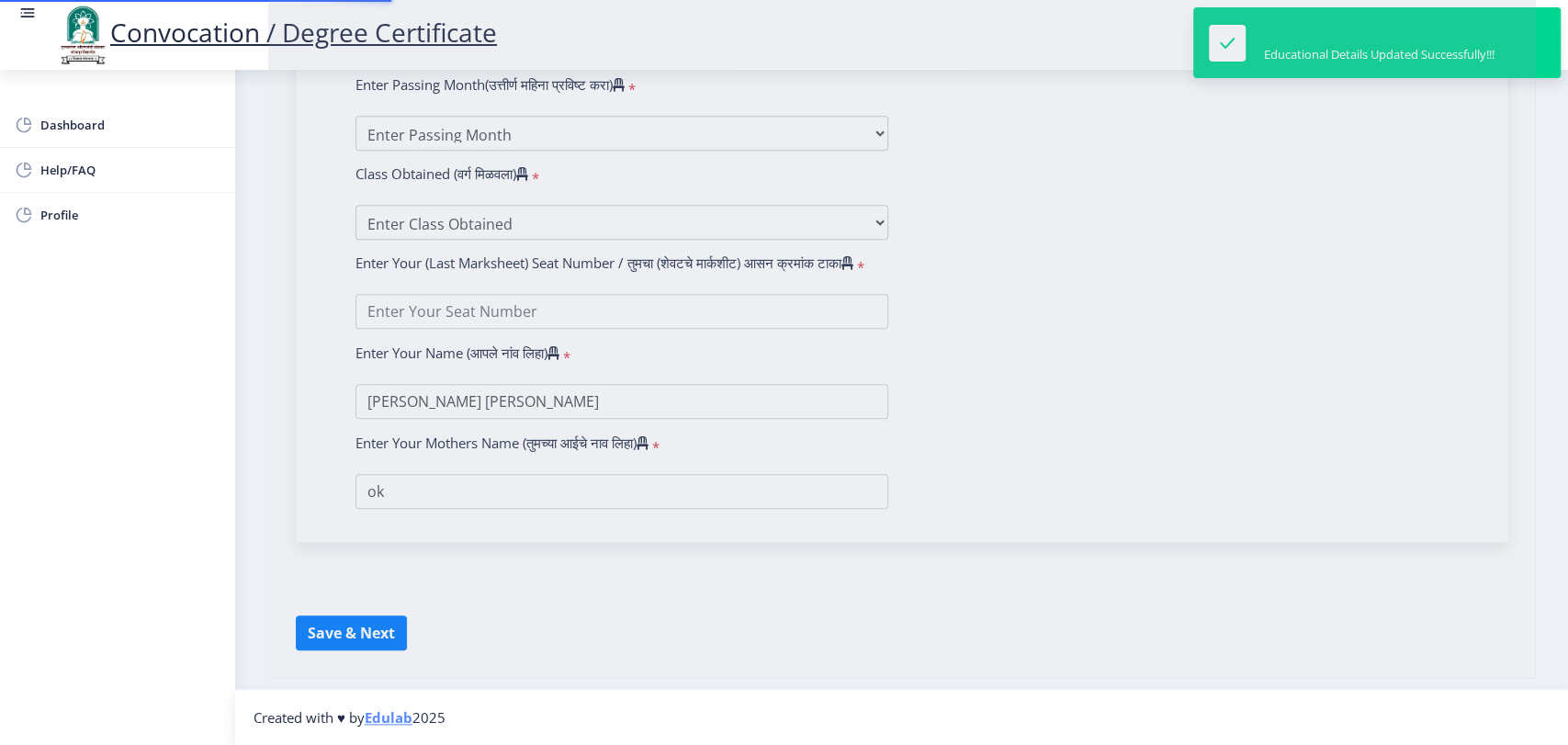 scroll, scrollTop: 0, scrollLeft: 0, axis: both 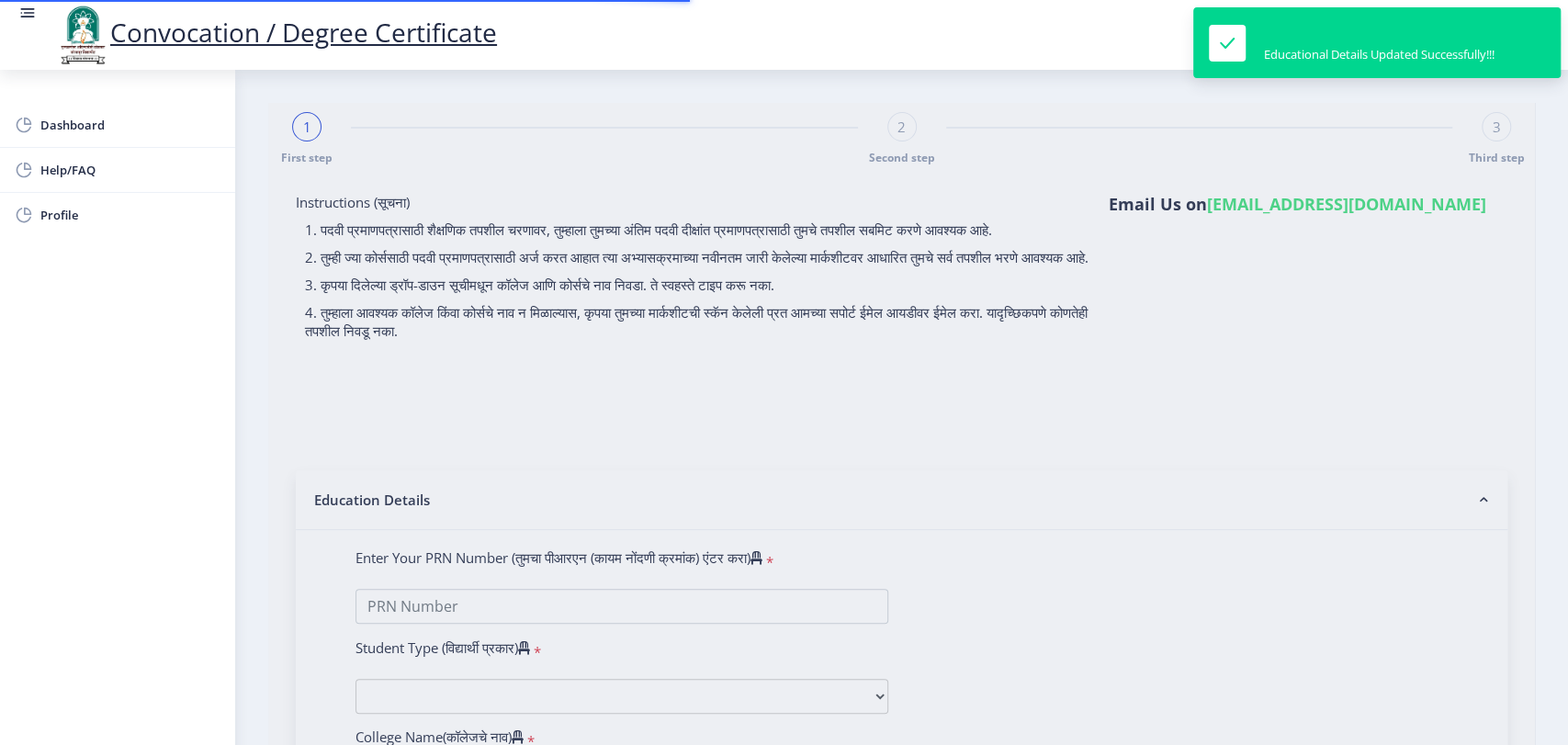 type on "12345678901234" 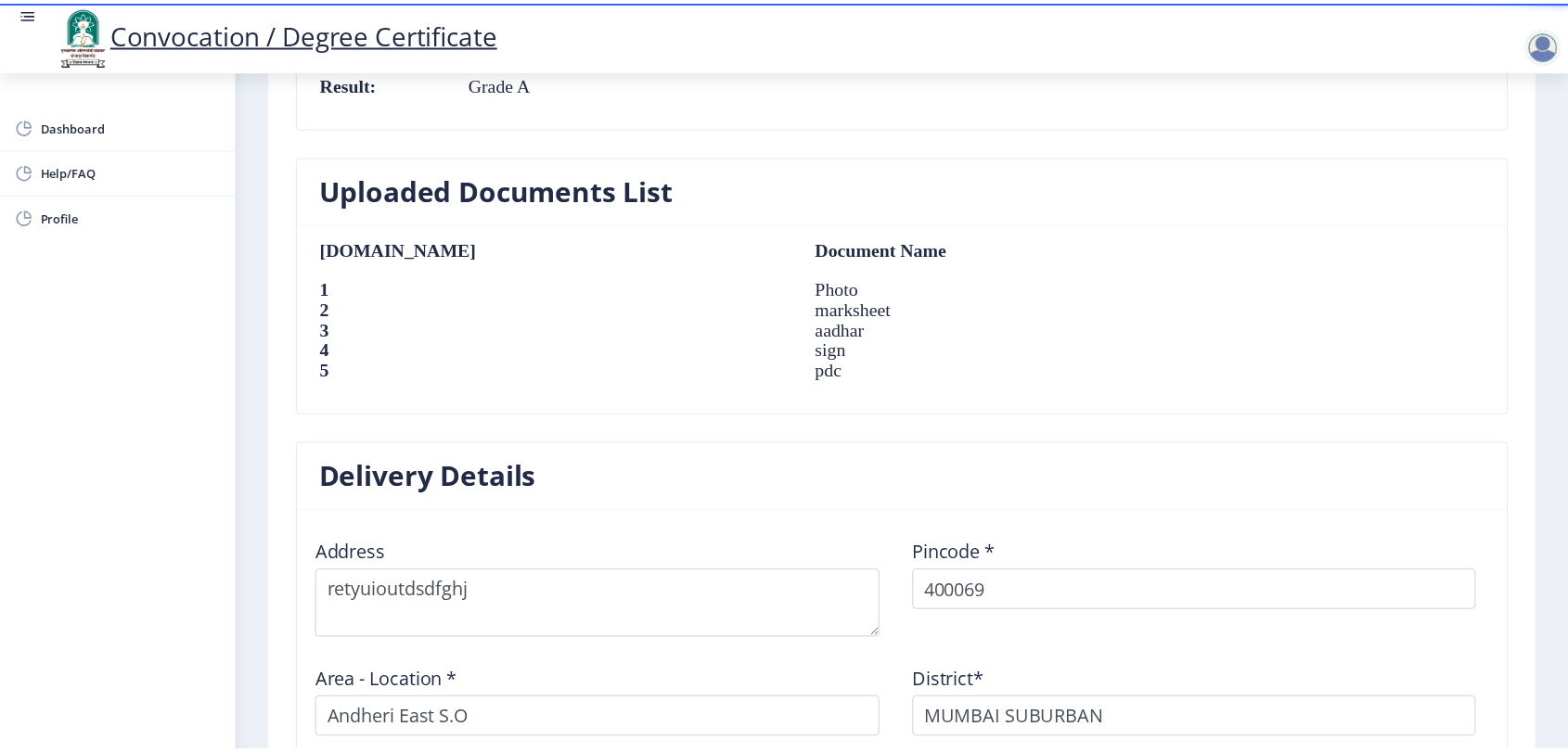 scroll, scrollTop: 1510, scrollLeft: 0, axis: vertical 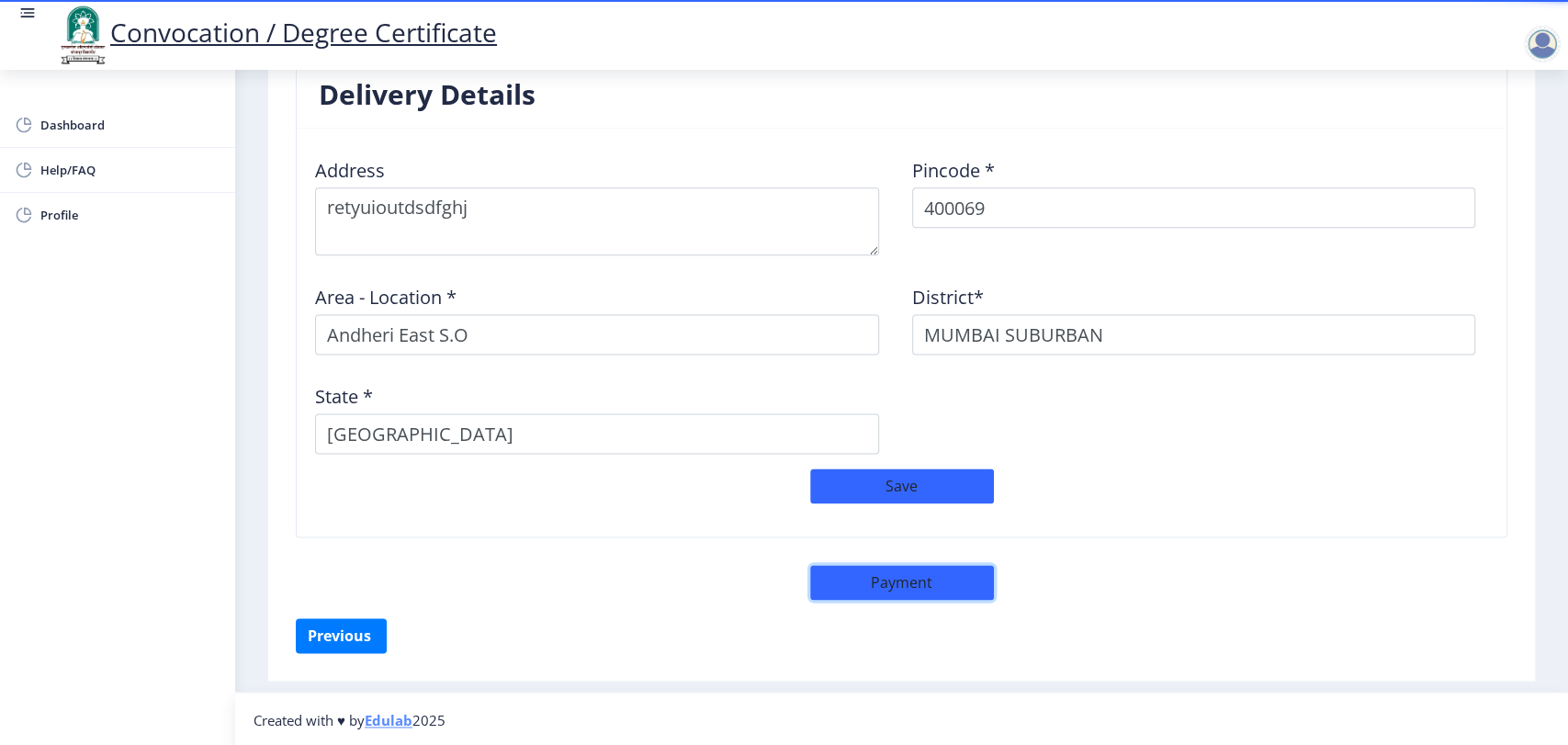 click on "Payment" 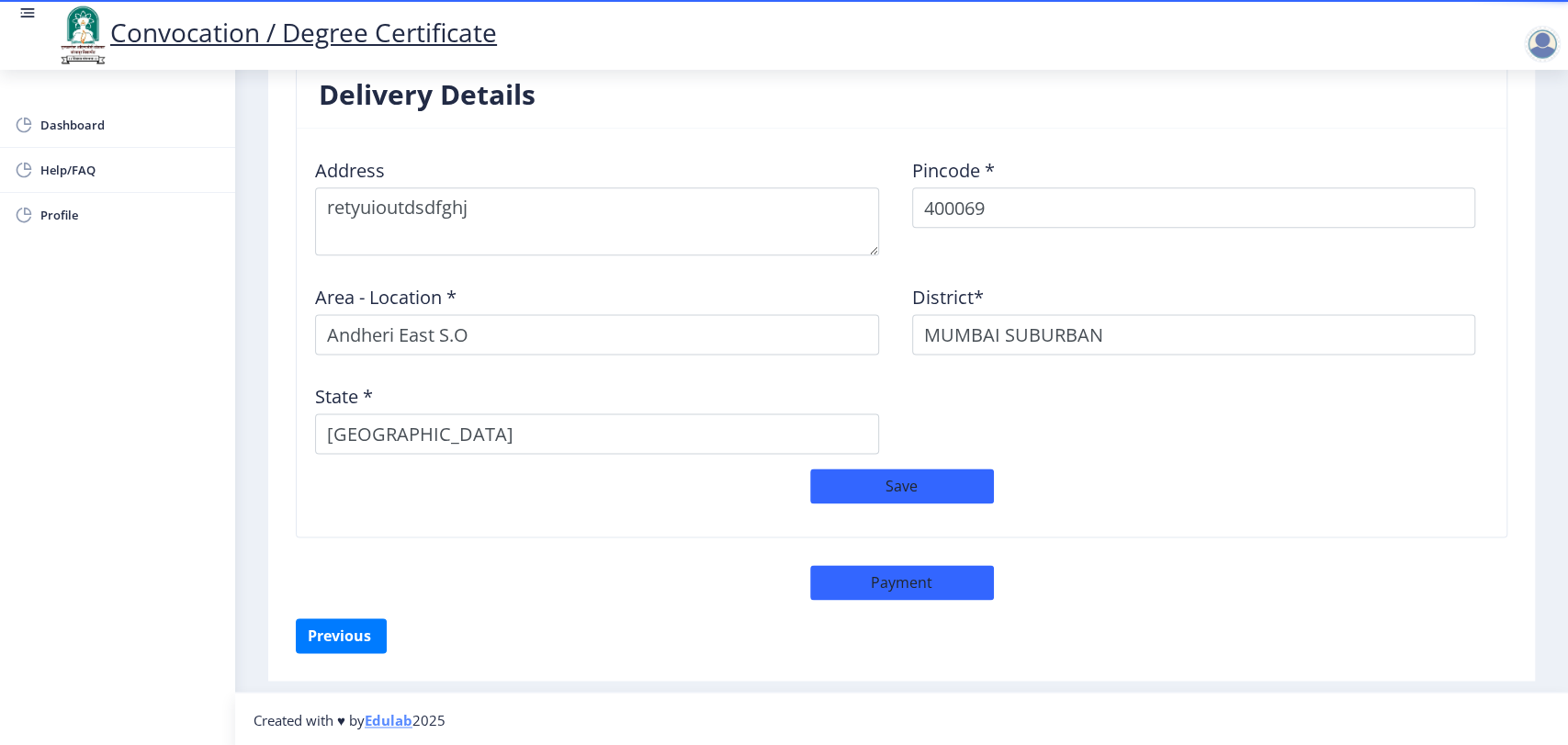 select on "sealed" 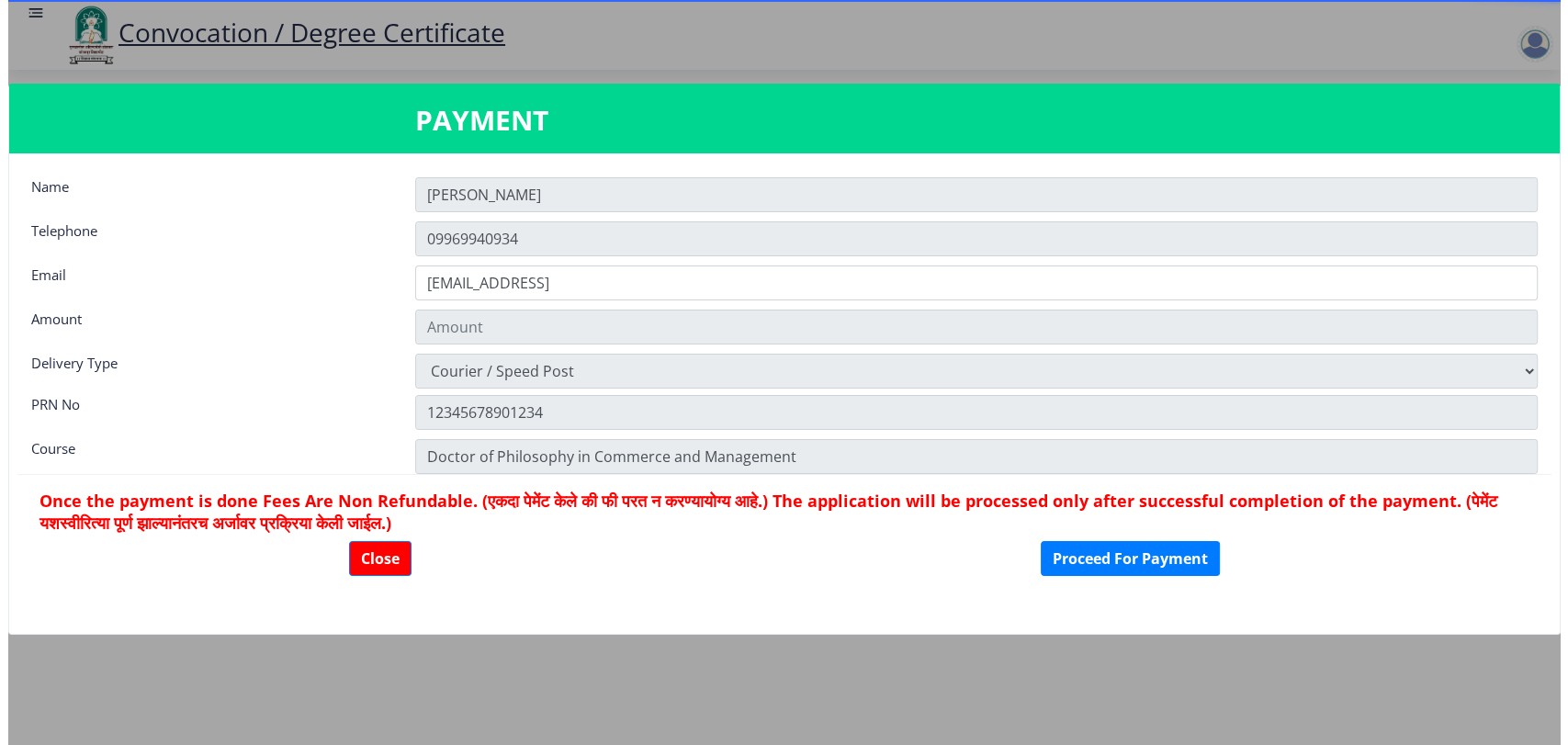 scroll, scrollTop: 1495, scrollLeft: 0, axis: vertical 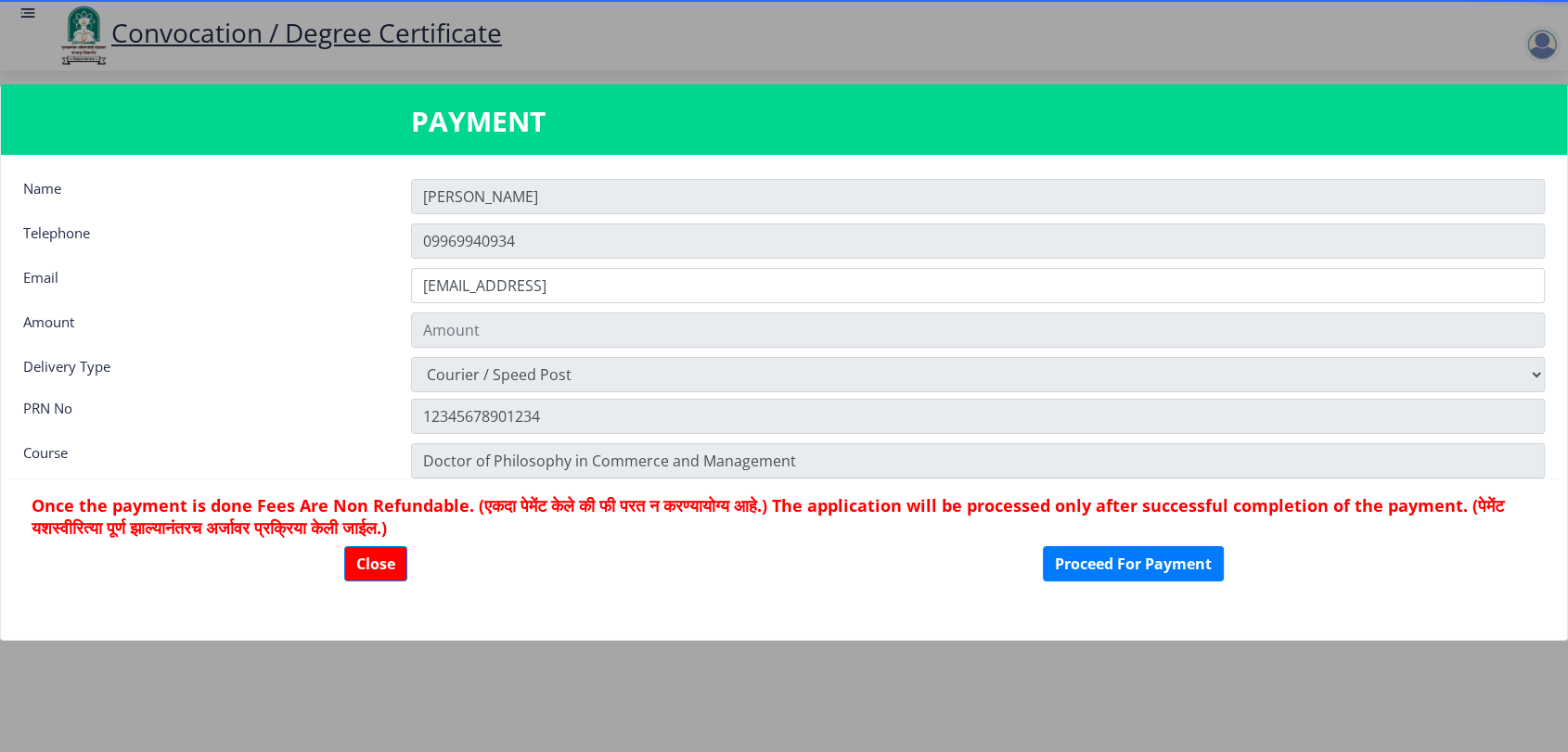 type on "900" 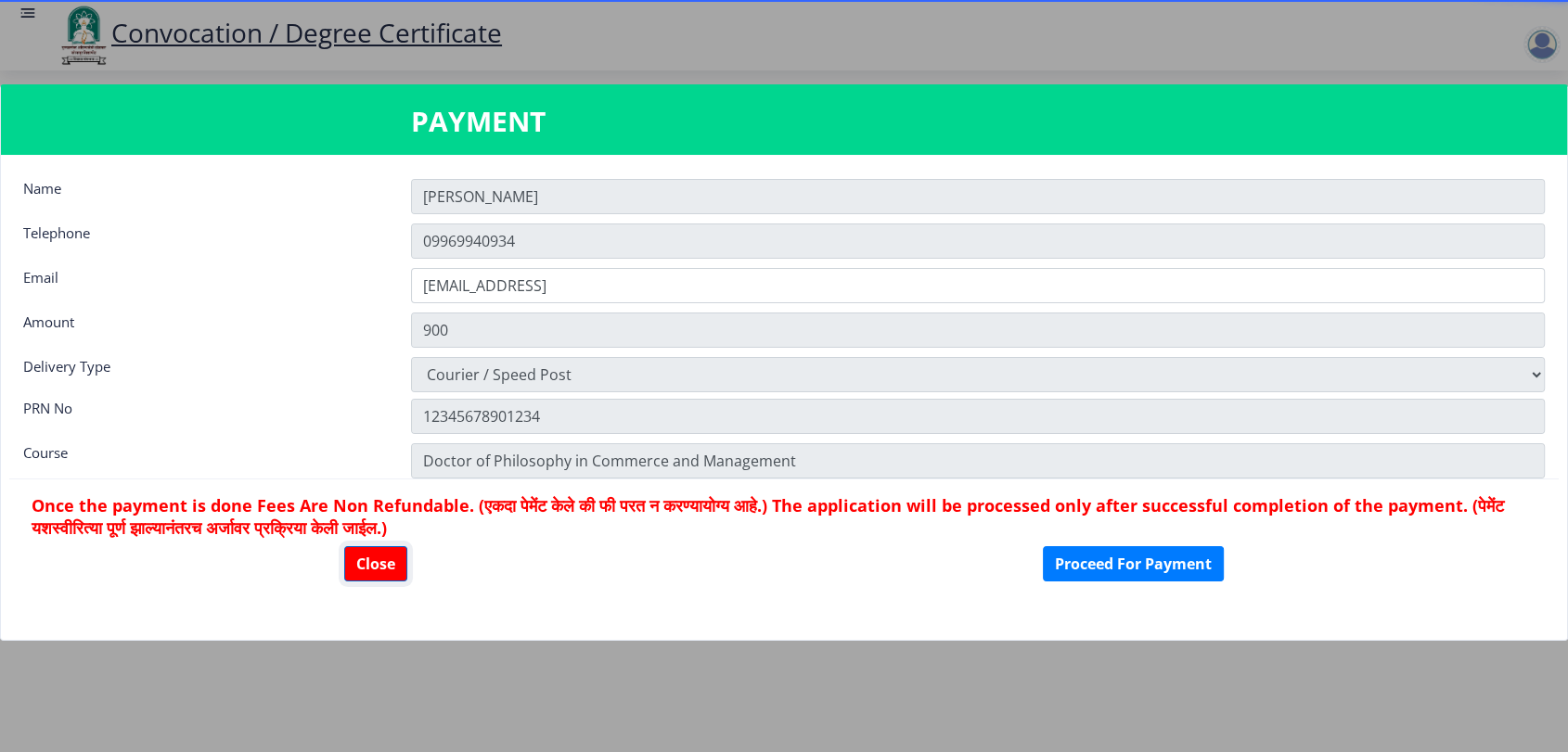 click on "Close" 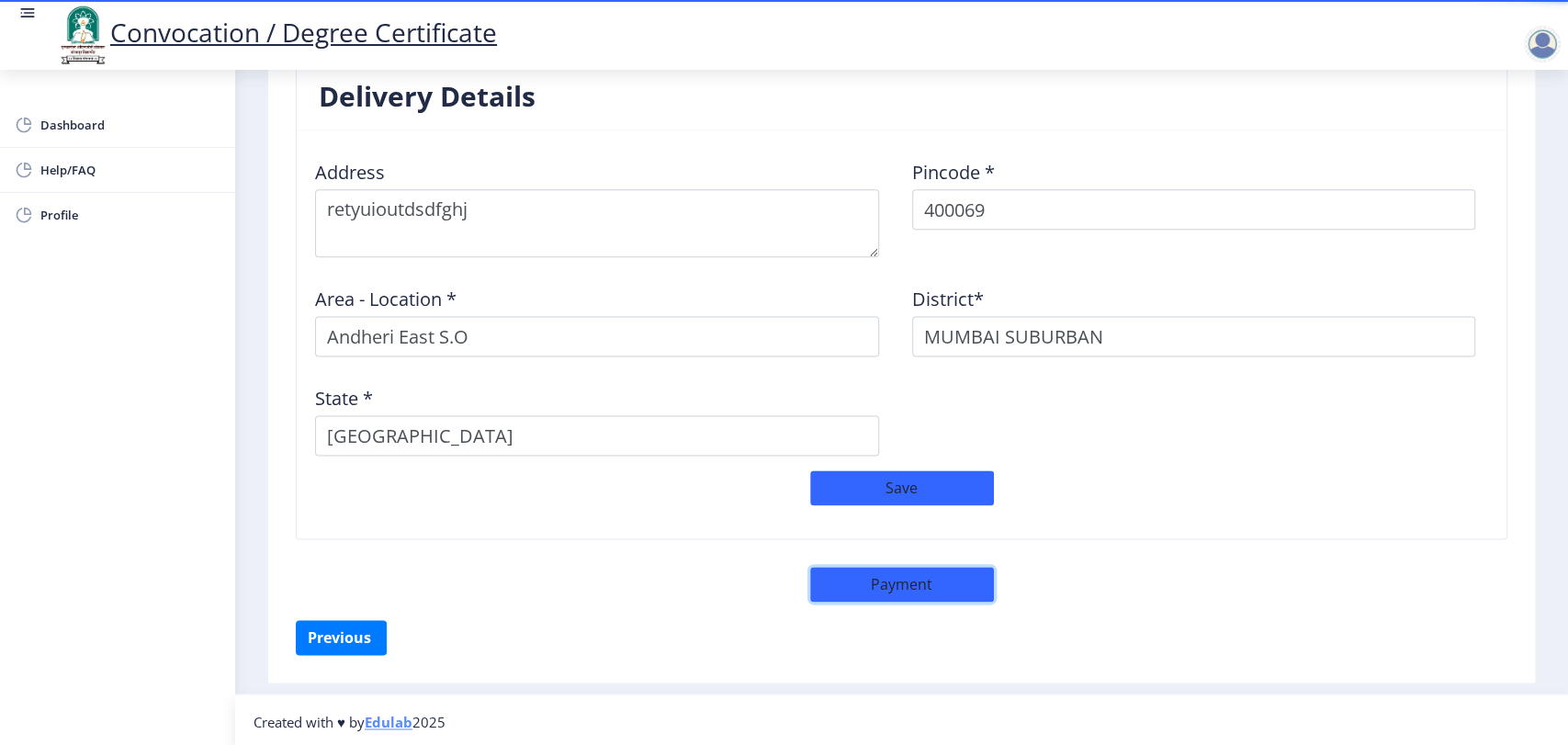type 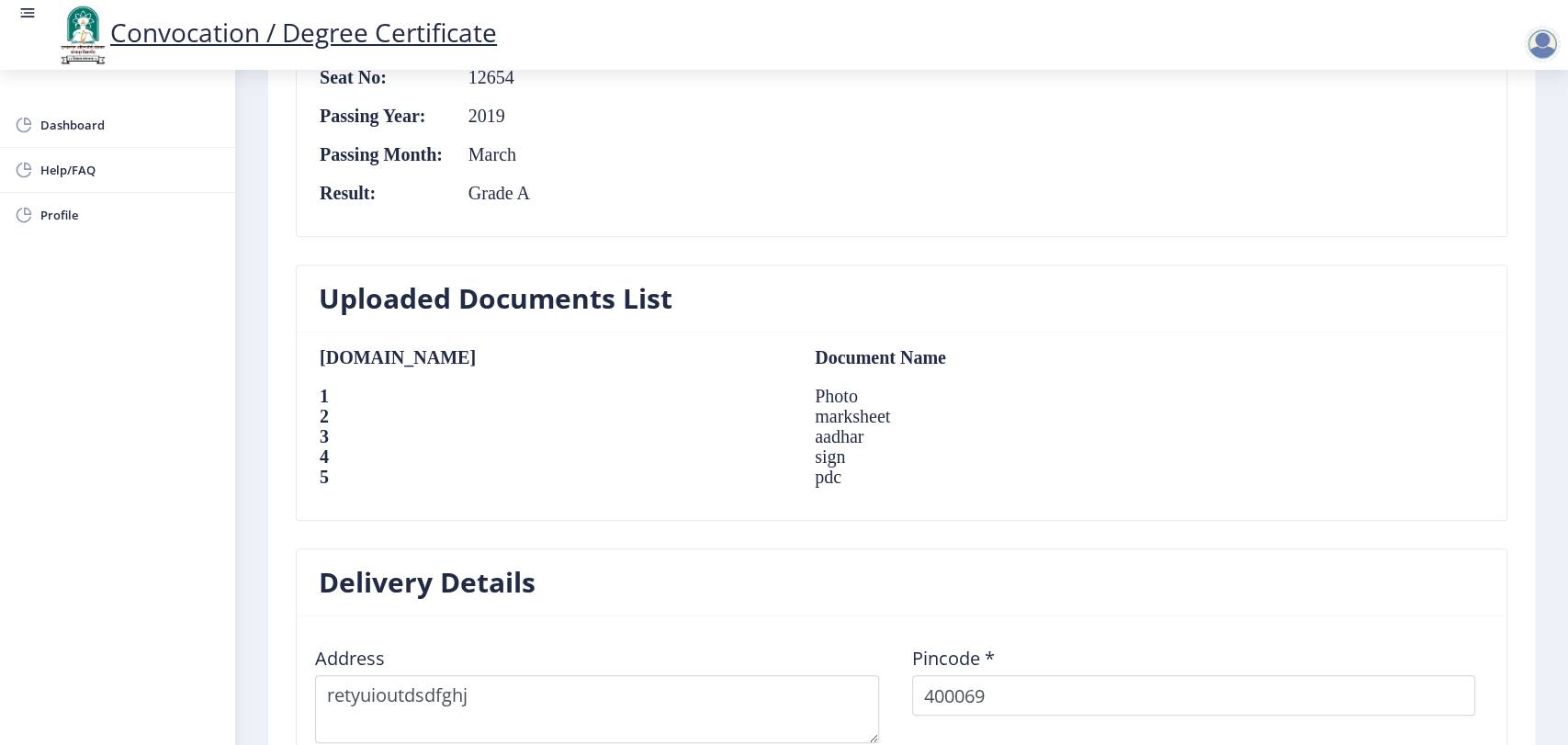 scroll, scrollTop: 930, scrollLeft: 0, axis: vertical 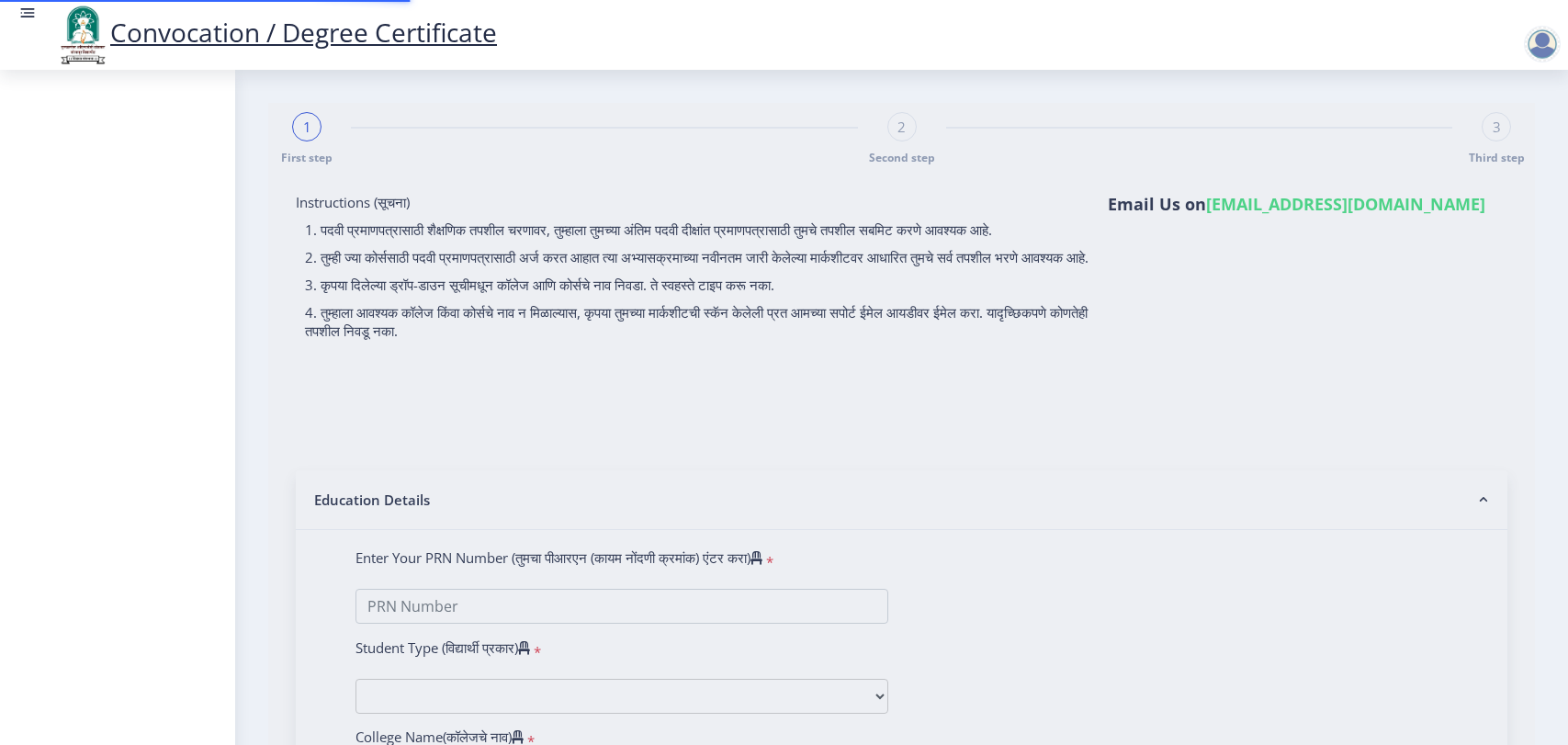 select 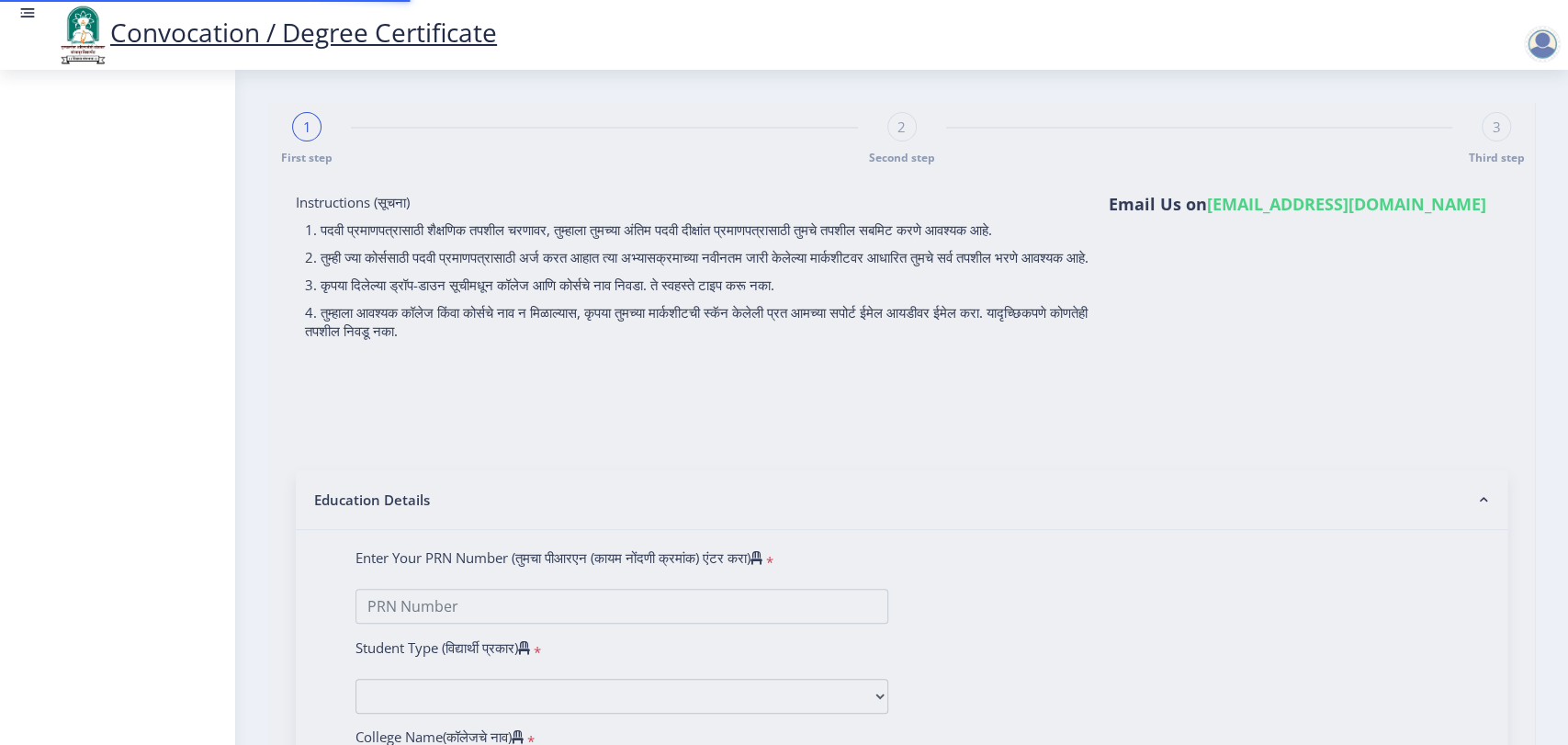 type on "[PERSON_NAME] [PERSON_NAME]" 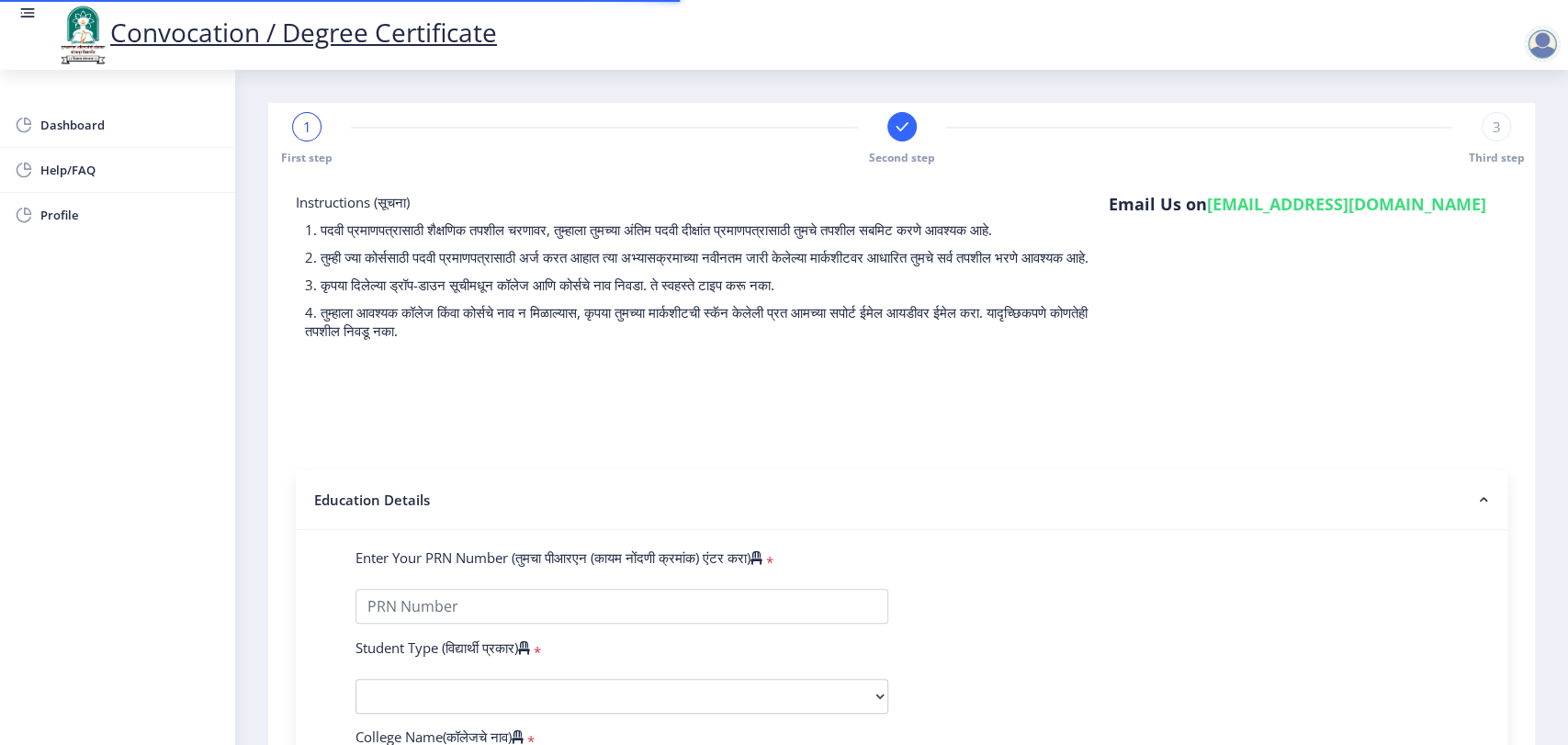 type on "12345678901234" 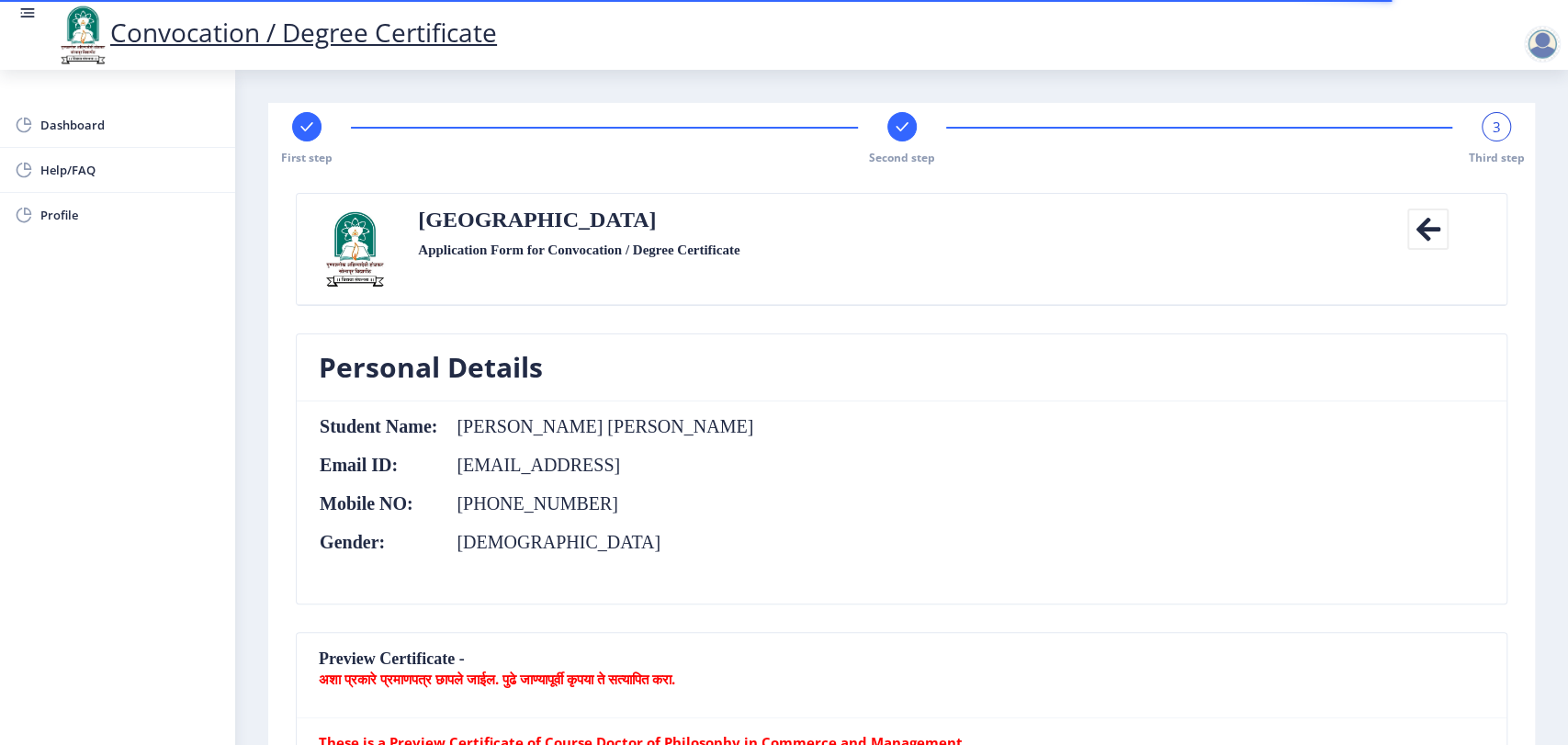 click 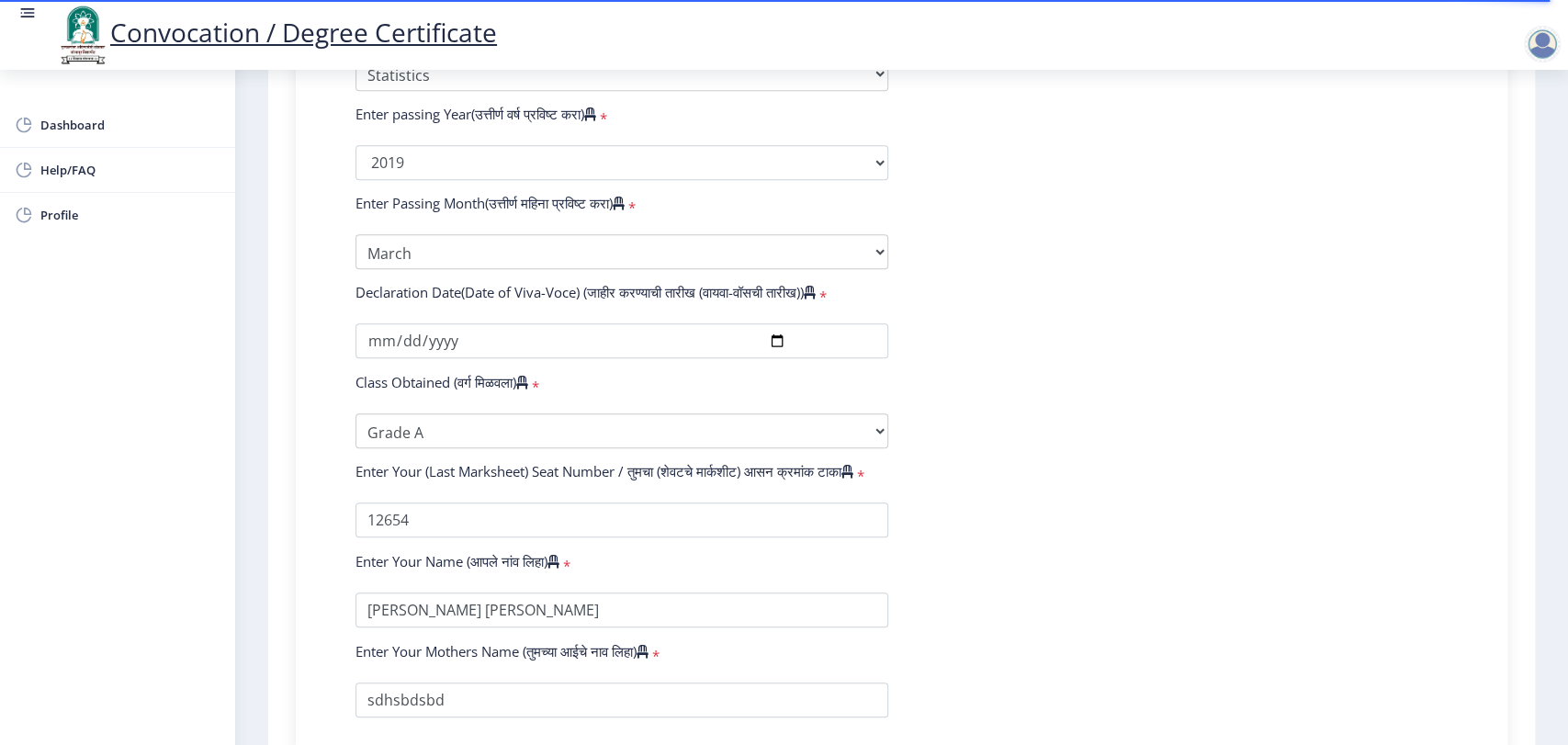 scroll, scrollTop: 1158, scrollLeft: 0, axis: vertical 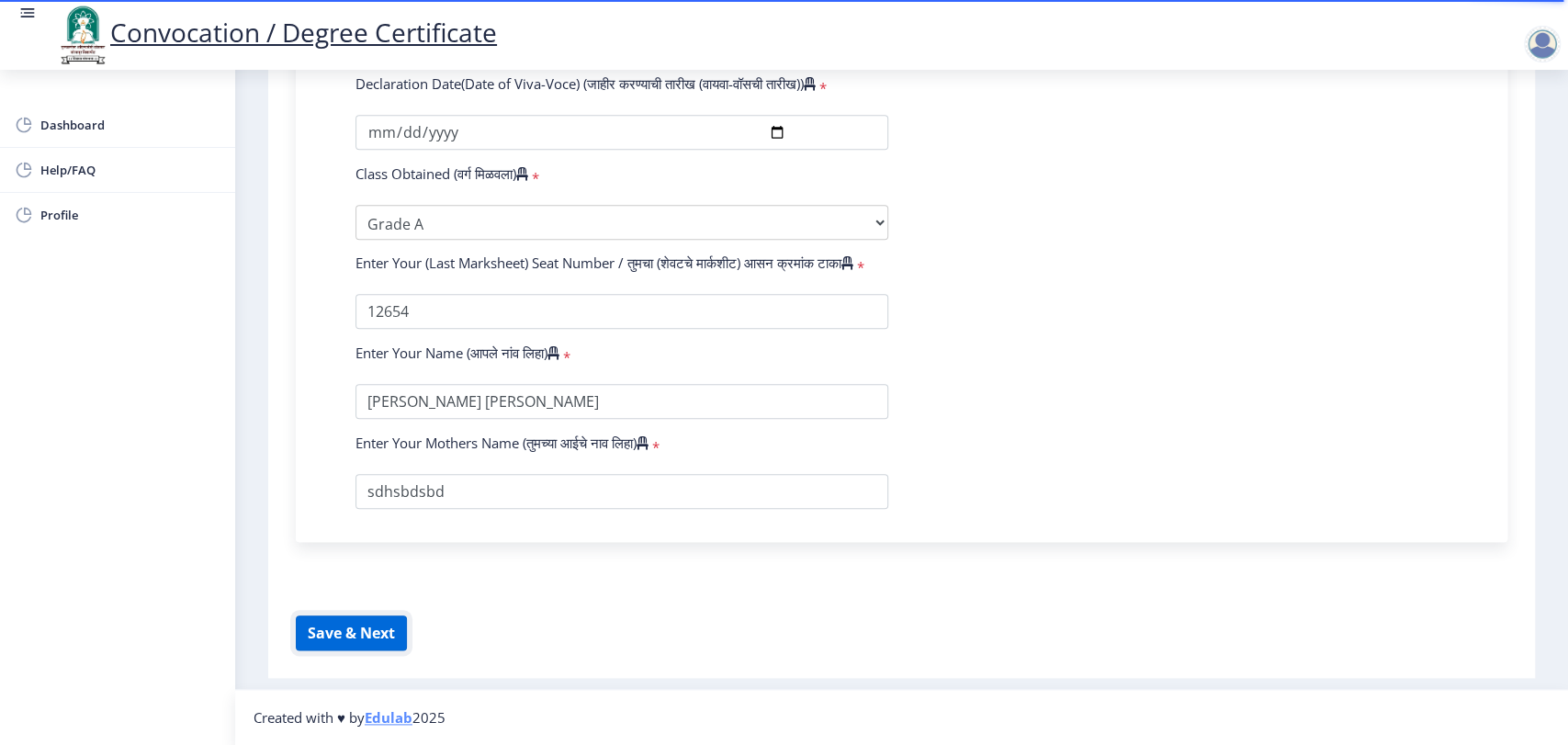 click on "Save & Next" 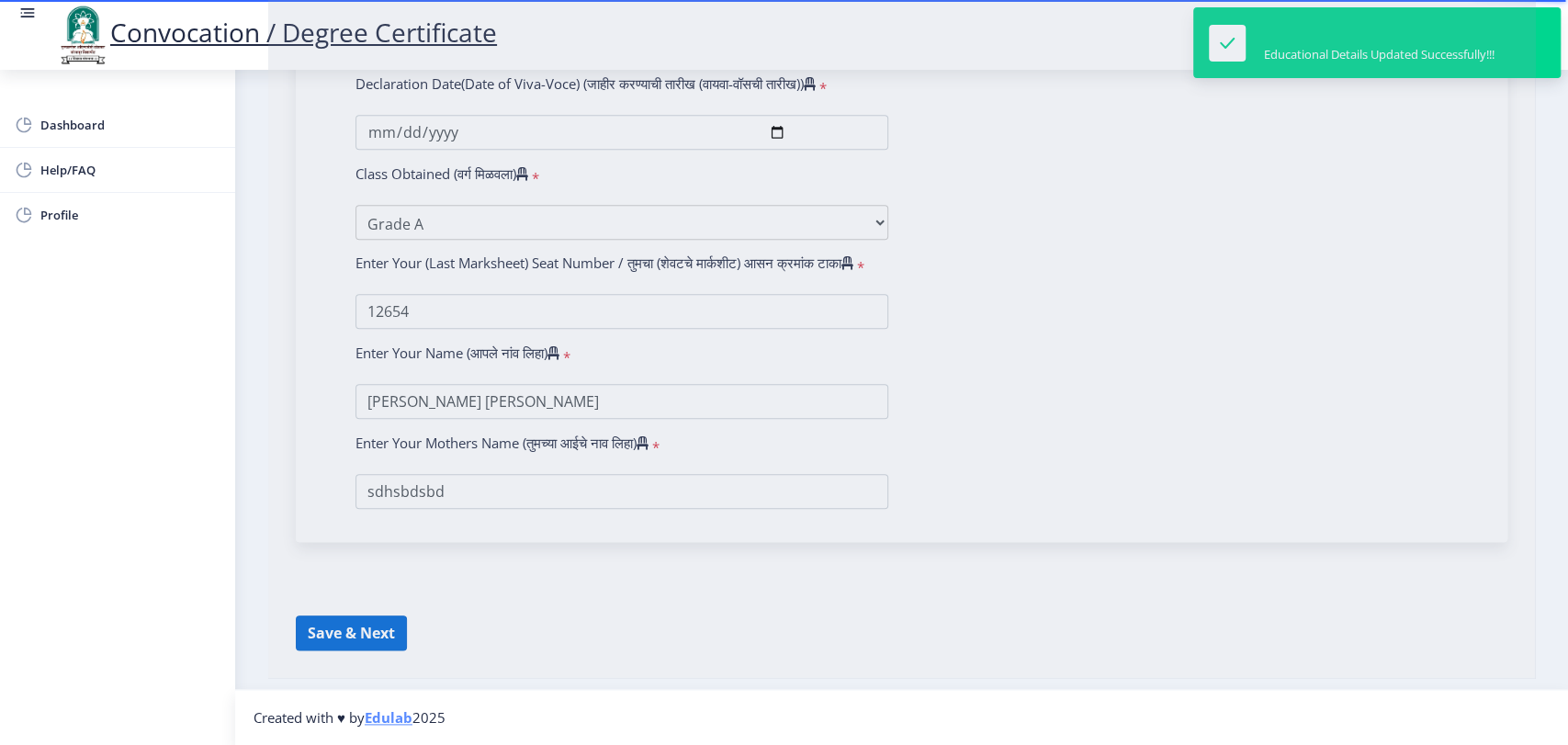select 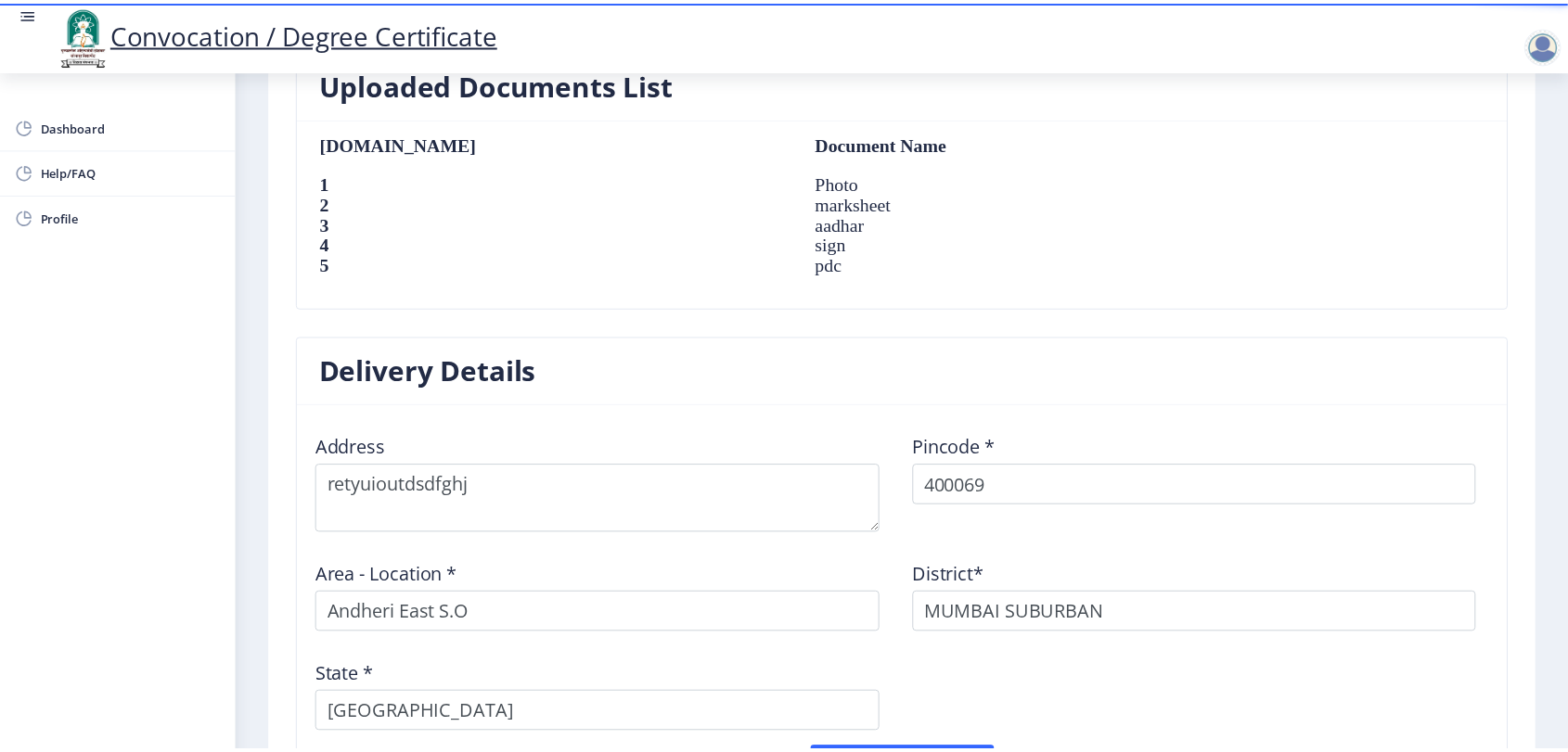 scroll, scrollTop: 1510, scrollLeft: 0, axis: vertical 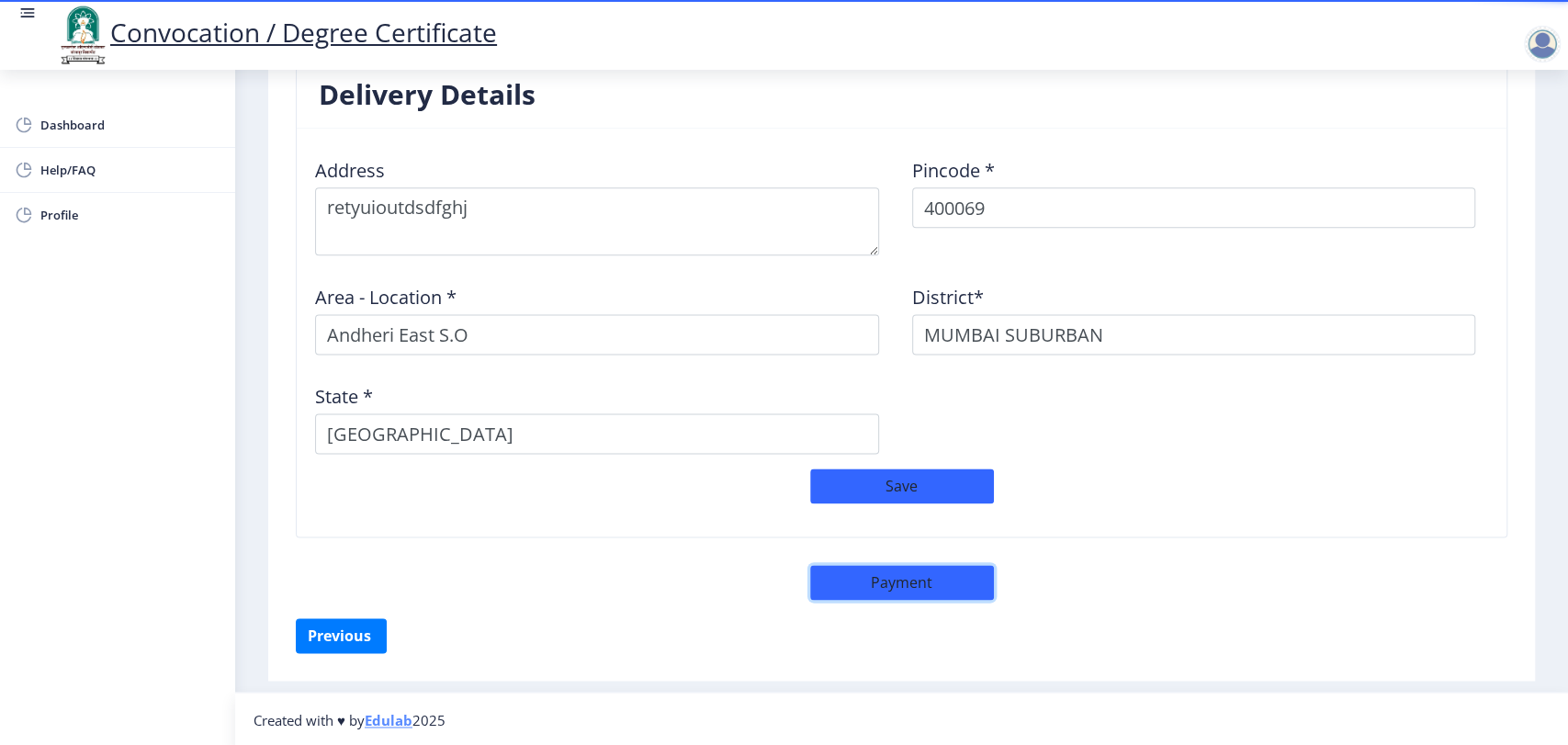 click on "Payment" 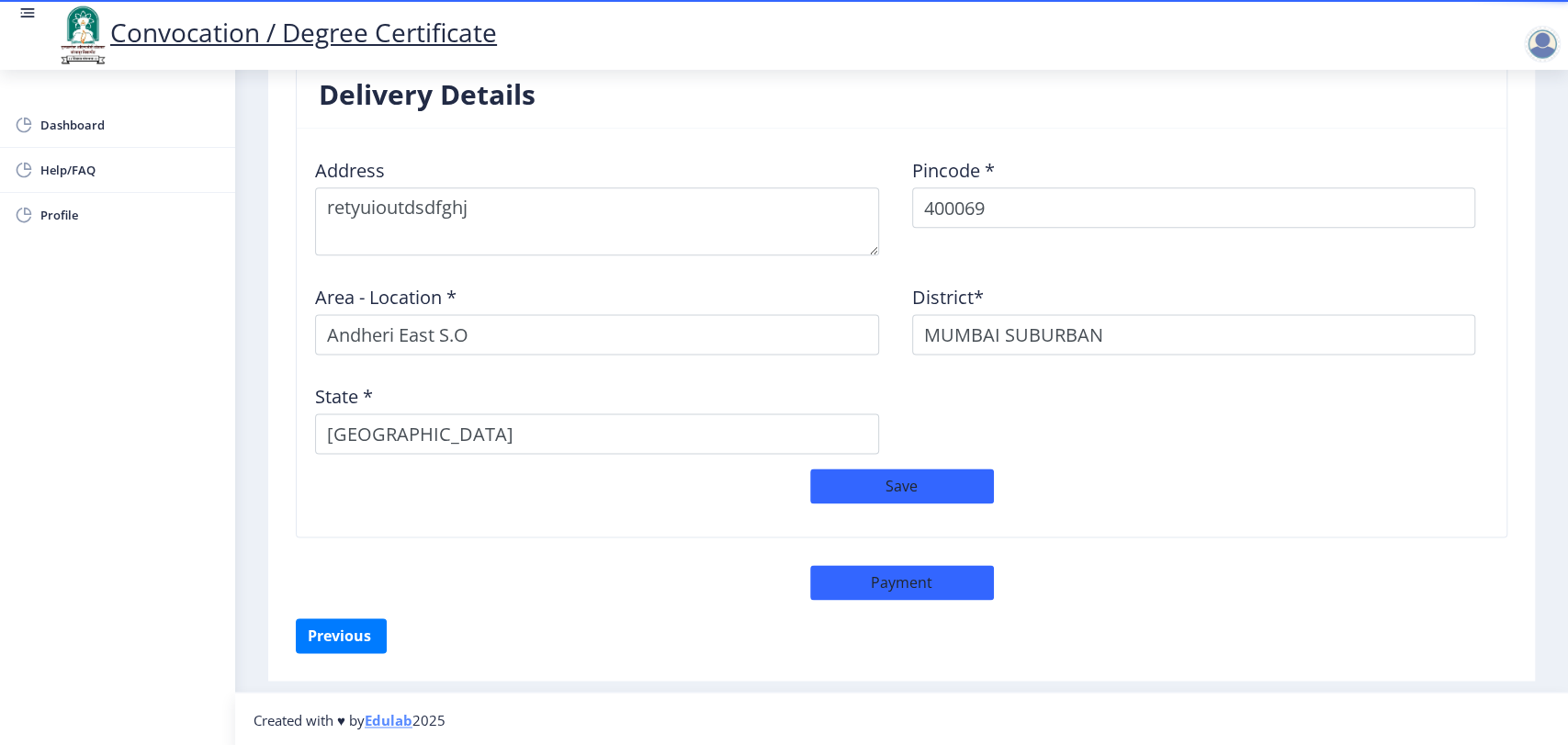 select on "sealed" 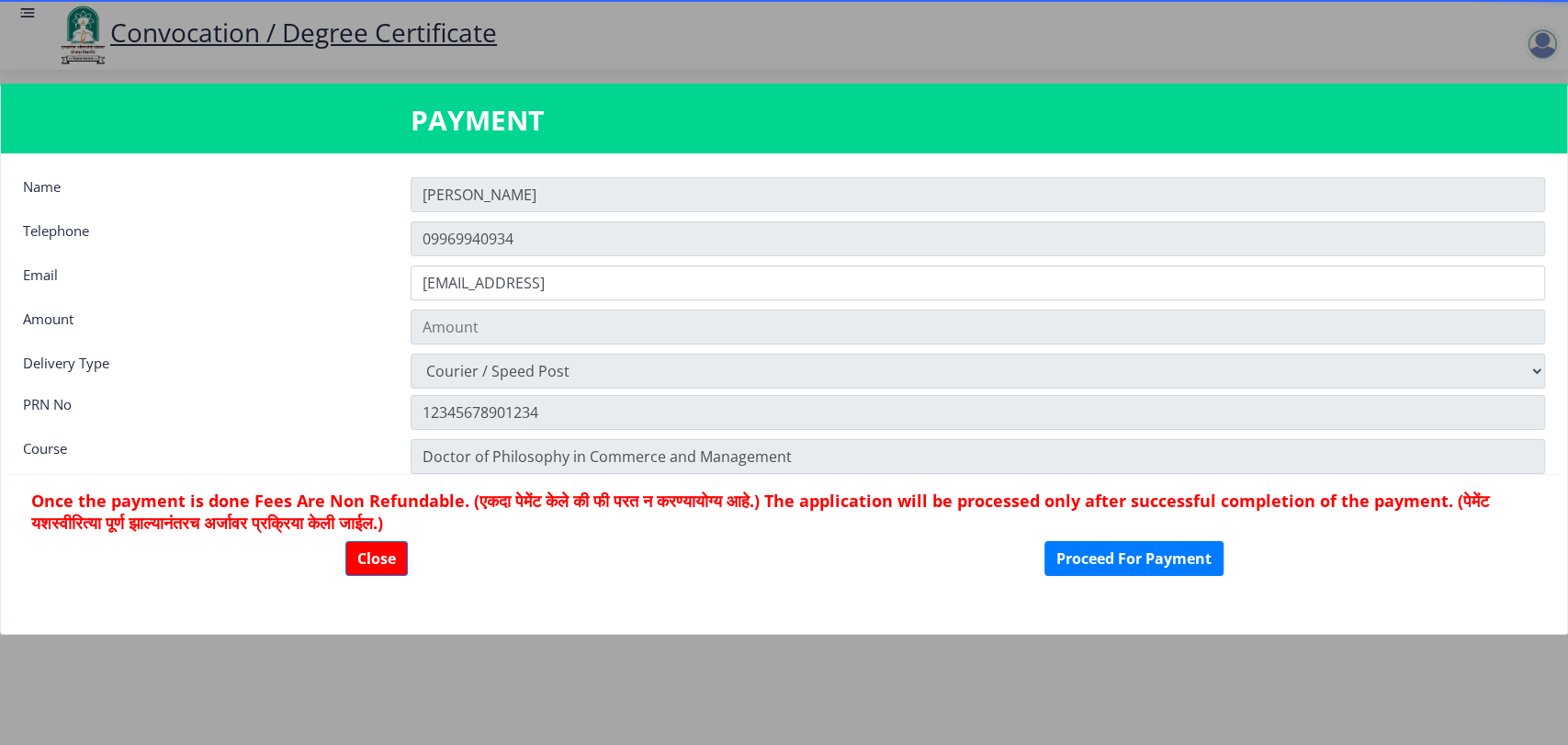 scroll, scrollTop: 1495, scrollLeft: 0, axis: vertical 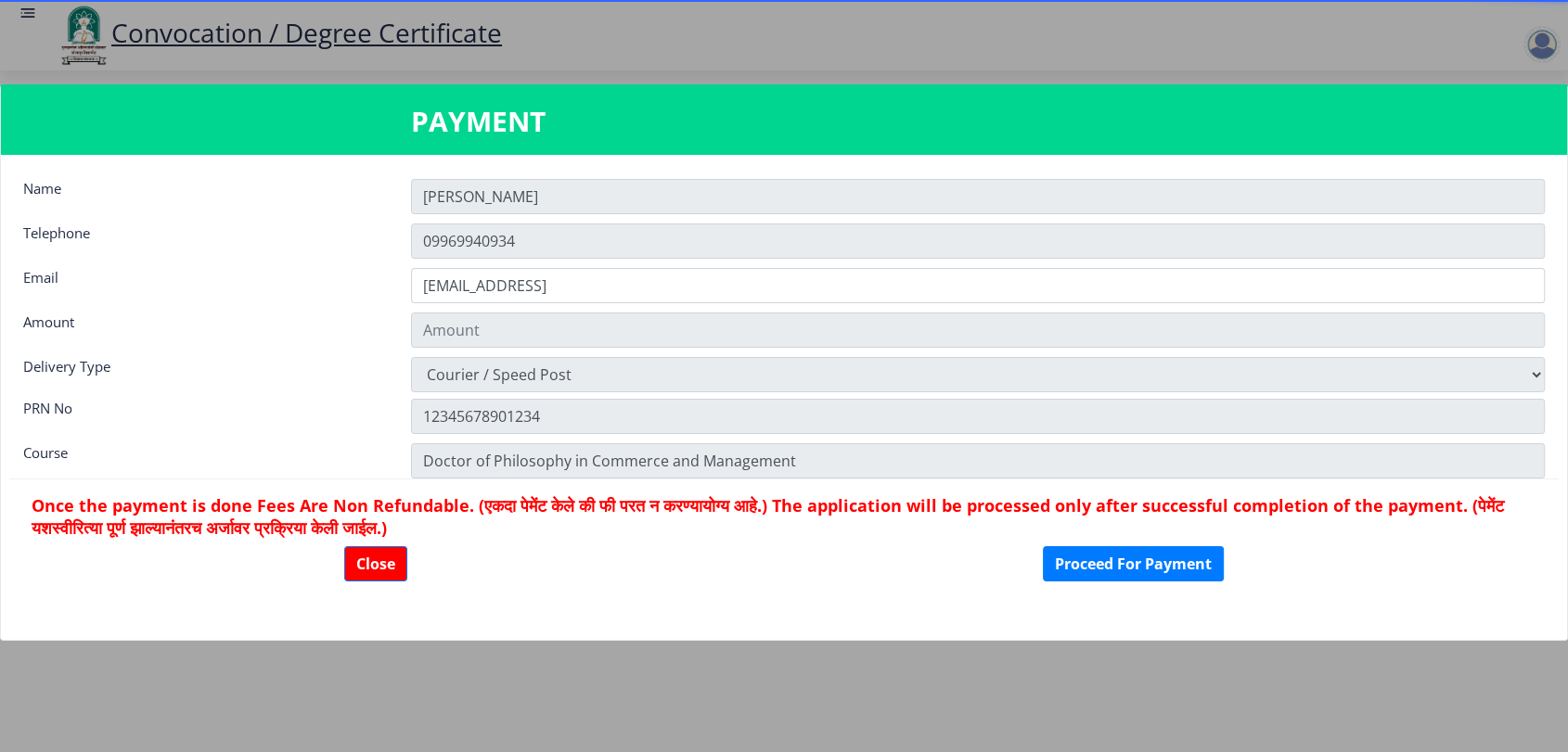 type on "900" 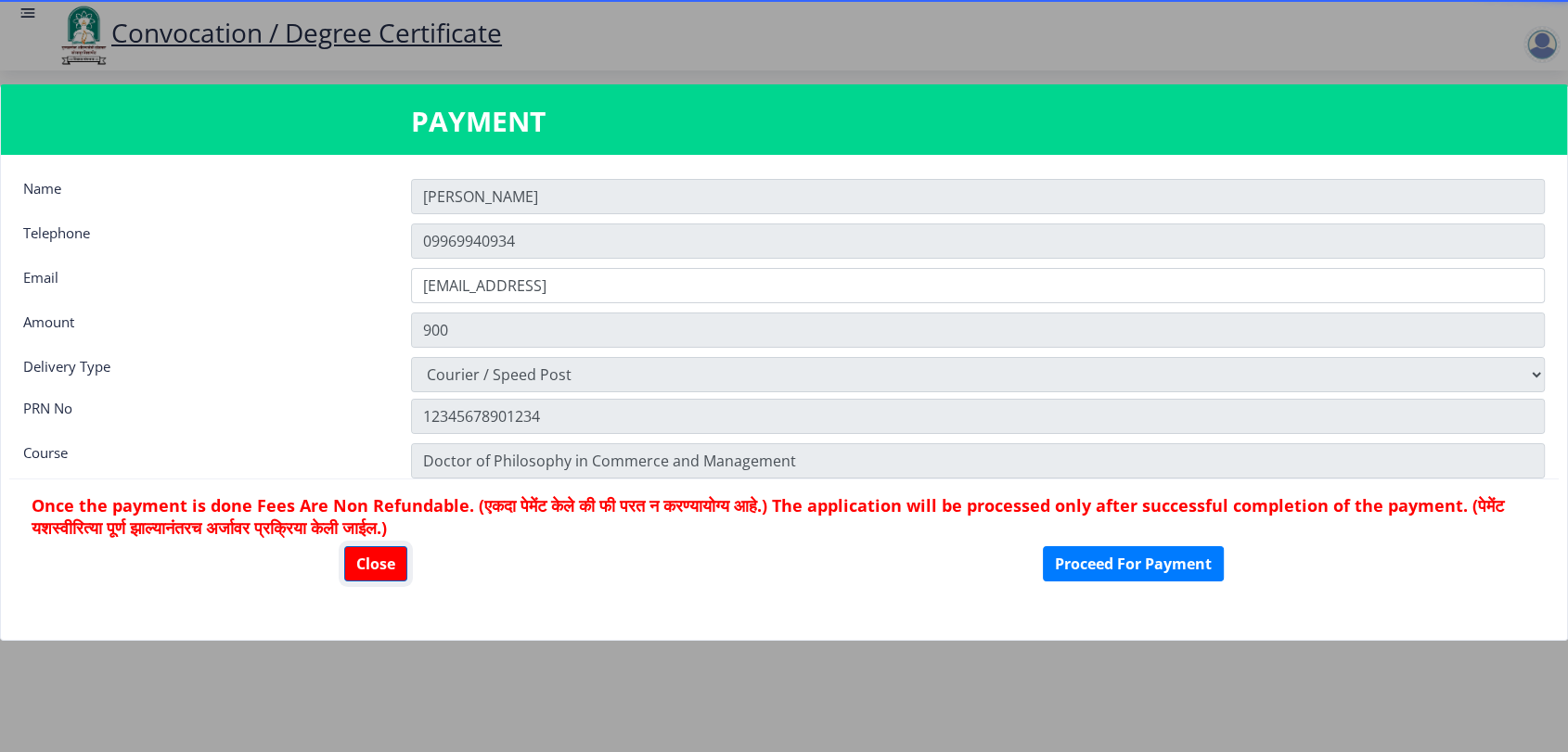 click on "Close" 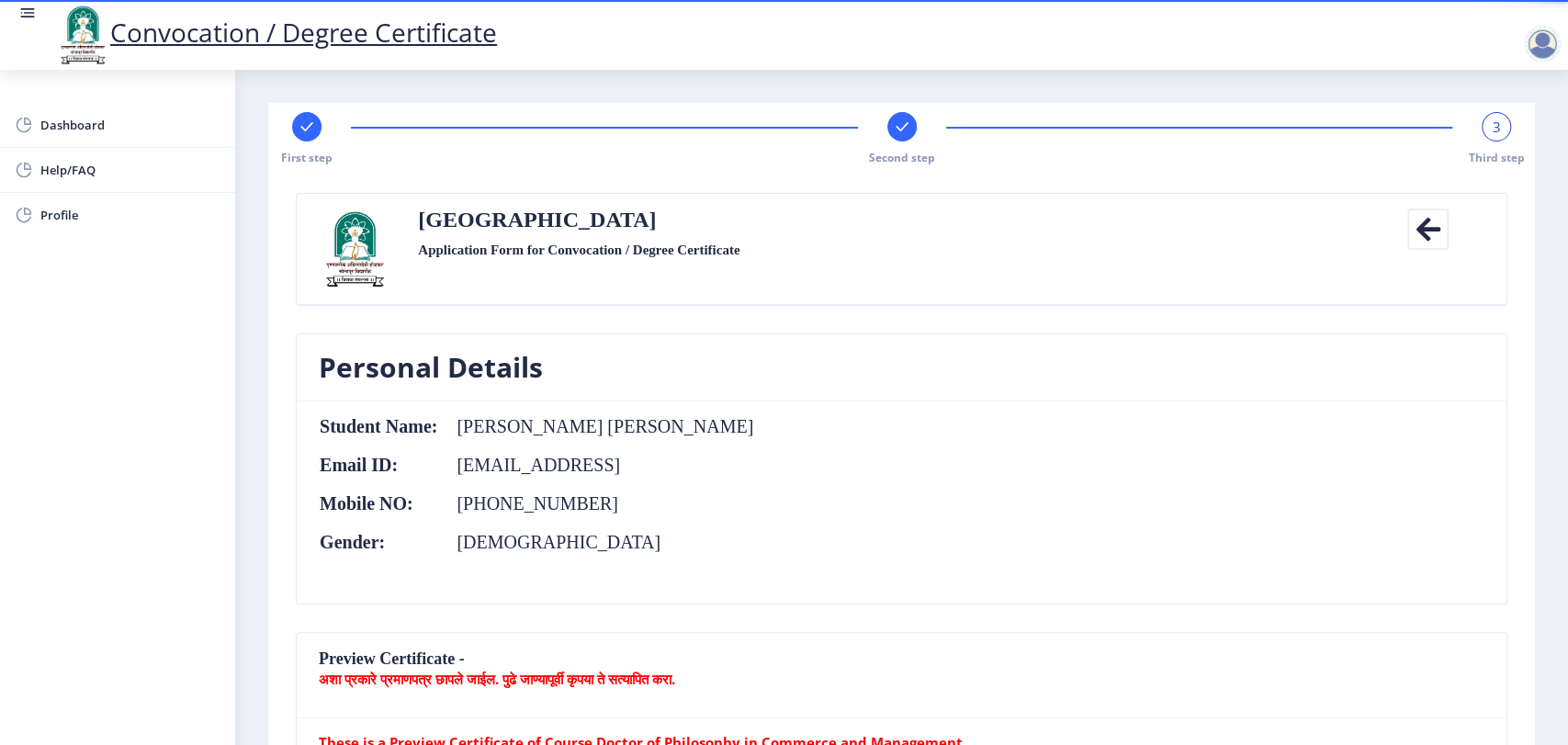 scroll, scrollTop: 0, scrollLeft: 0, axis: both 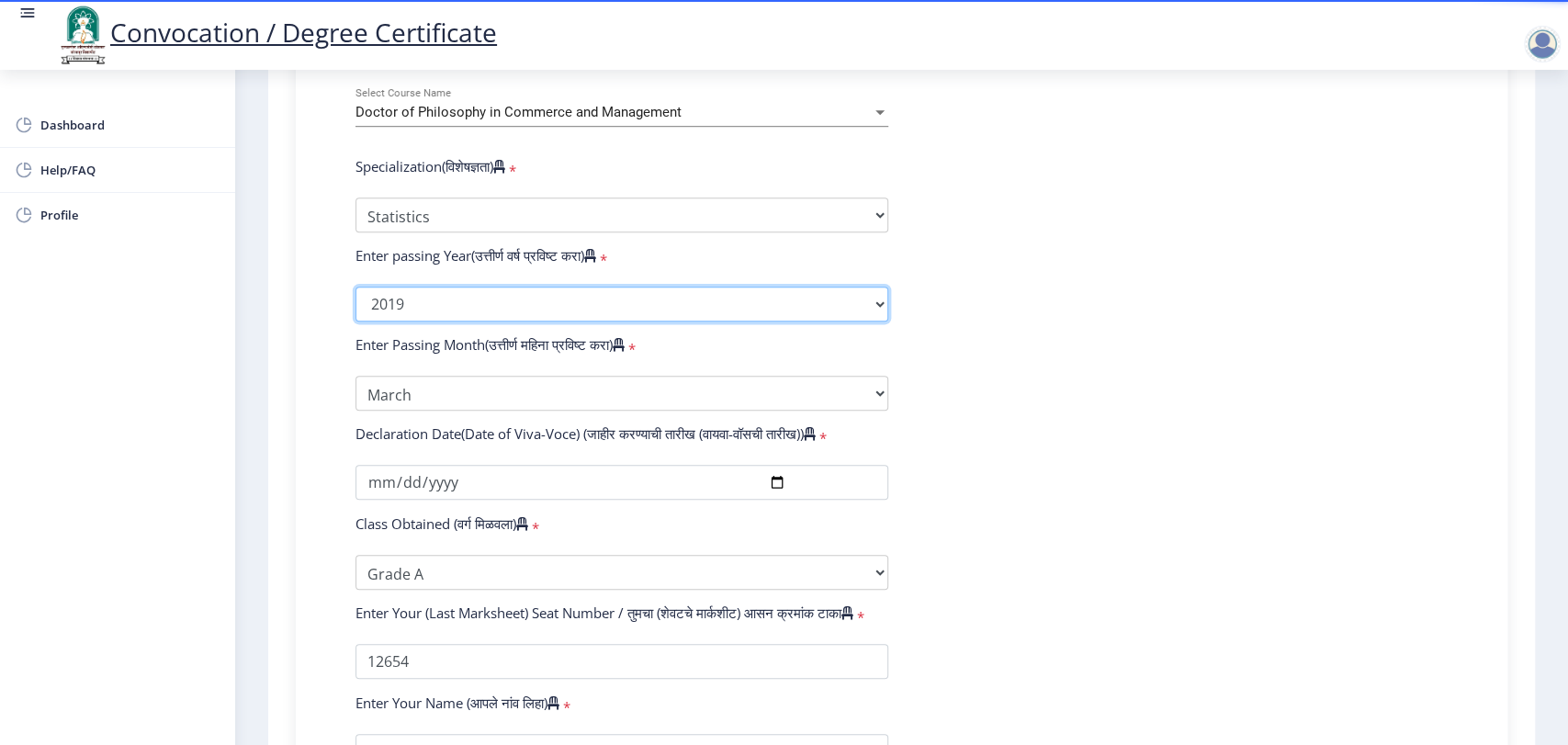 click on "2025   2024   2023   2022   2021   2020   2019   2018   2017   2016   2015   2014   2013   2012   2011   2010   2009   2008   2007   2006   2005   2004   2003   2002   2001   2000   1999   1998   1997   1996   1995   1994   1993   1992   1991   1990   1989   1988   1987   1986   1985   1984   1983   1982   1981   1980   1979   1978   1977   1976" 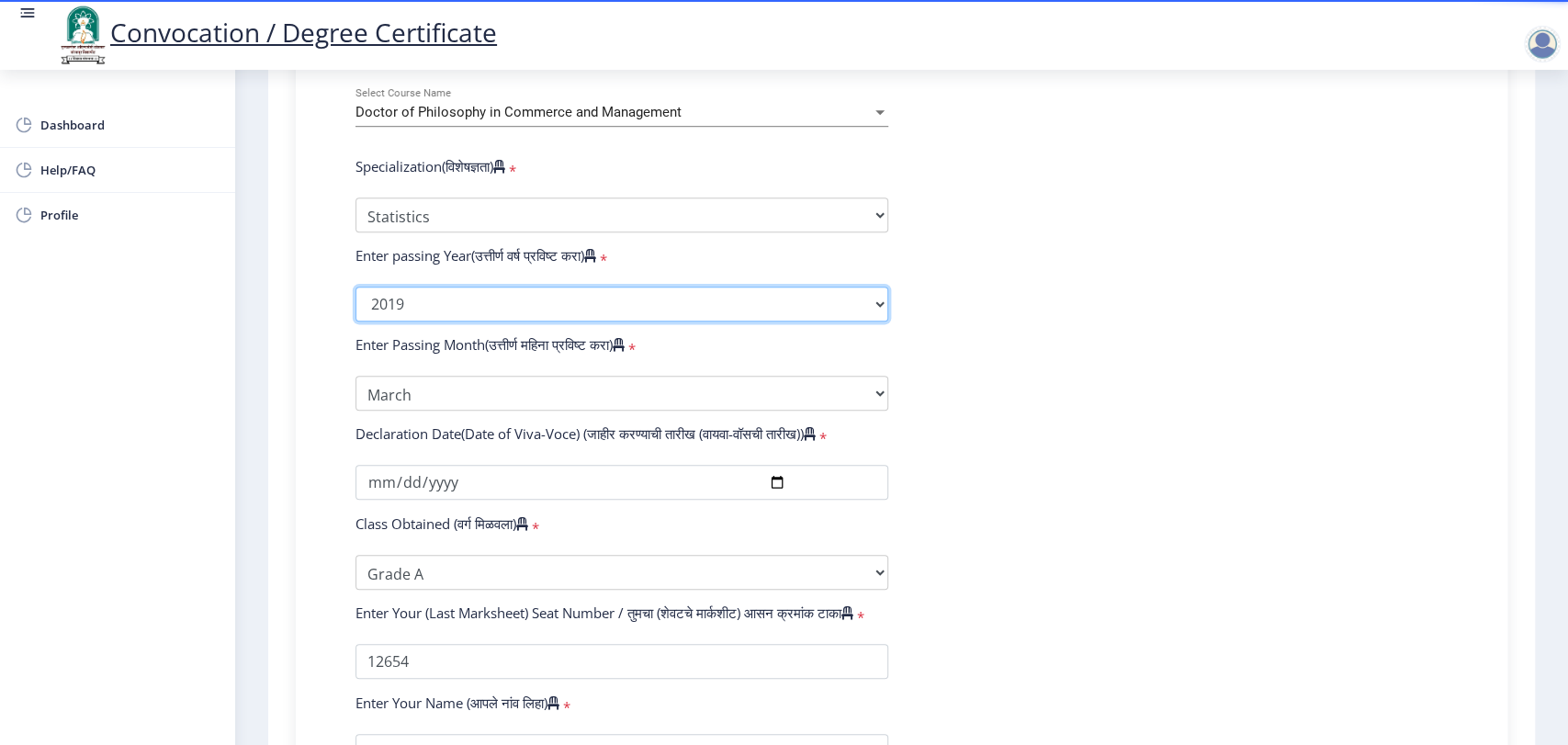 select on "2020" 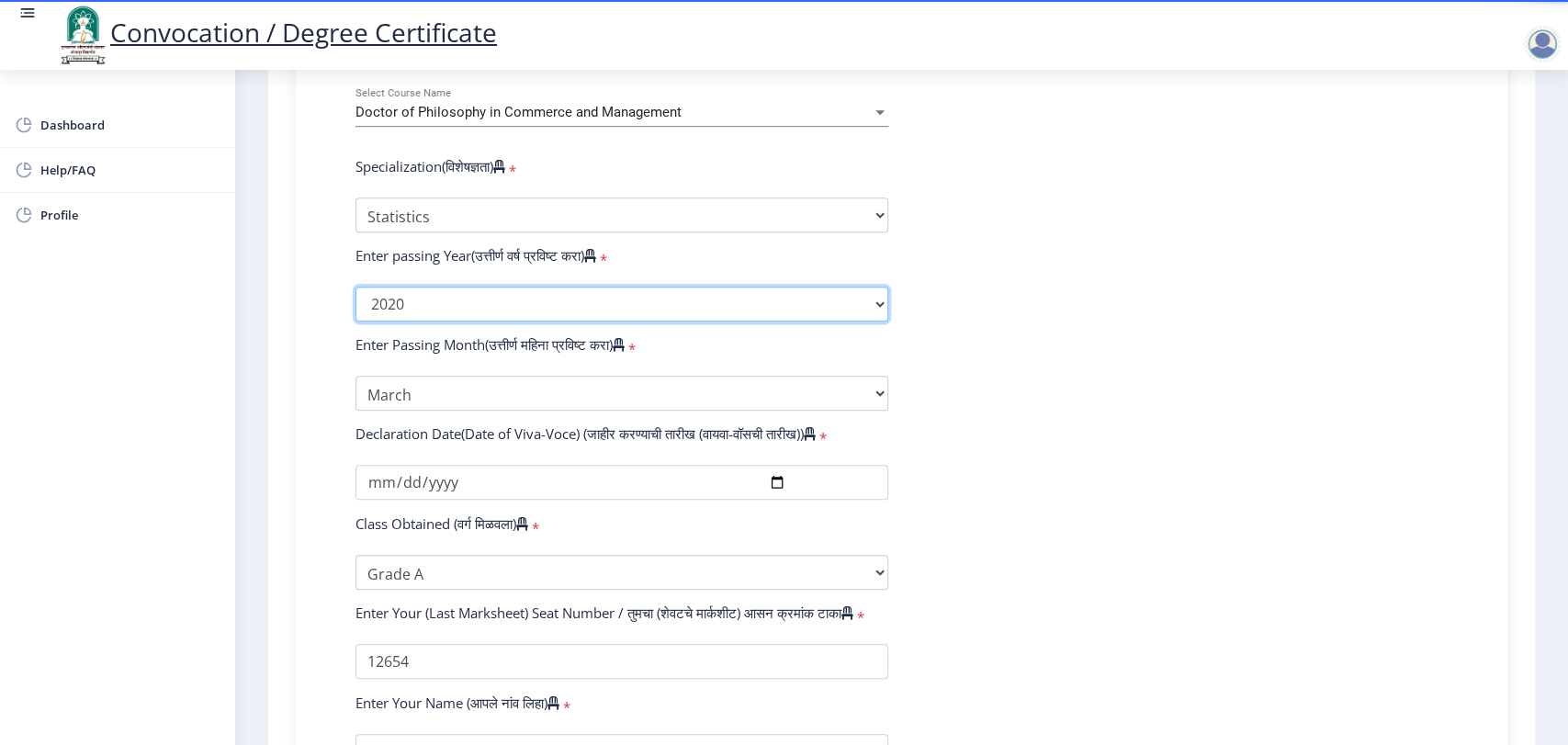 click on "2025   2024   2023   2022   2021   2020   2019   2018   2017   2016   2015   2014   2013   2012   2011   2010   2009   2008   2007   2006   2005   2004   2003   2002   2001   2000   1999   1998   1997   1996   1995   1994   1993   1992   1991   1990   1989   1988   1987   1986   1985   1984   1983   1982   1981   1980   1979   1978   1977   1976" 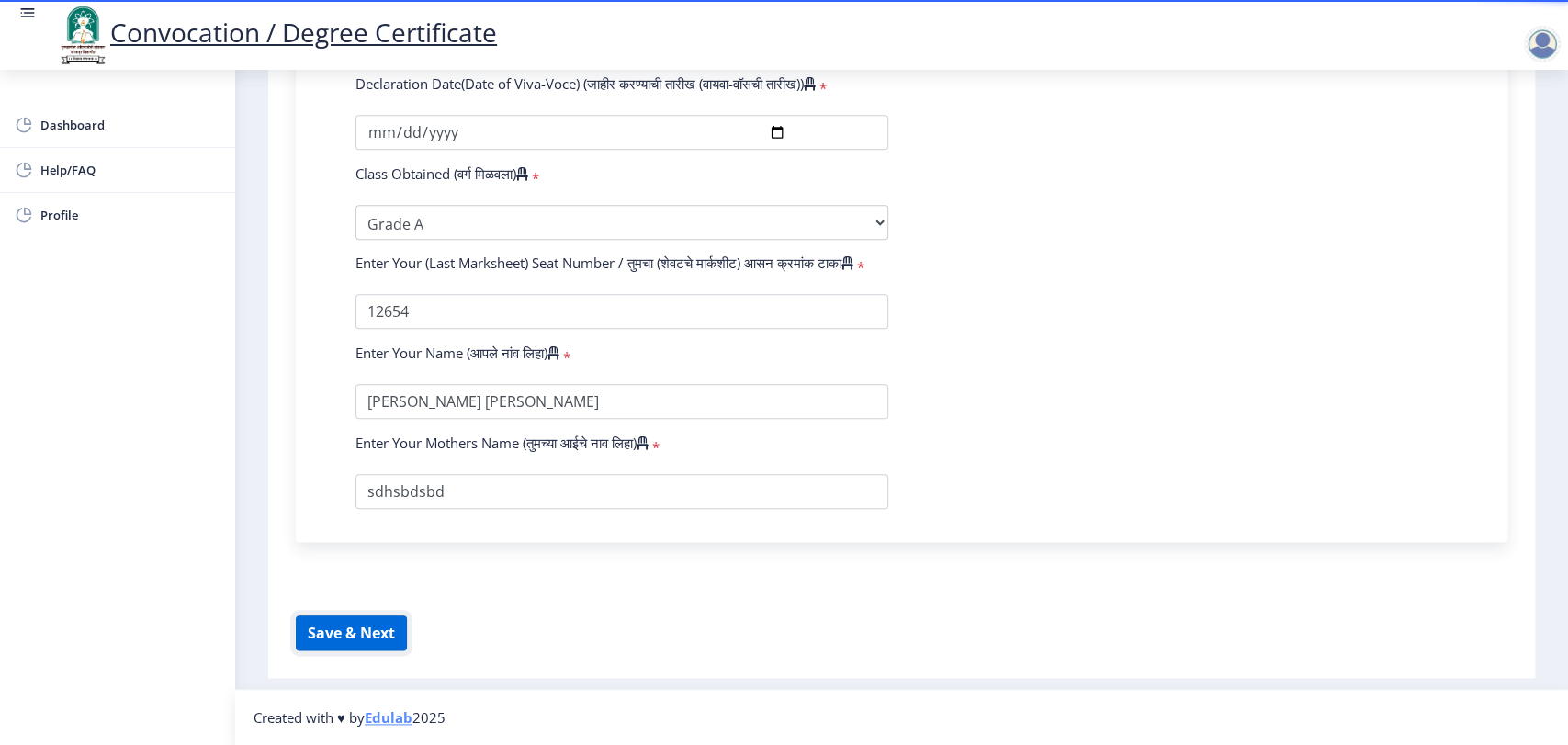 click on "Save & Next" 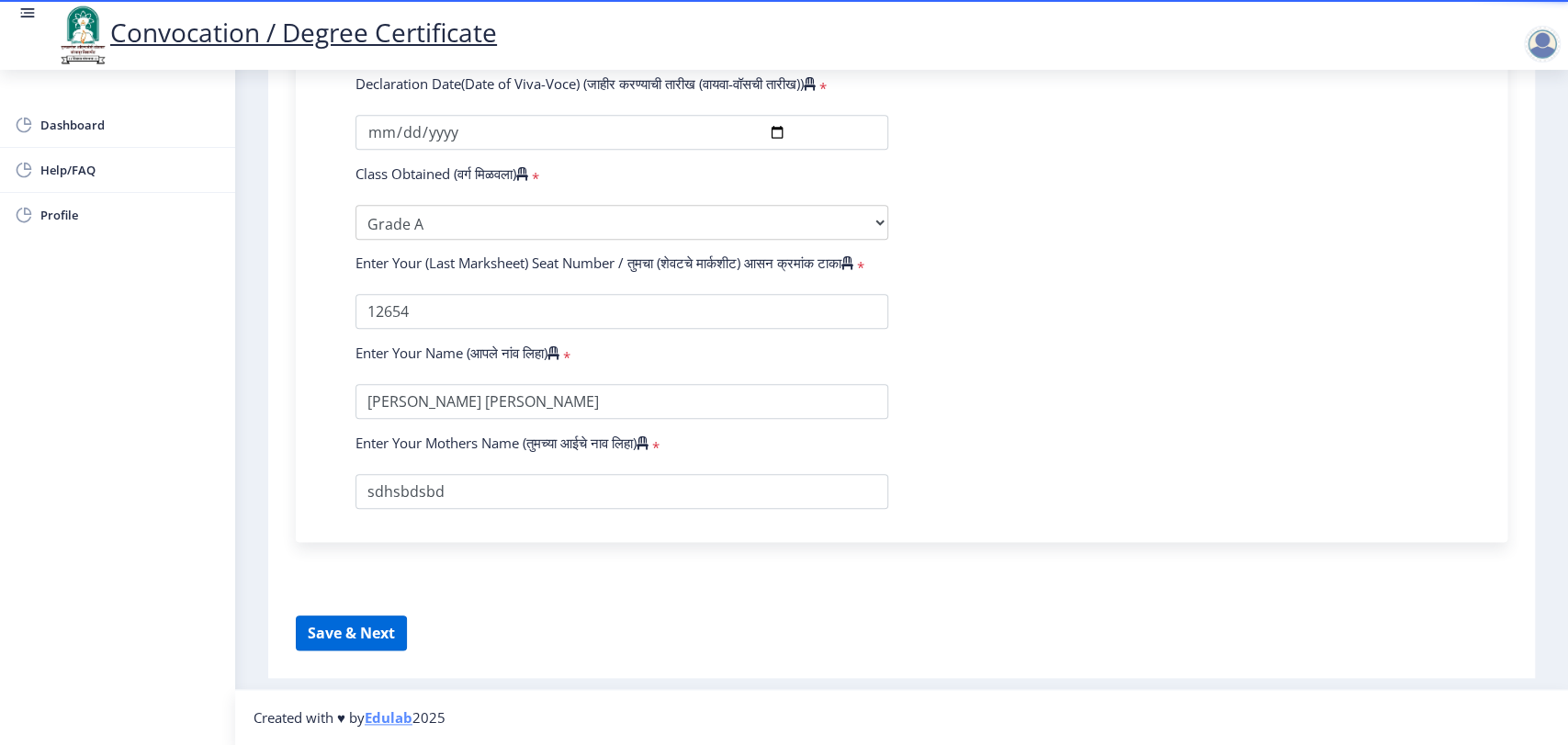 select 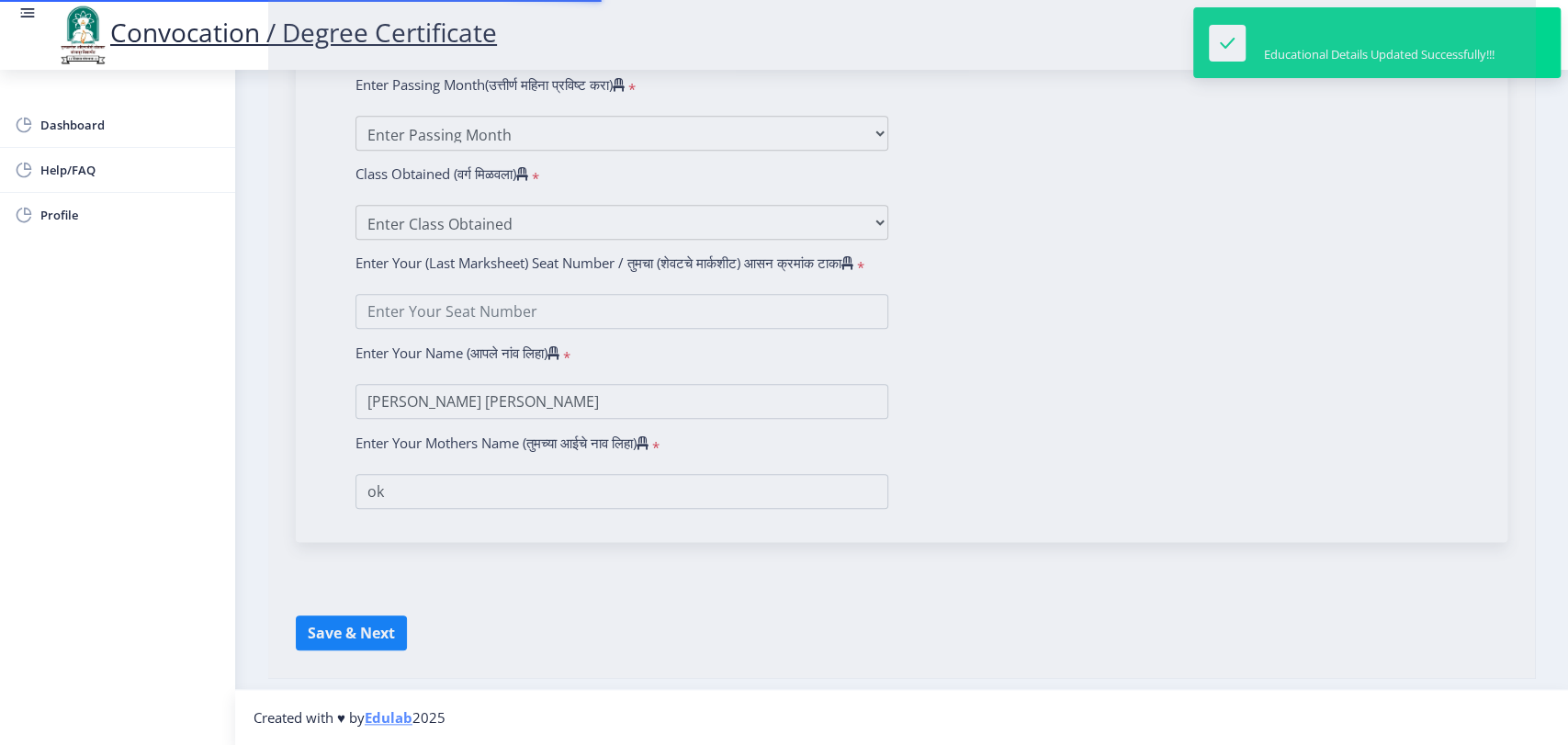 scroll, scrollTop: 0, scrollLeft: 0, axis: both 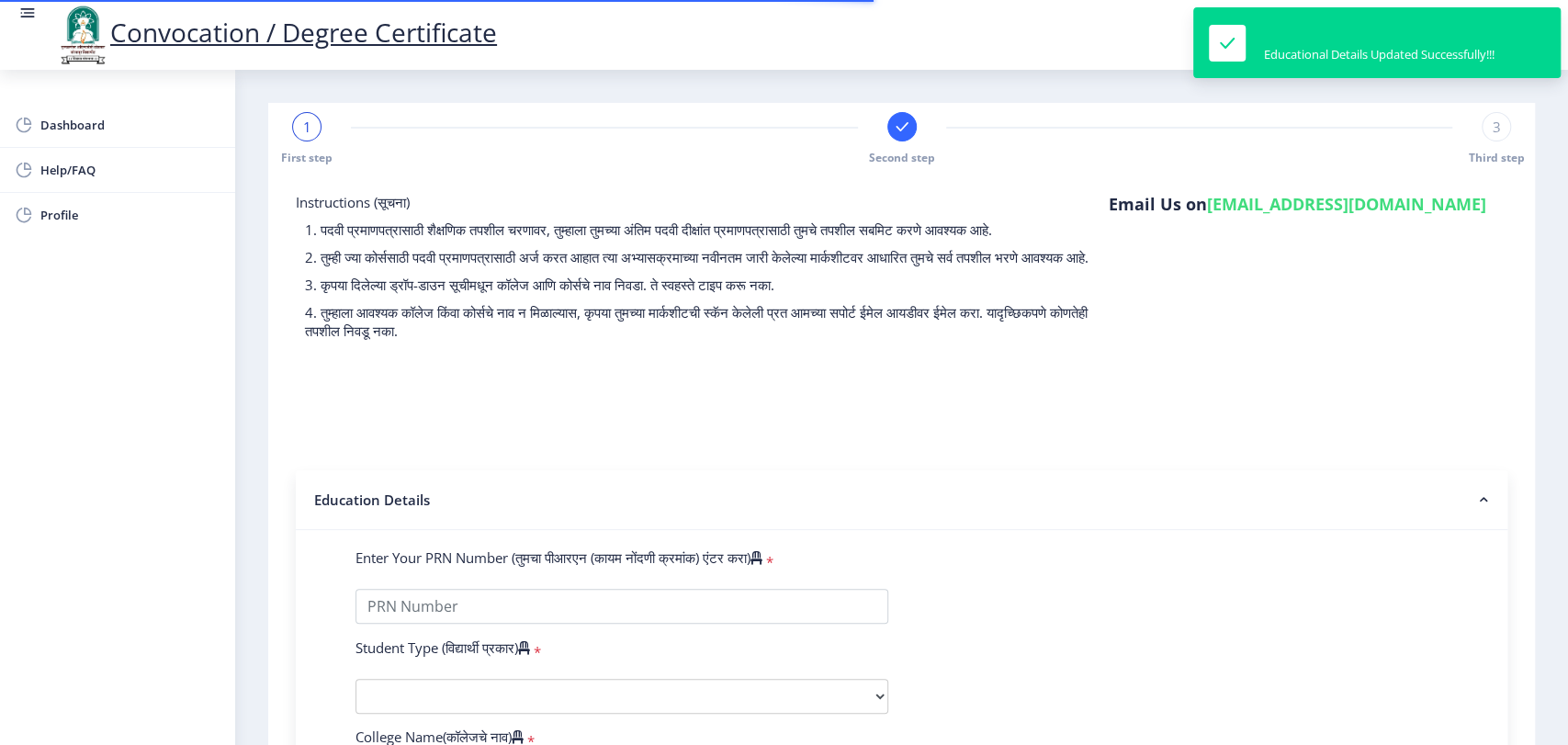 type on "12345678901234" 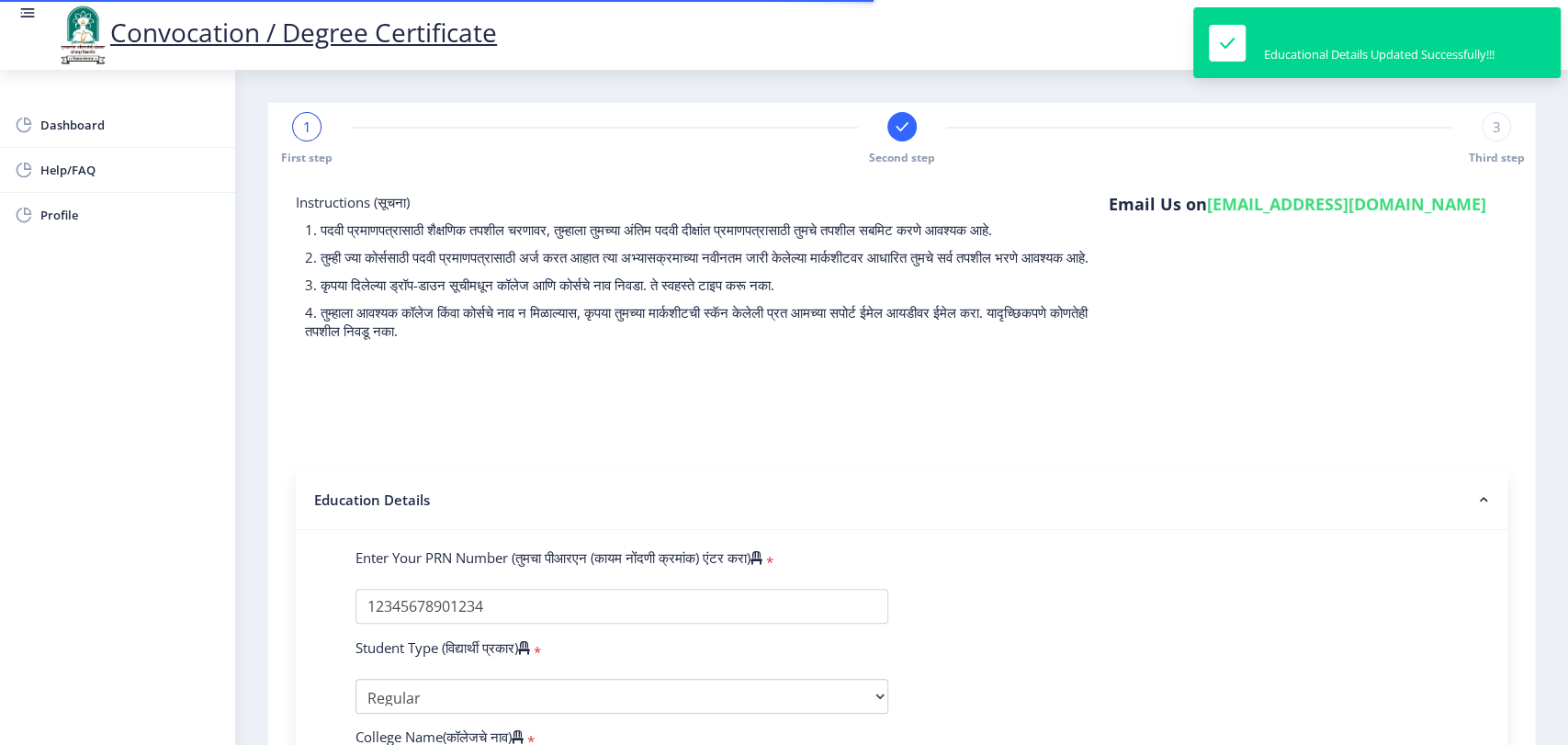 type on "12654" 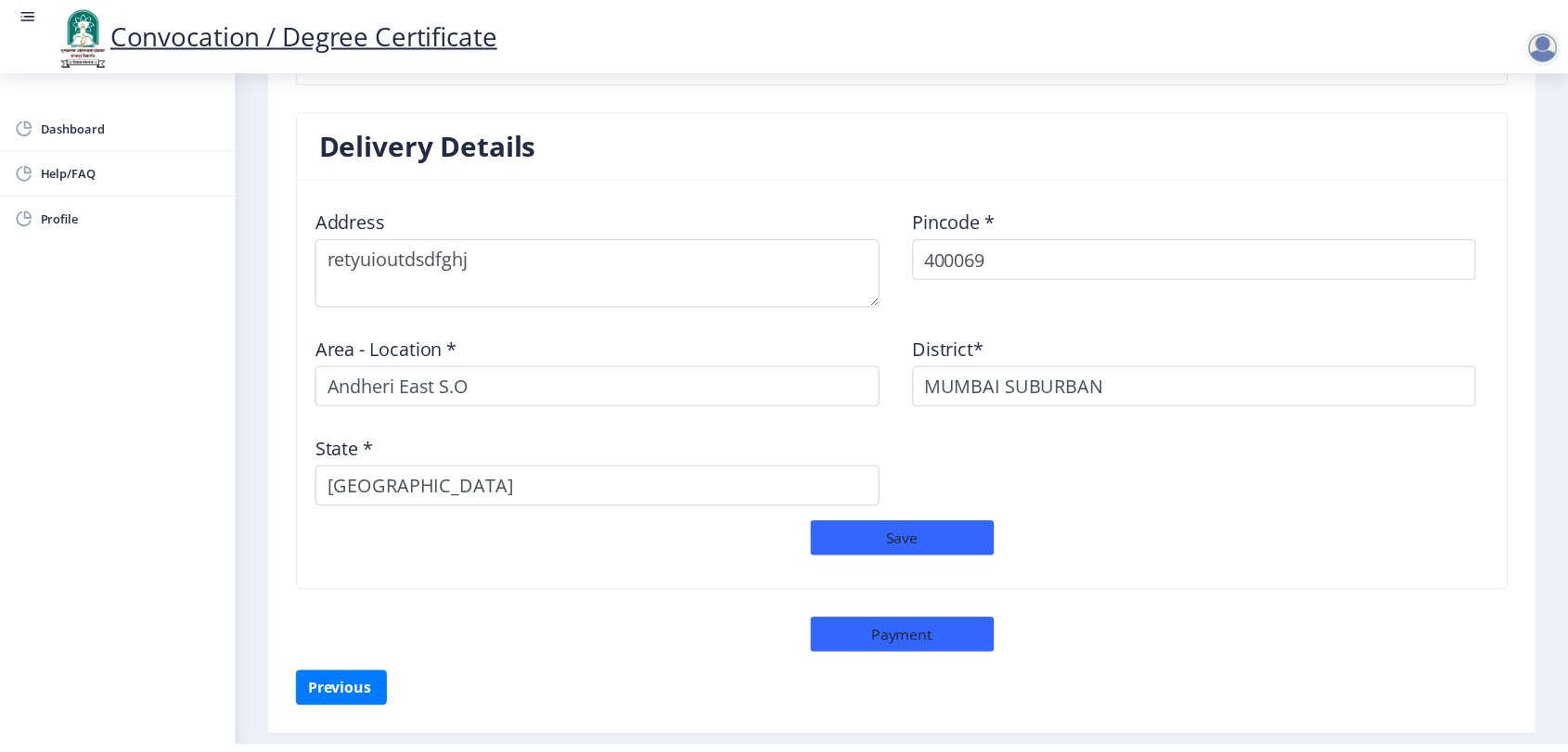 scroll, scrollTop: 1510, scrollLeft: 0, axis: vertical 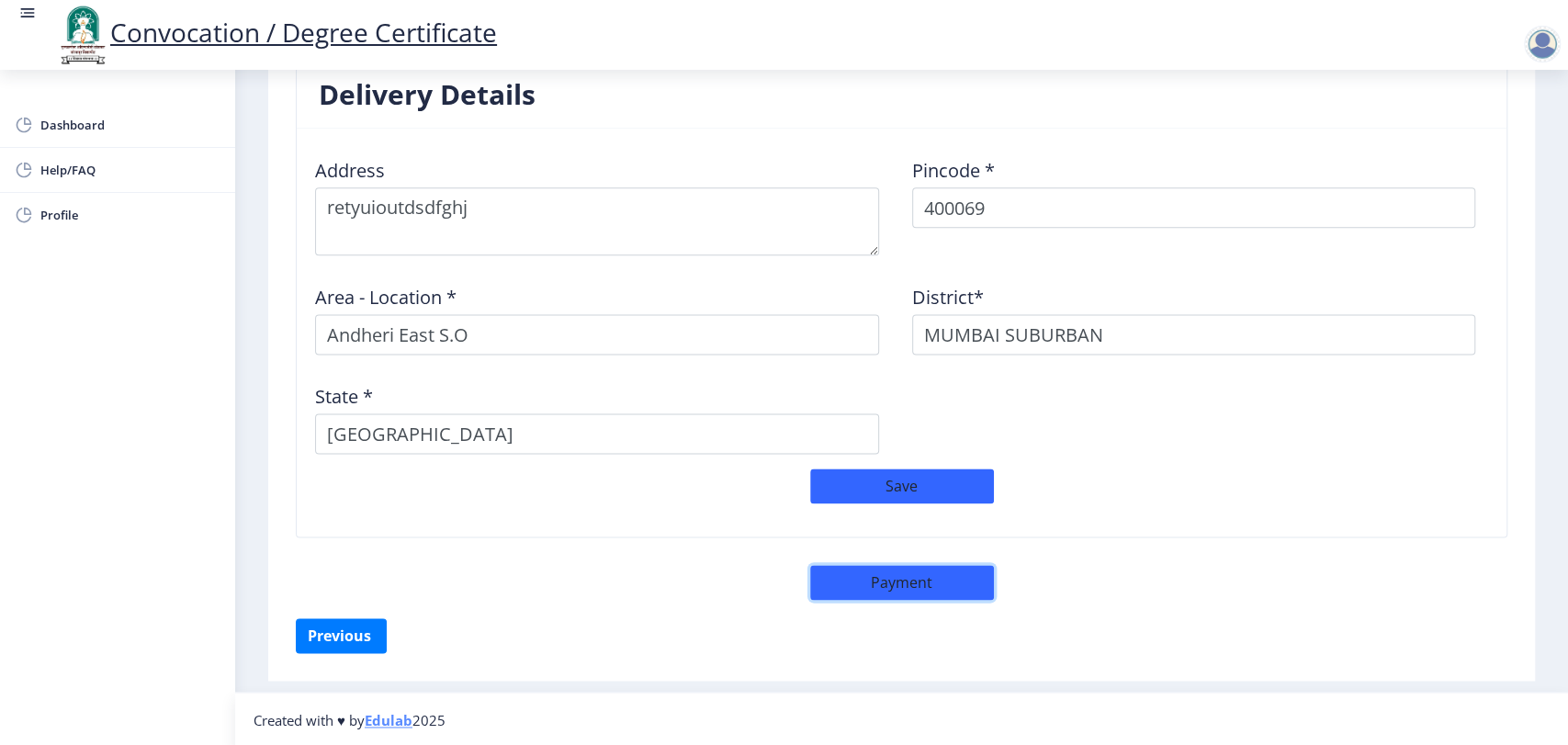 click on "Payment" 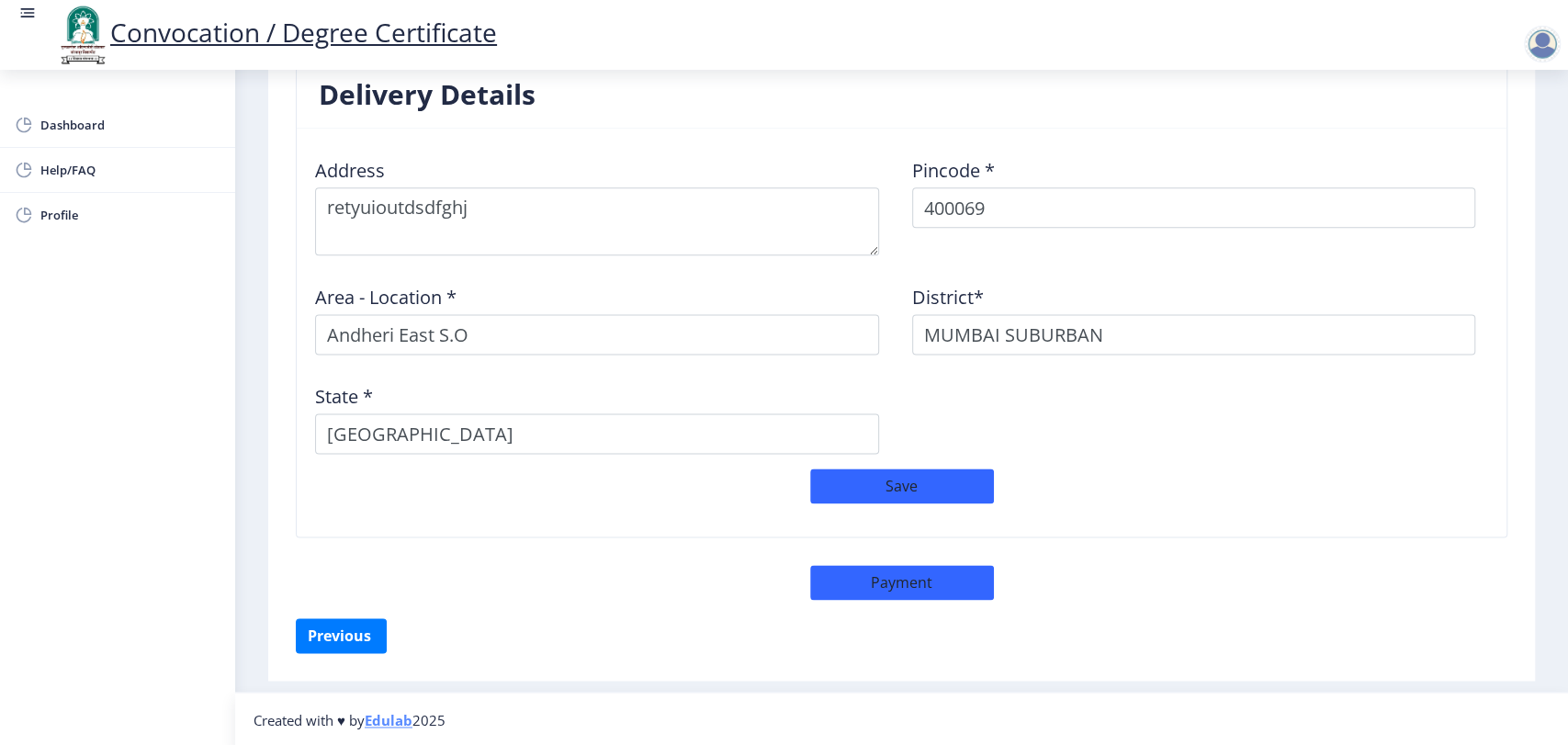 select on "sealed" 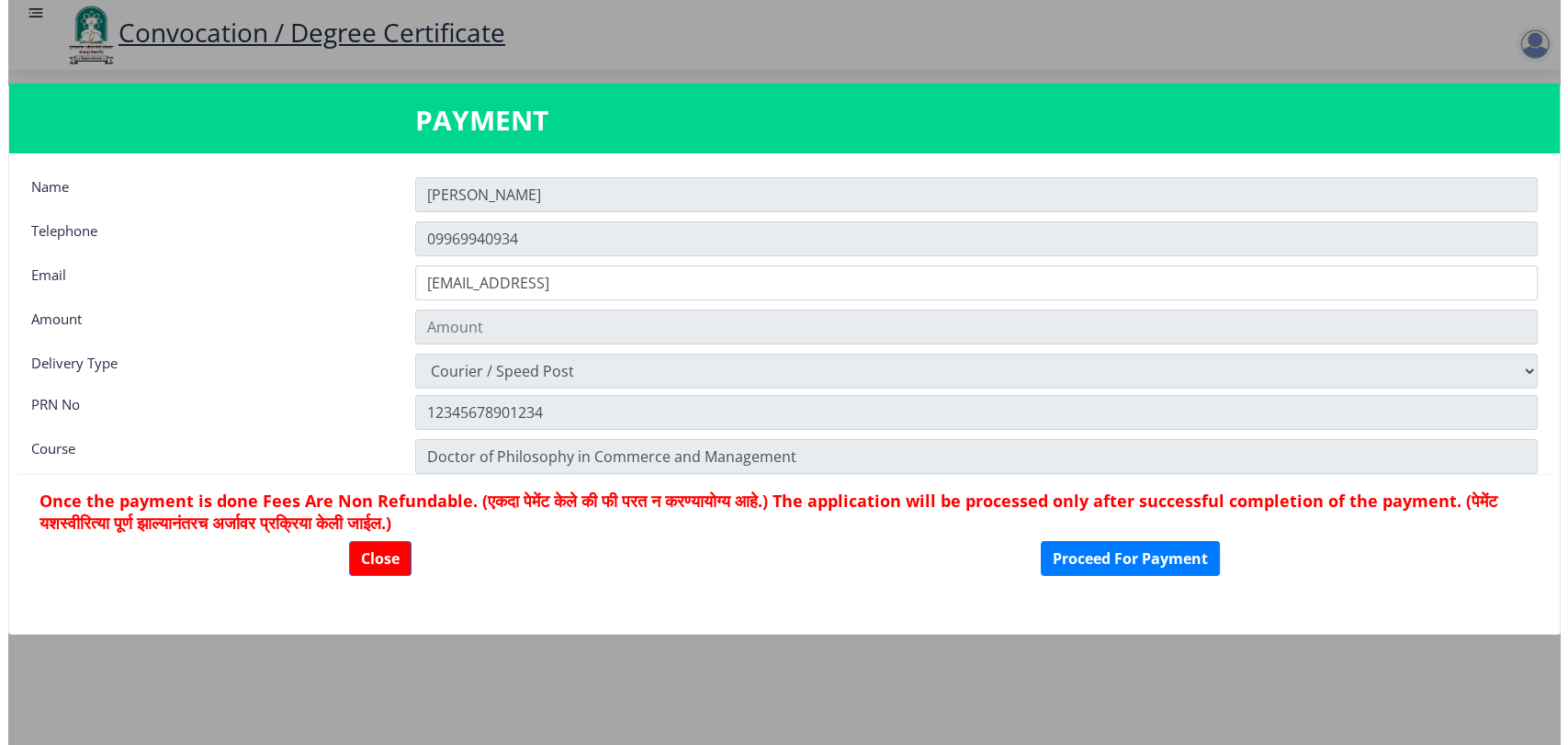 scroll, scrollTop: 1495, scrollLeft: 0, axis: vertical 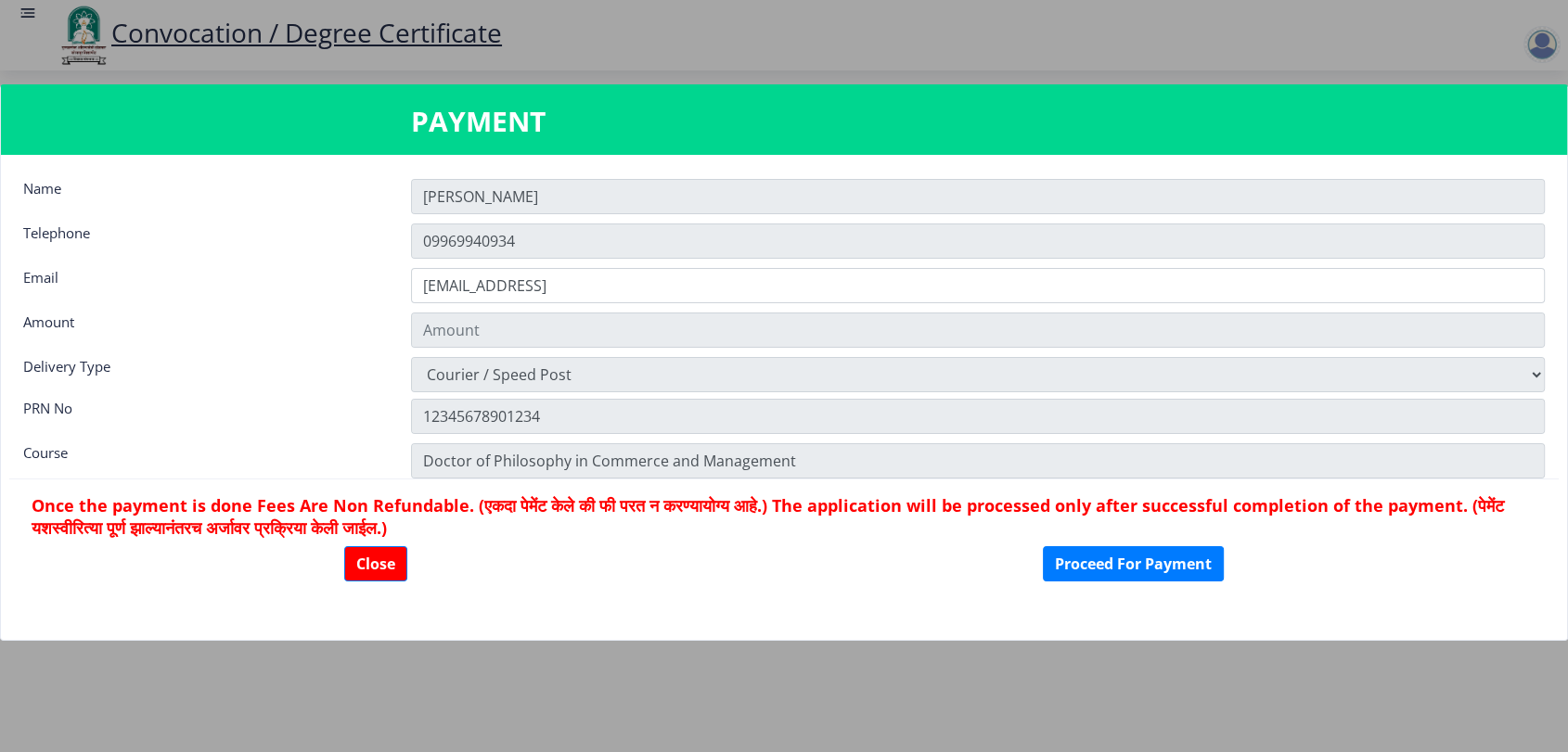 type on "900" 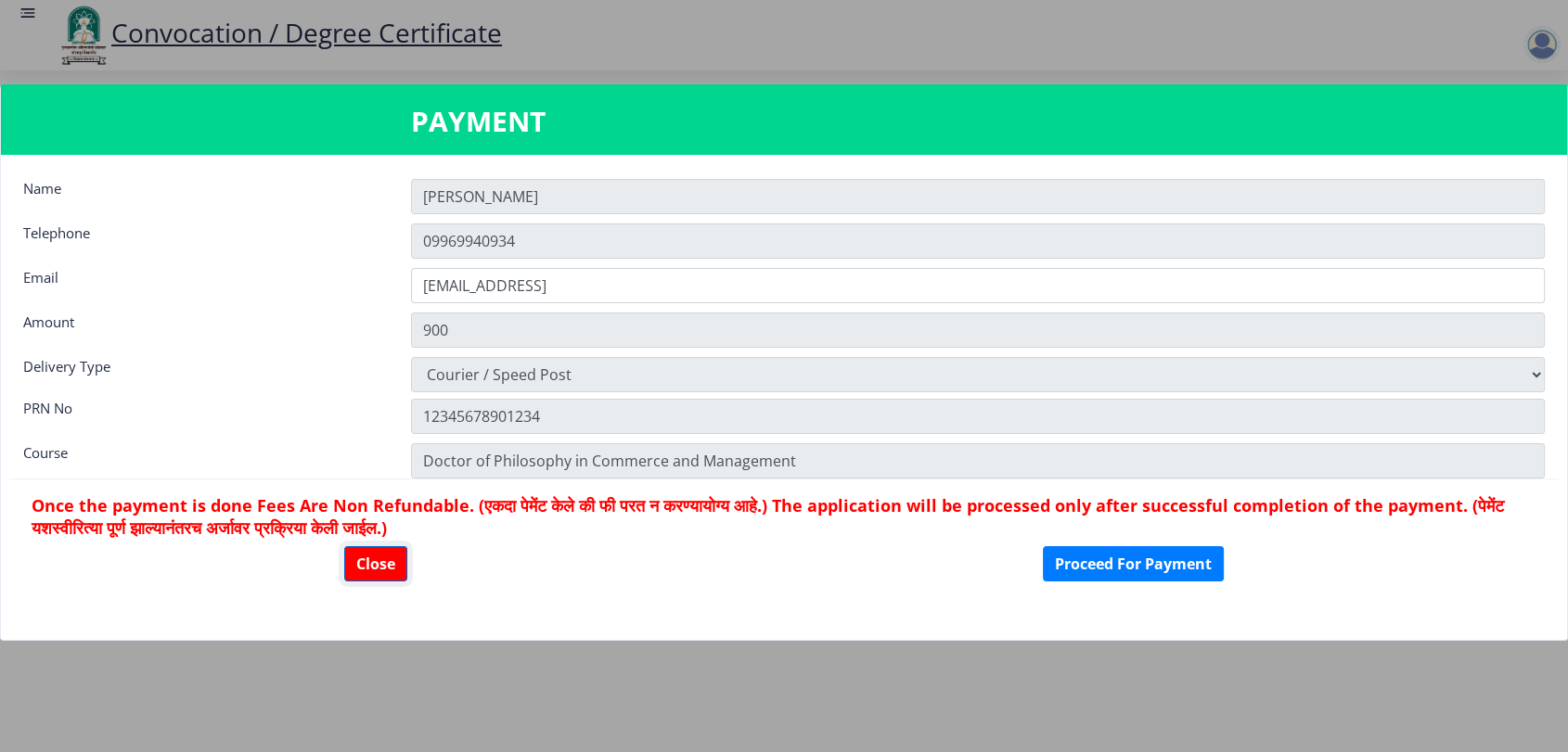 click on "Close" 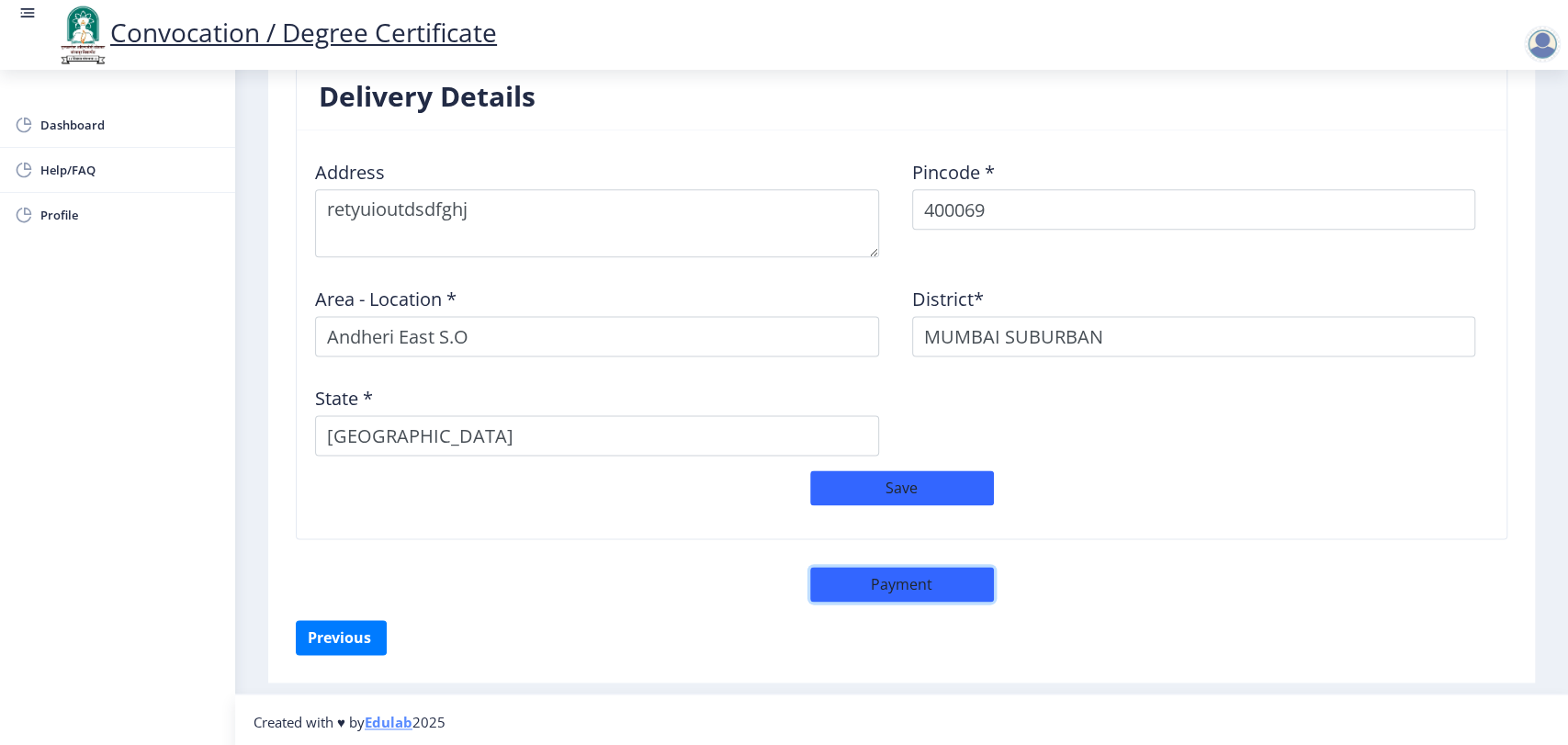 type 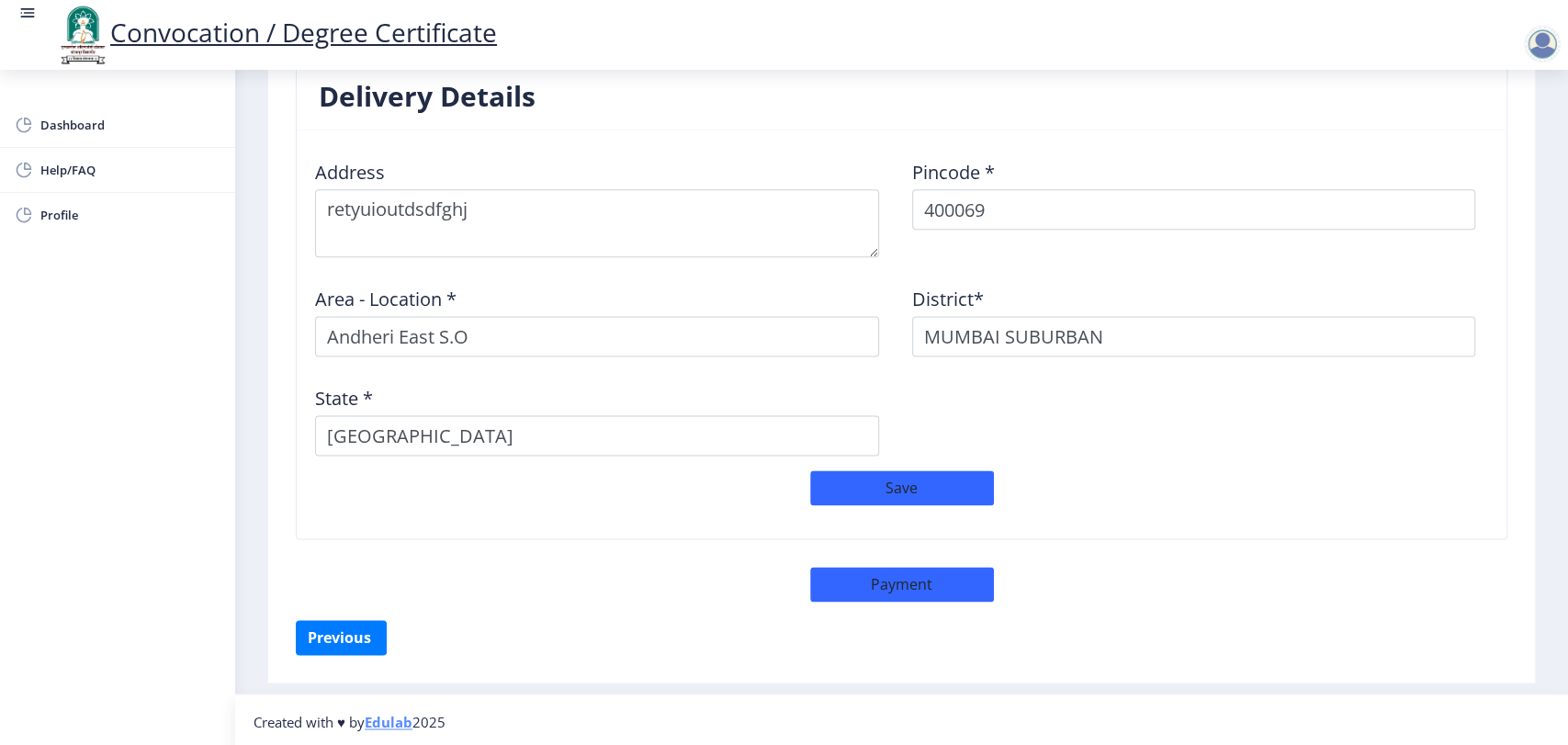click 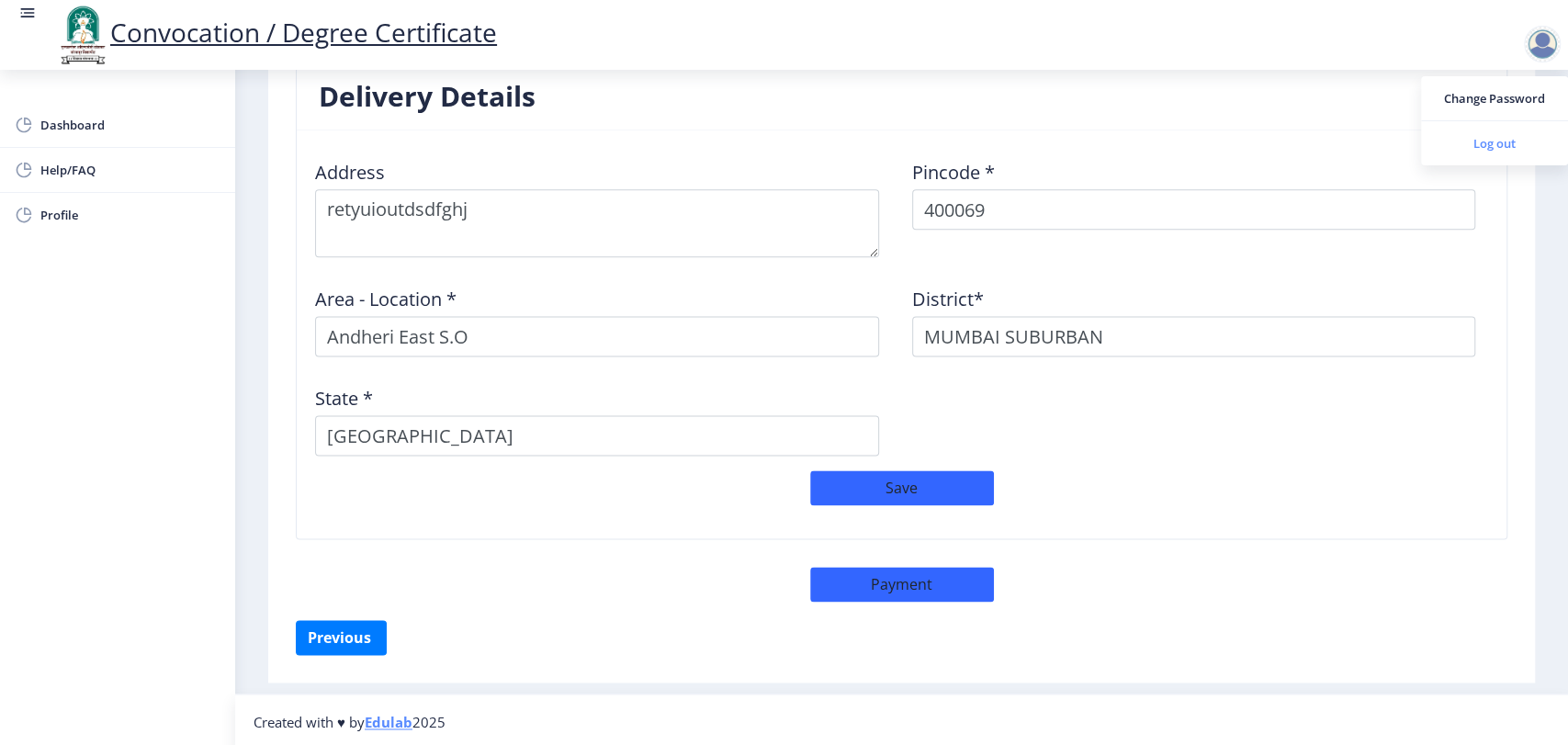 click on "Log out" at bounding box center [1495, 143] 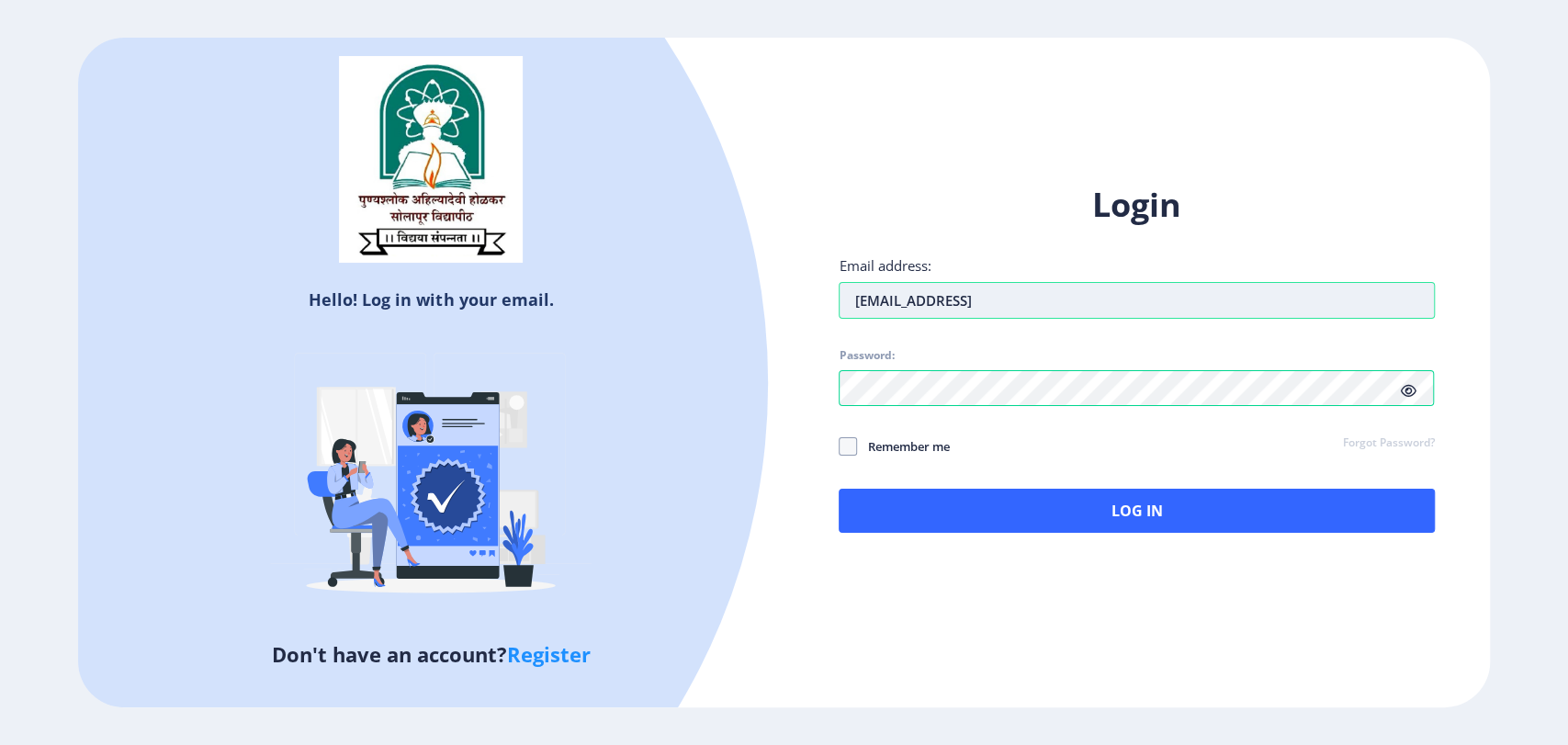 click on "[EMAIL_ADDRESS]" at bounding box center (1136, 300) 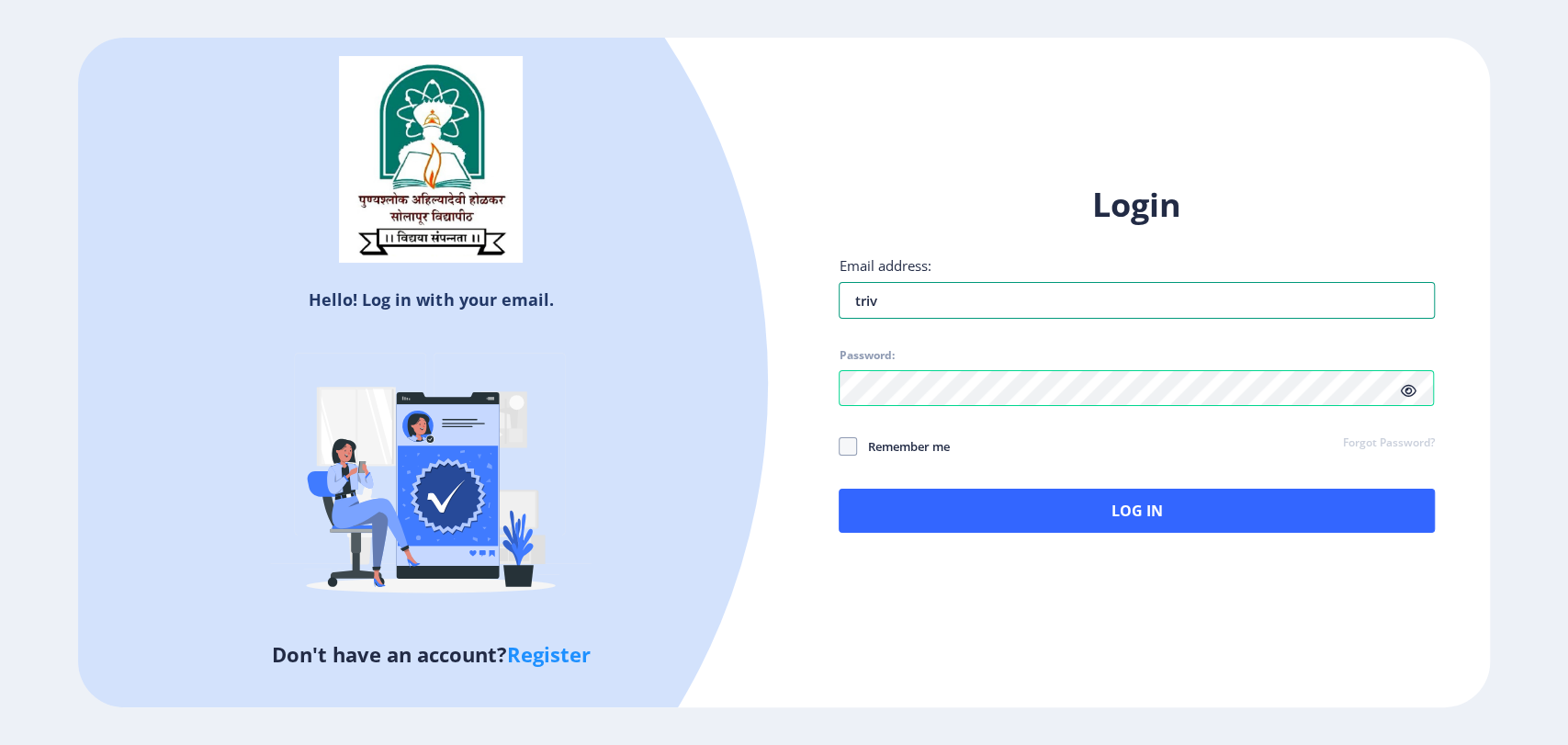 type on "[EMAIL_ADDRESS][DOMAIN_NAME]" 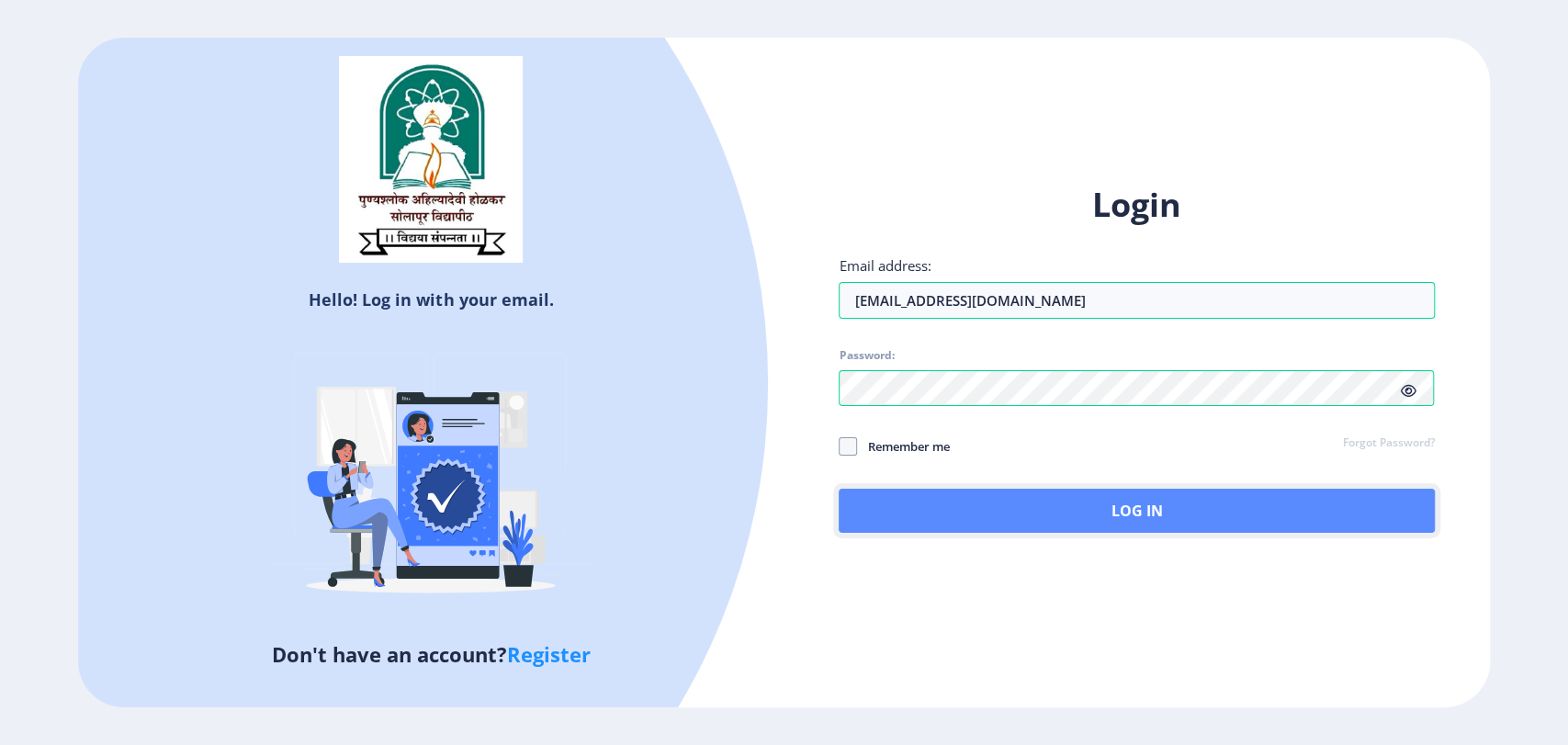 click on "Log In" 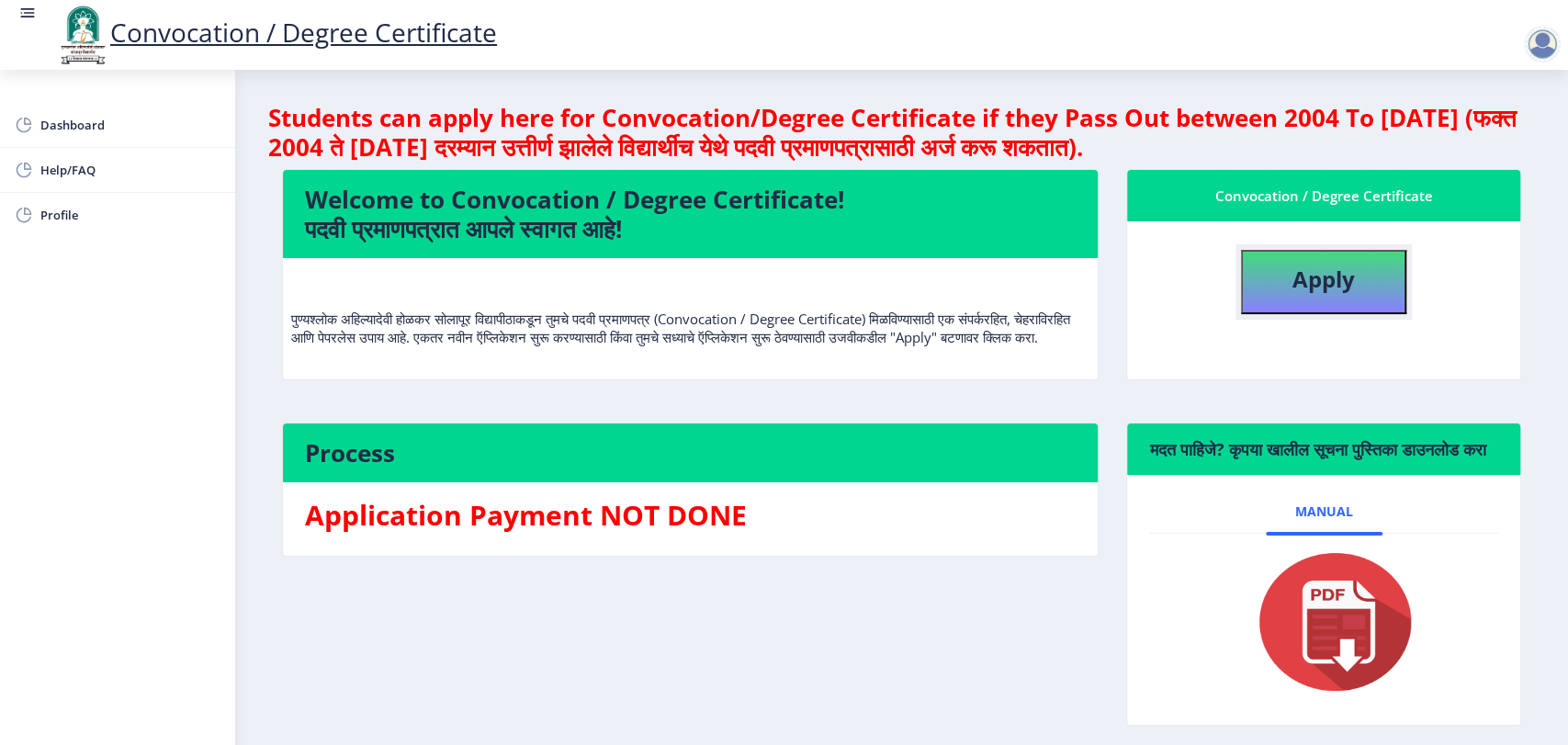 click on "Apply" 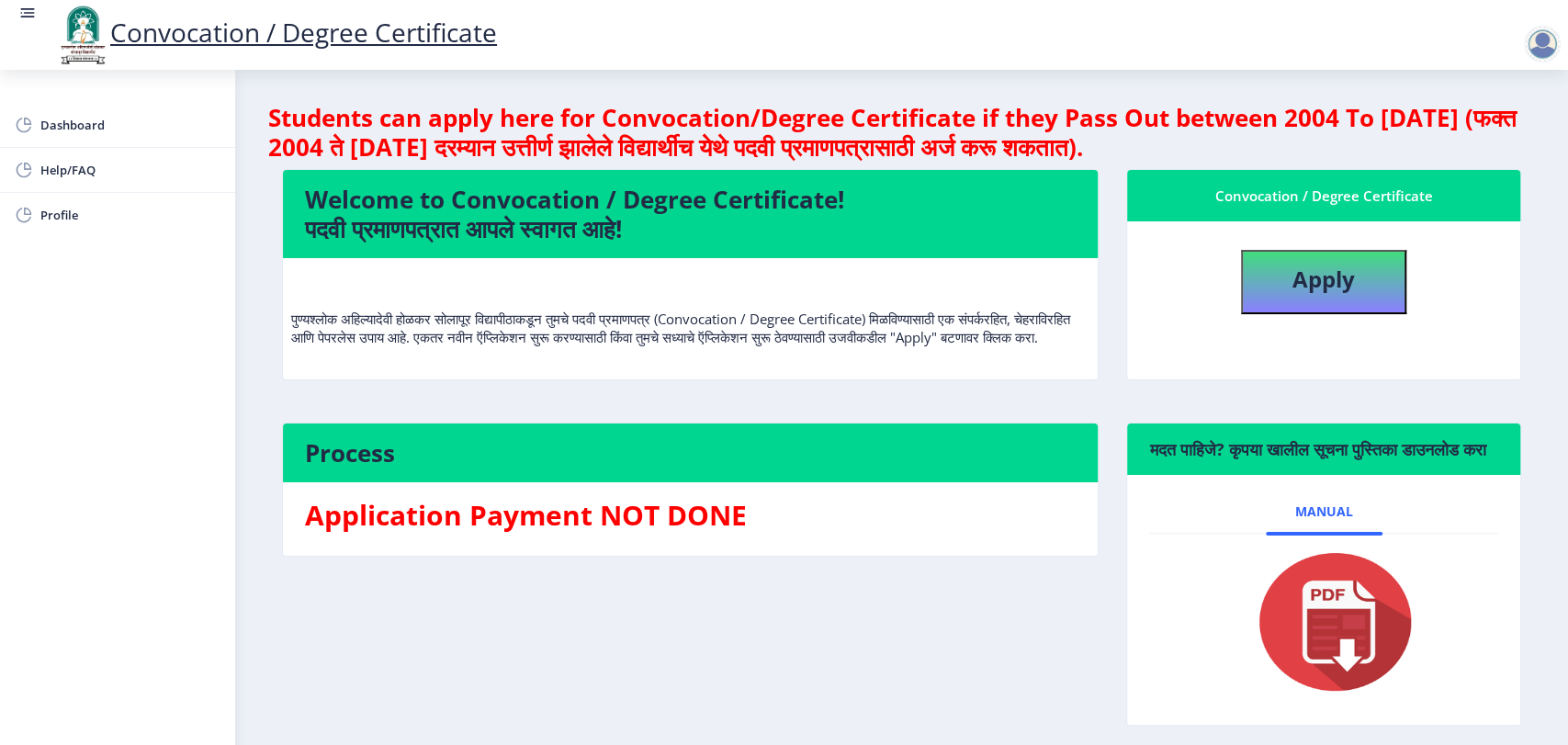 select 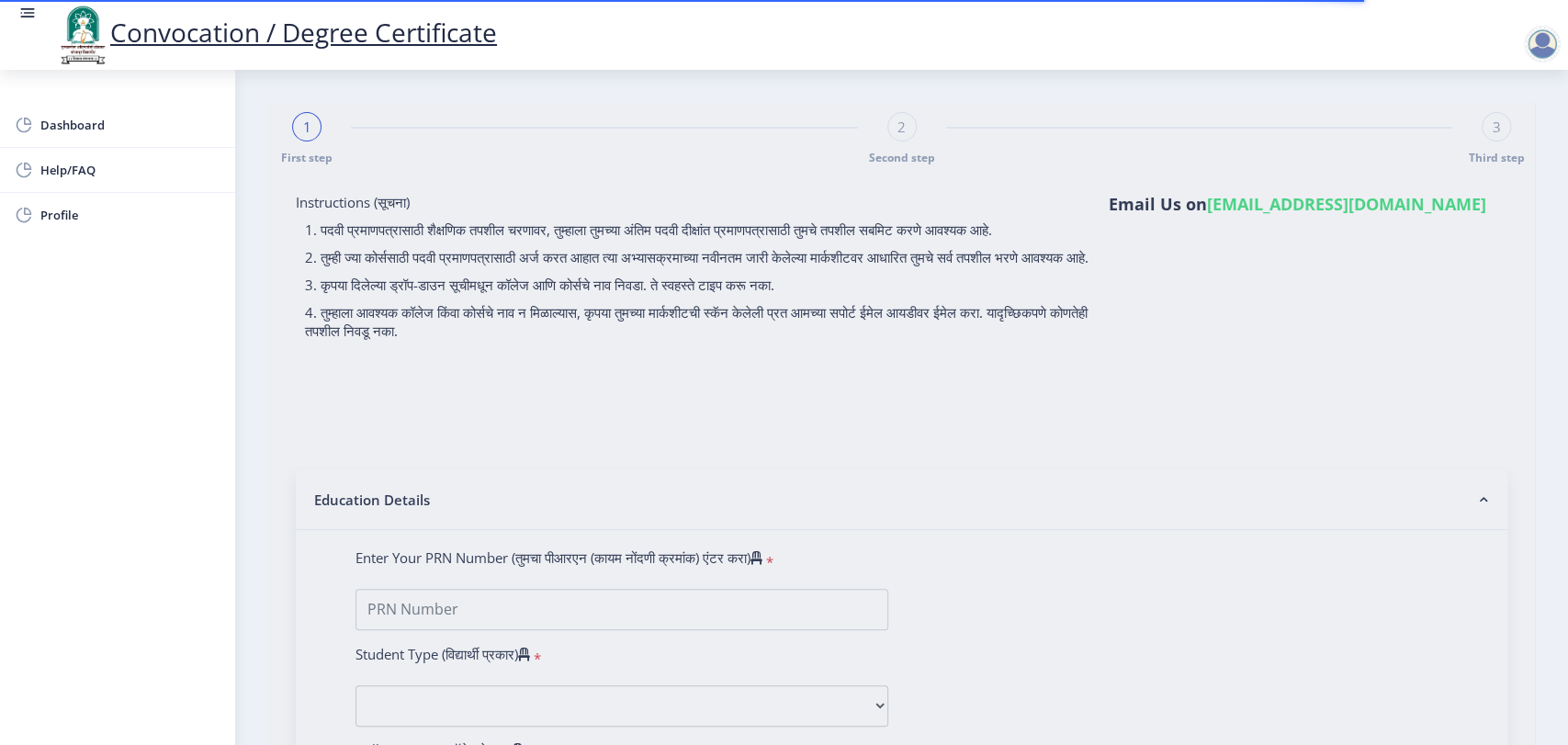 type on "[PERSON_NAME]" 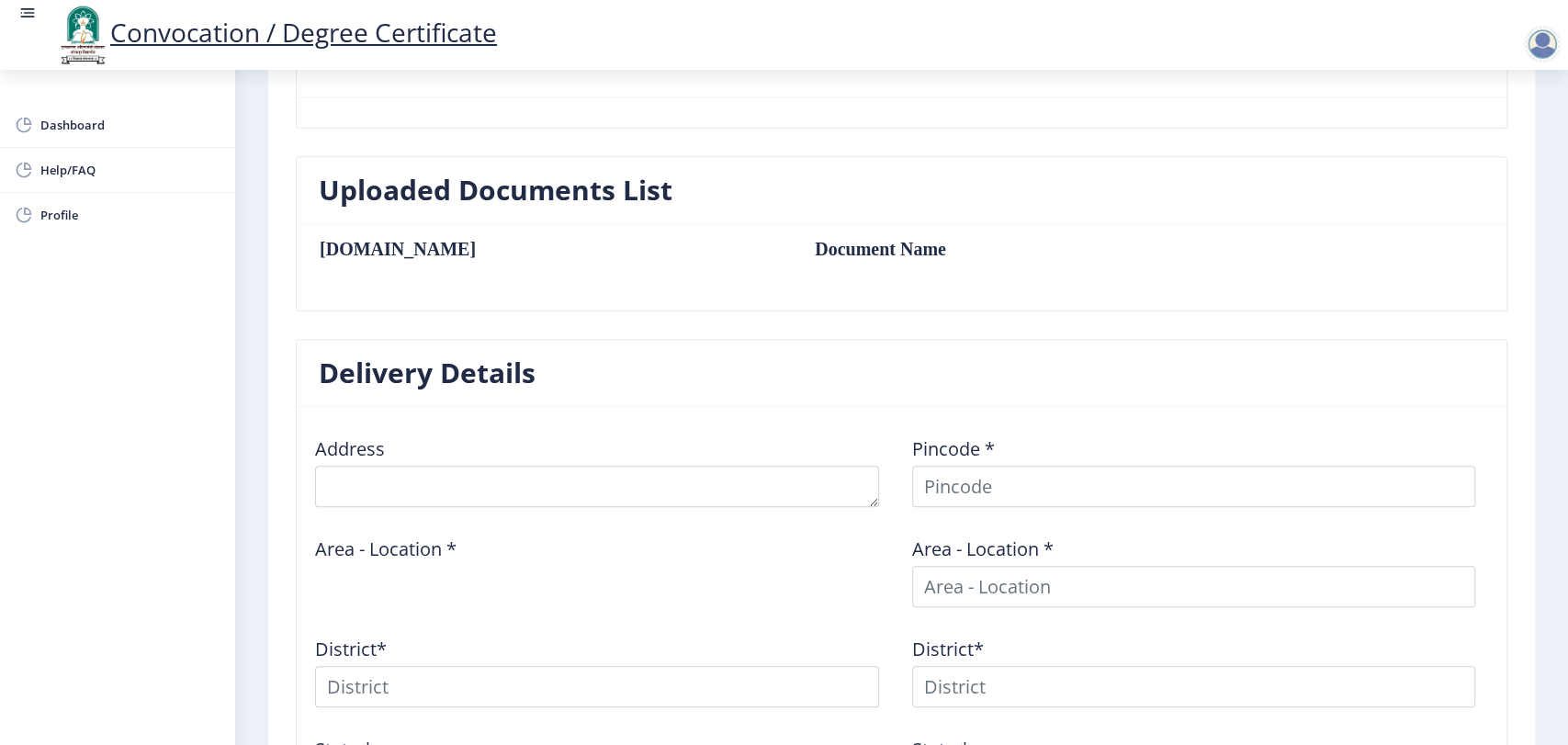 scroll, scrollTop: 0, scrollLeft: 0, axis: both 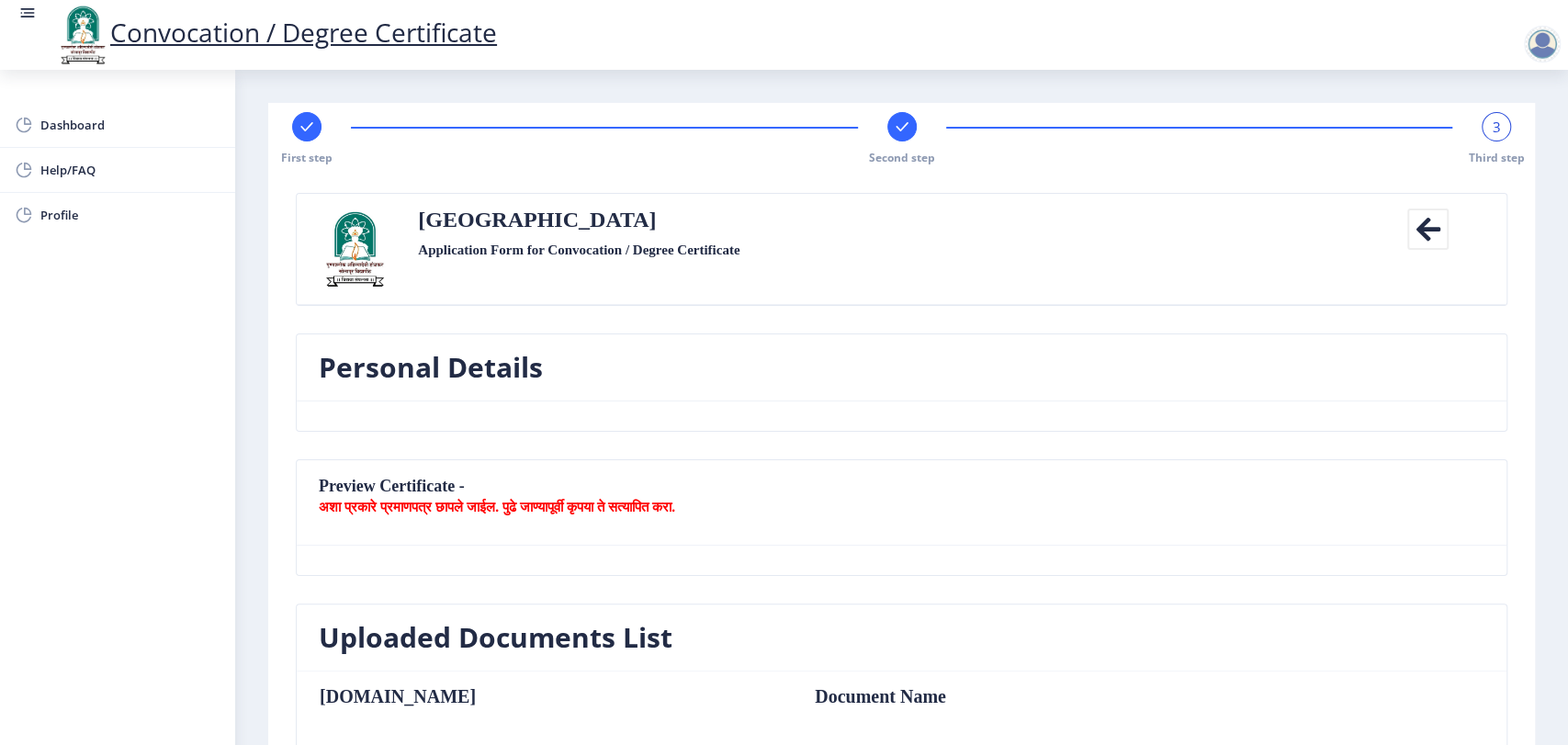 click 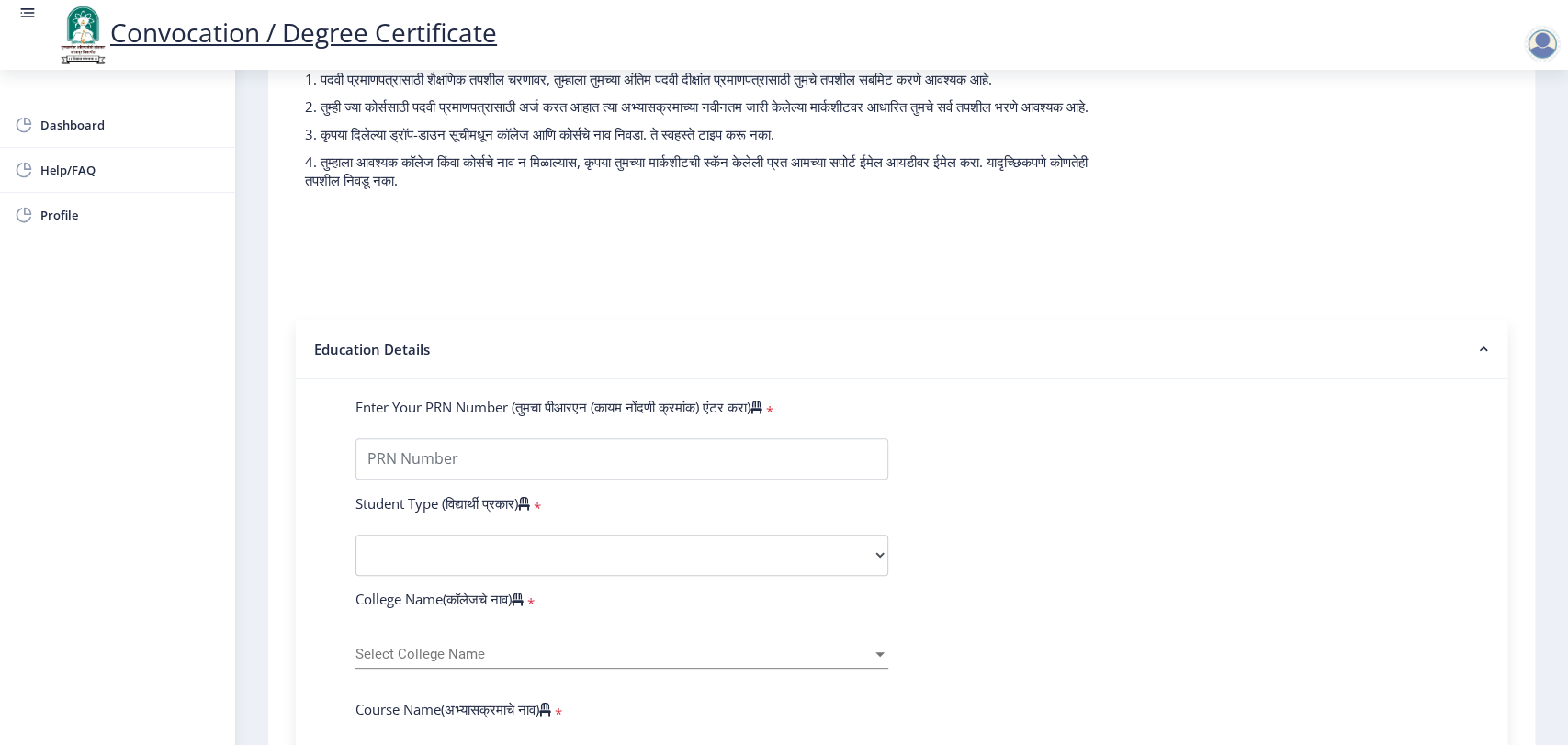 scroll, scrollTop: 0, scrollLeft: 0, axis: both 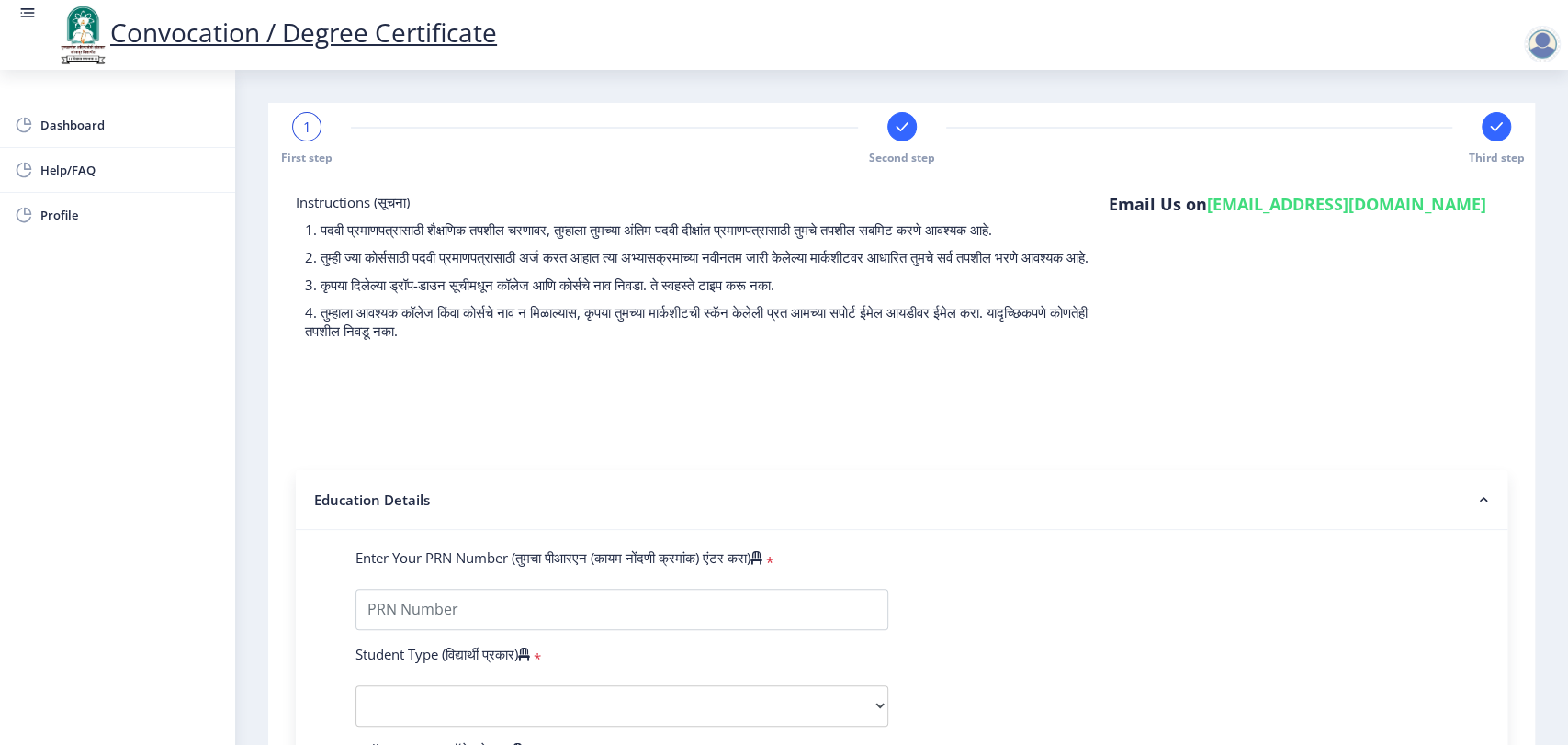 click 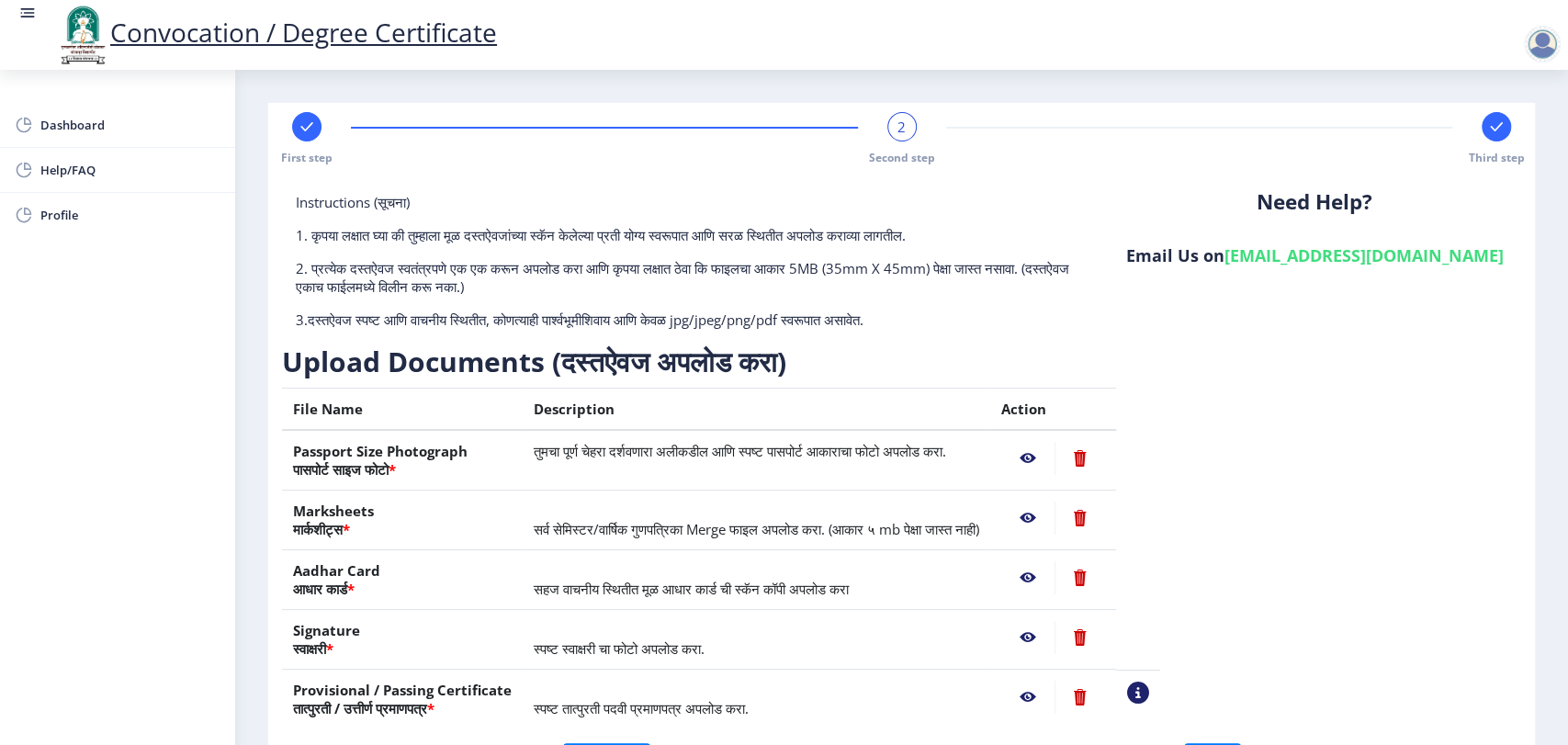 click 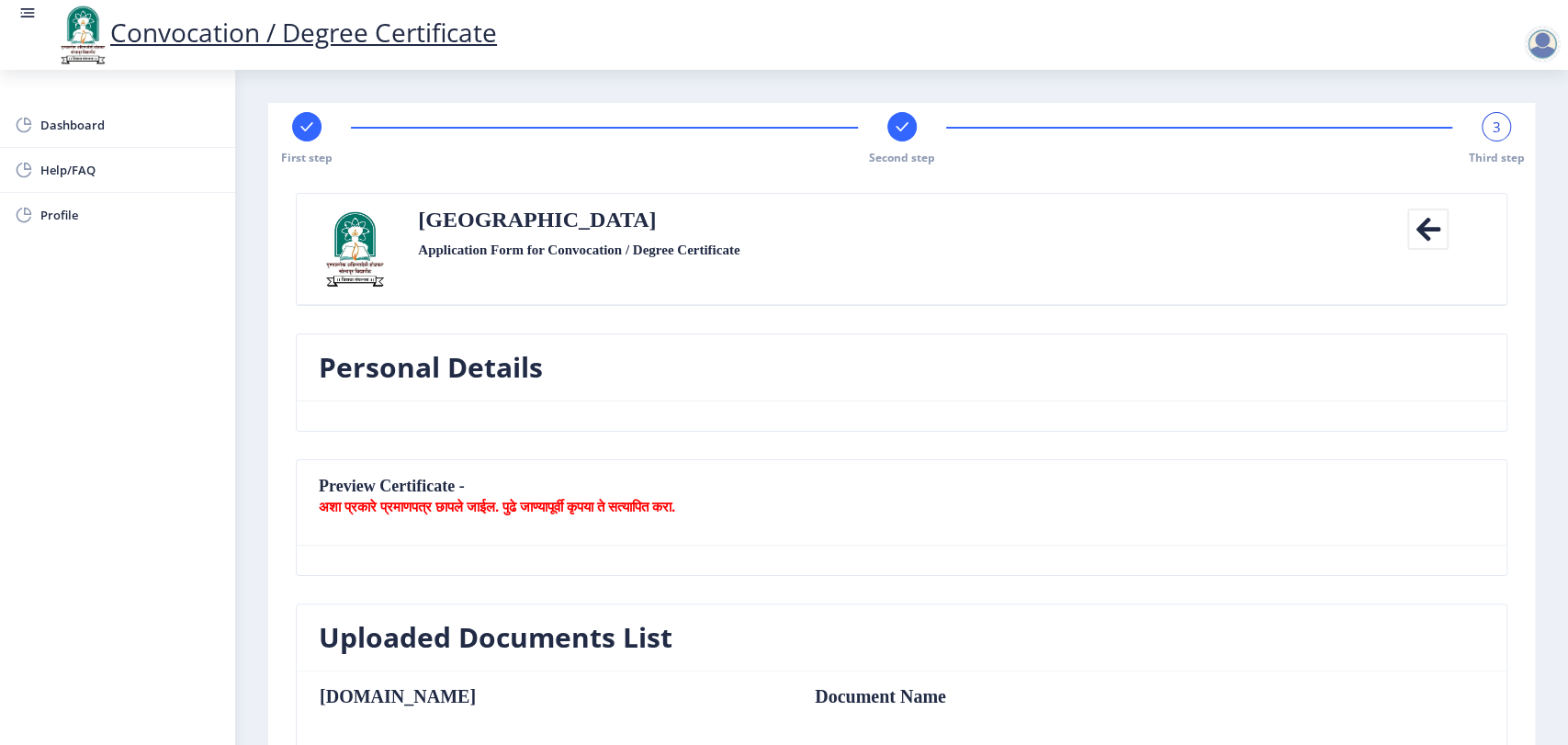 select 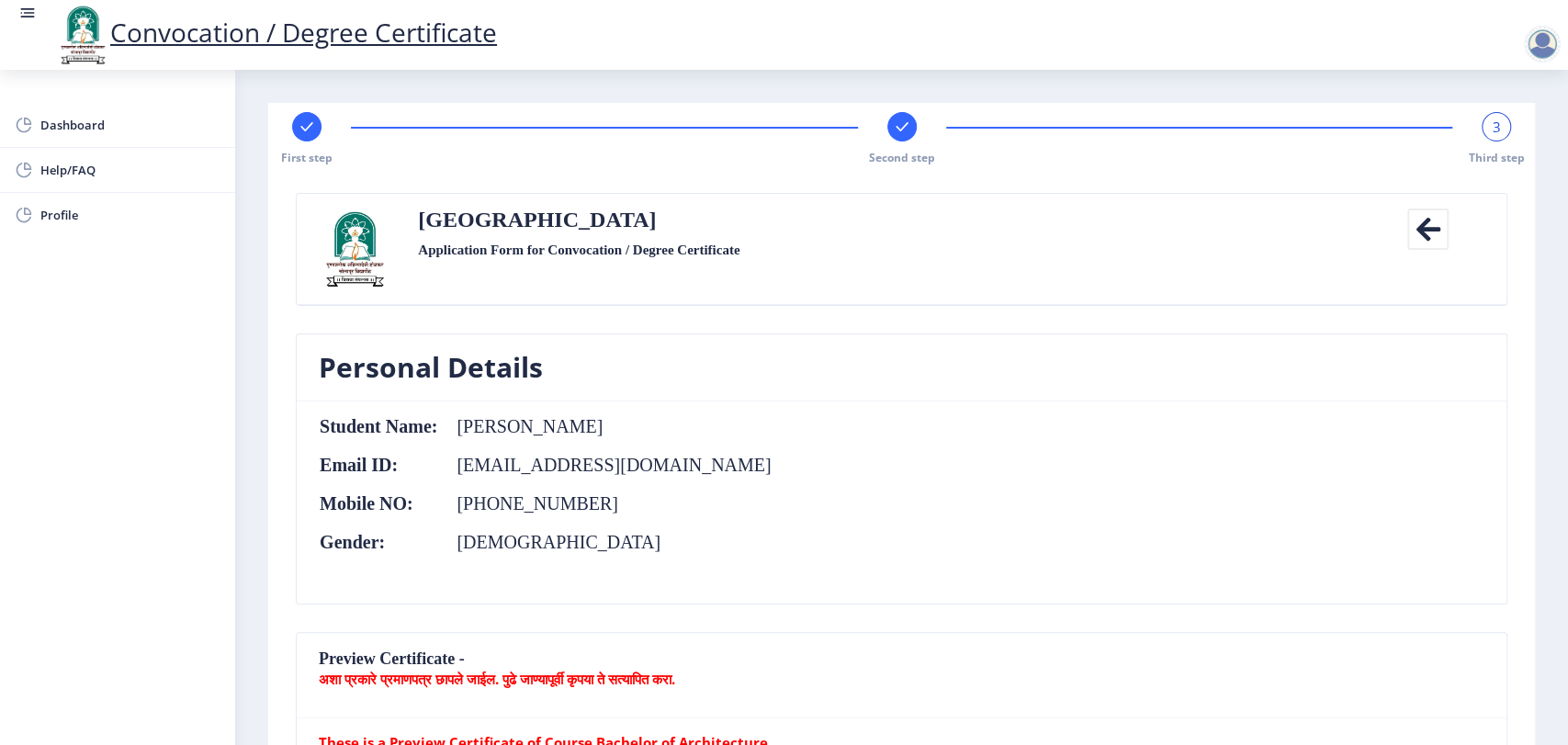 click 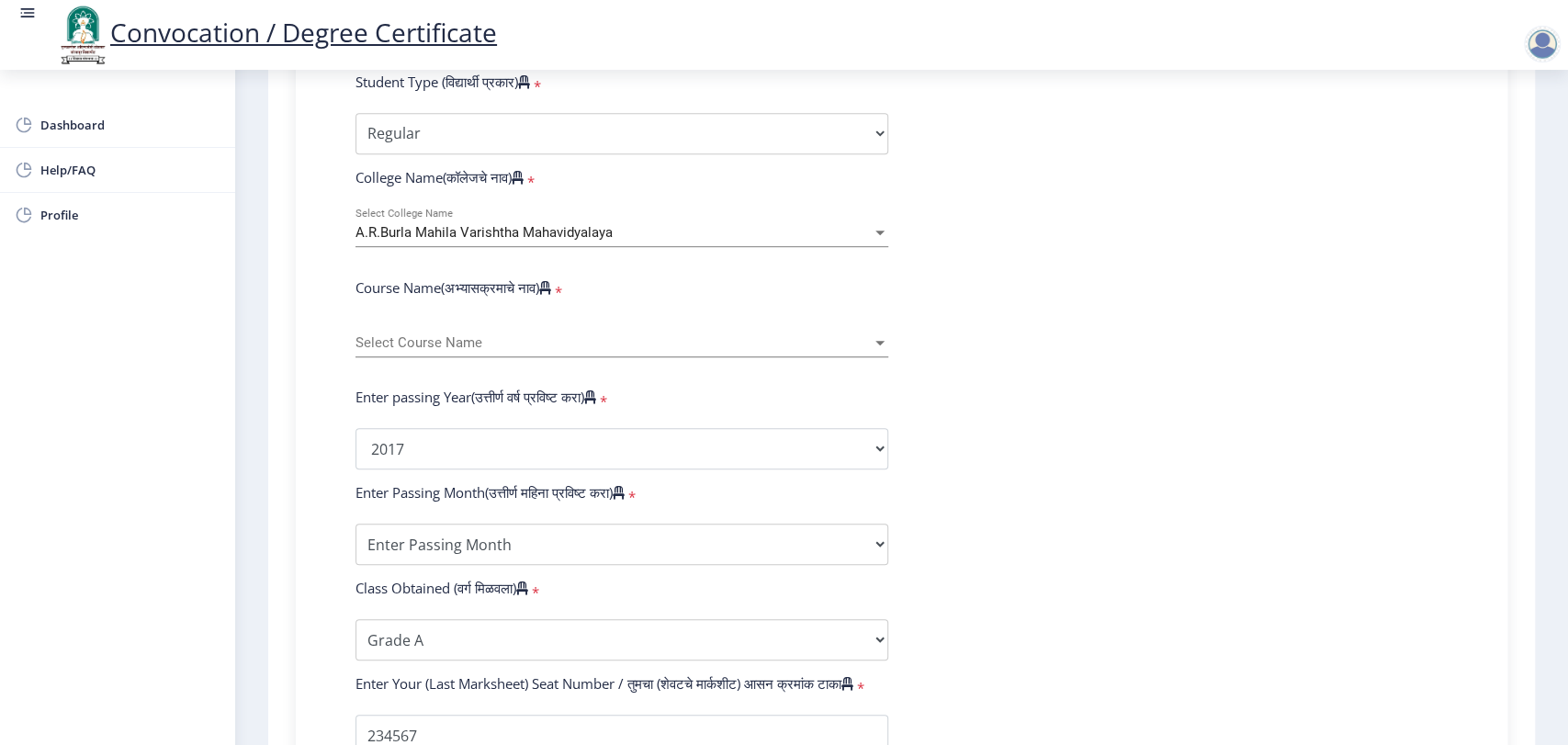 scroll, scrollTop: 573, scrollLeft: 0, axis: vertical 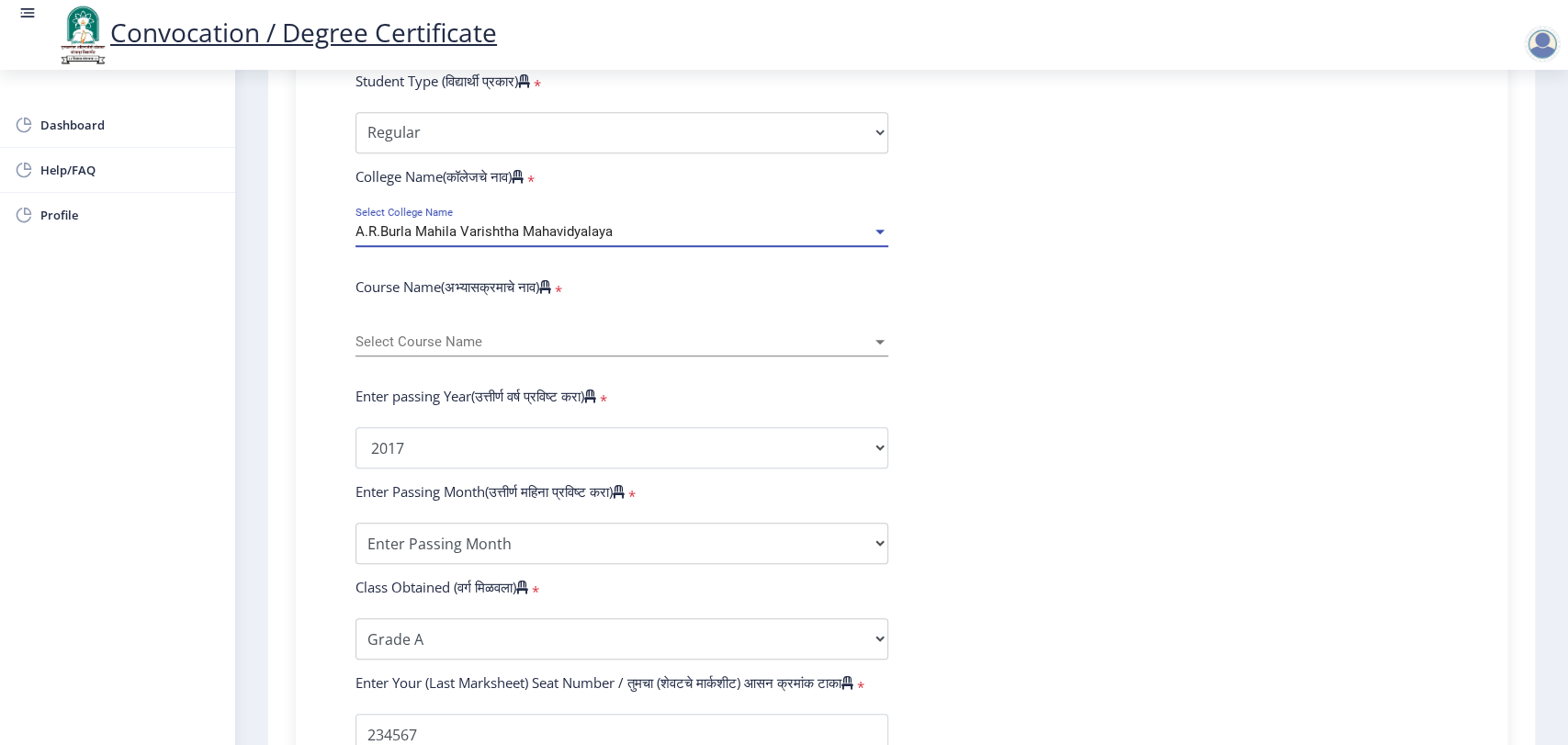click on "A.R.Burla Mahila Varishtha Mahavidyalaya" at bounding box center [614, 231] 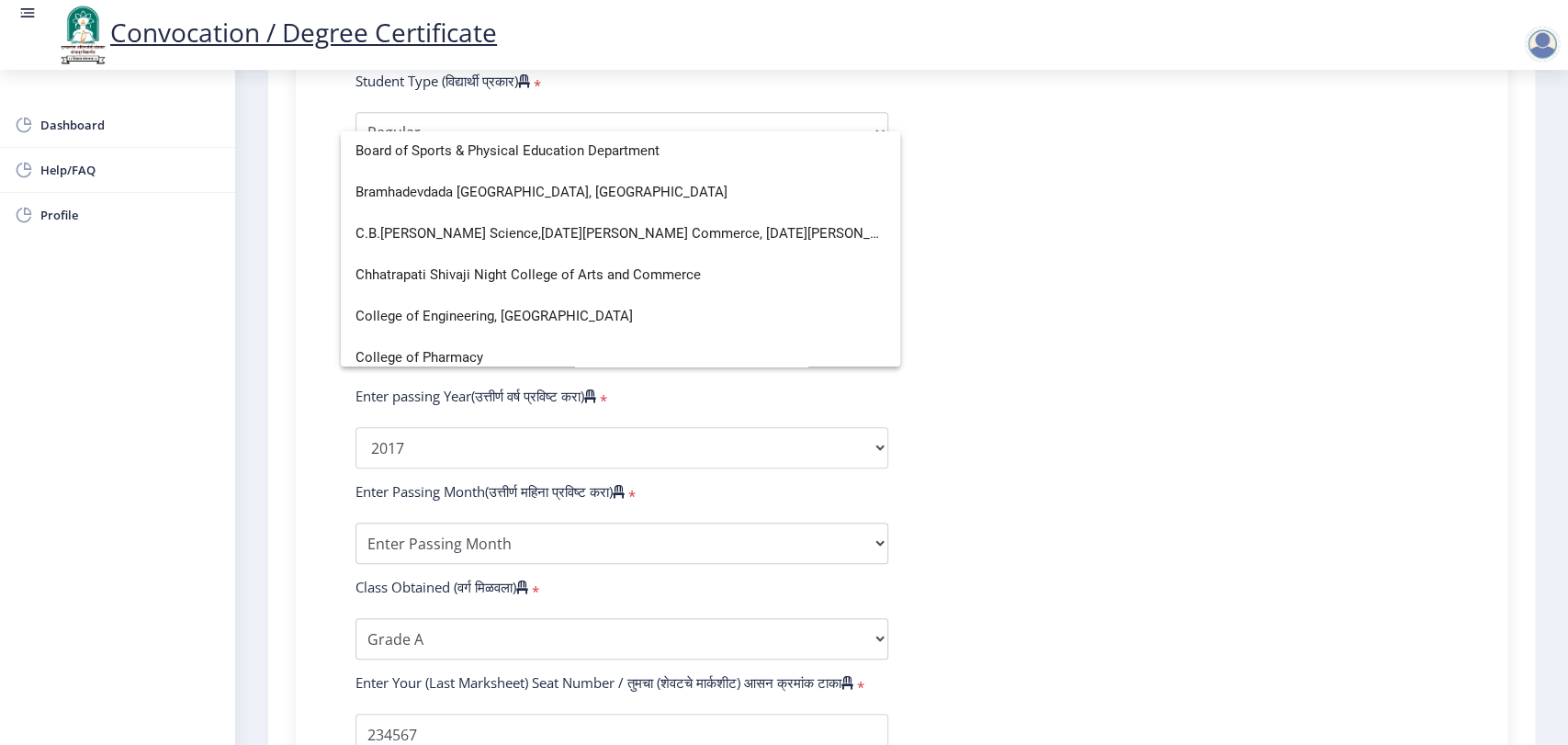 scroll, scrollTop: 625, scrollLeft: 0, axis: vertical 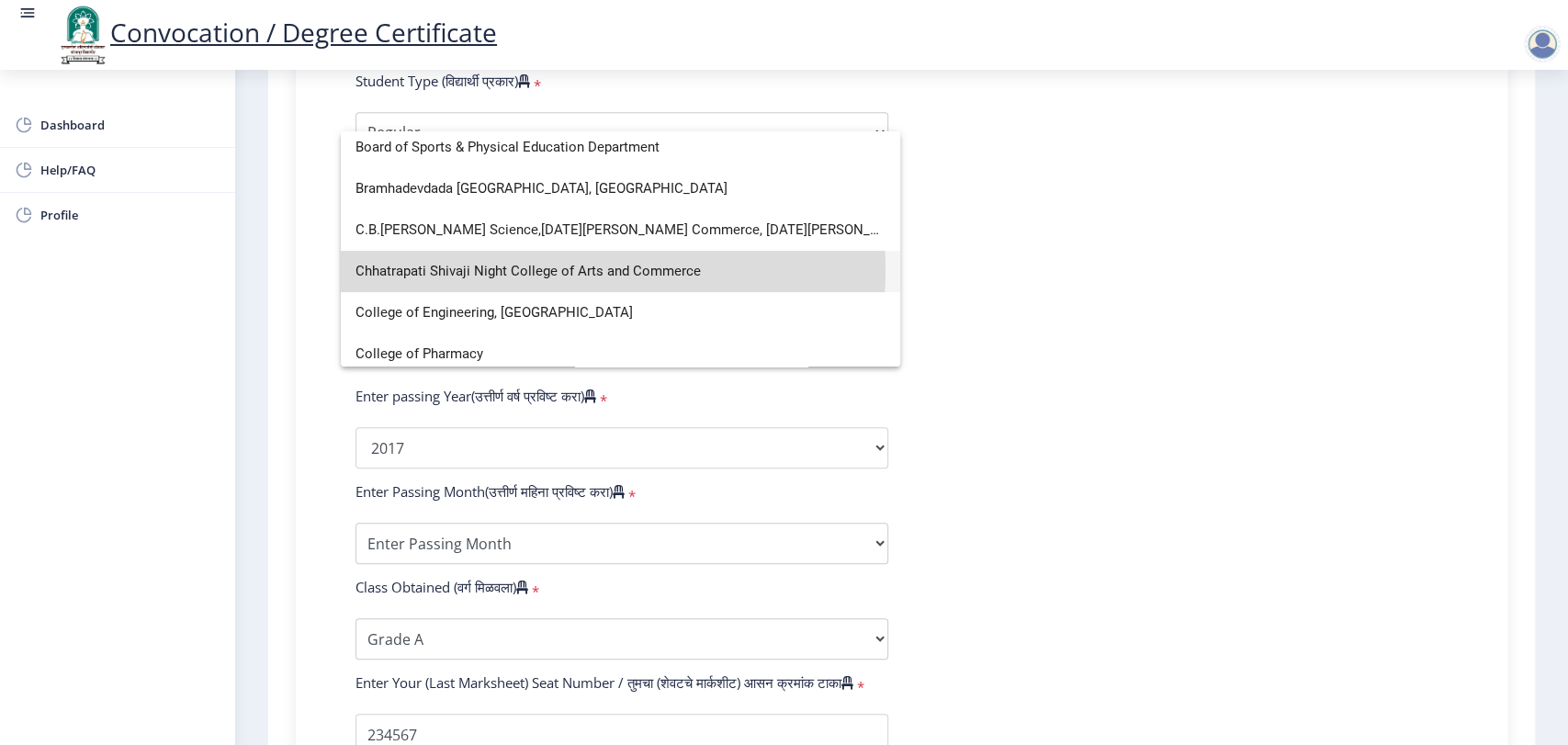 click on "Chhatrapati Shivaji Night College of Arts and Commerce" at bounding box center (620, 271) 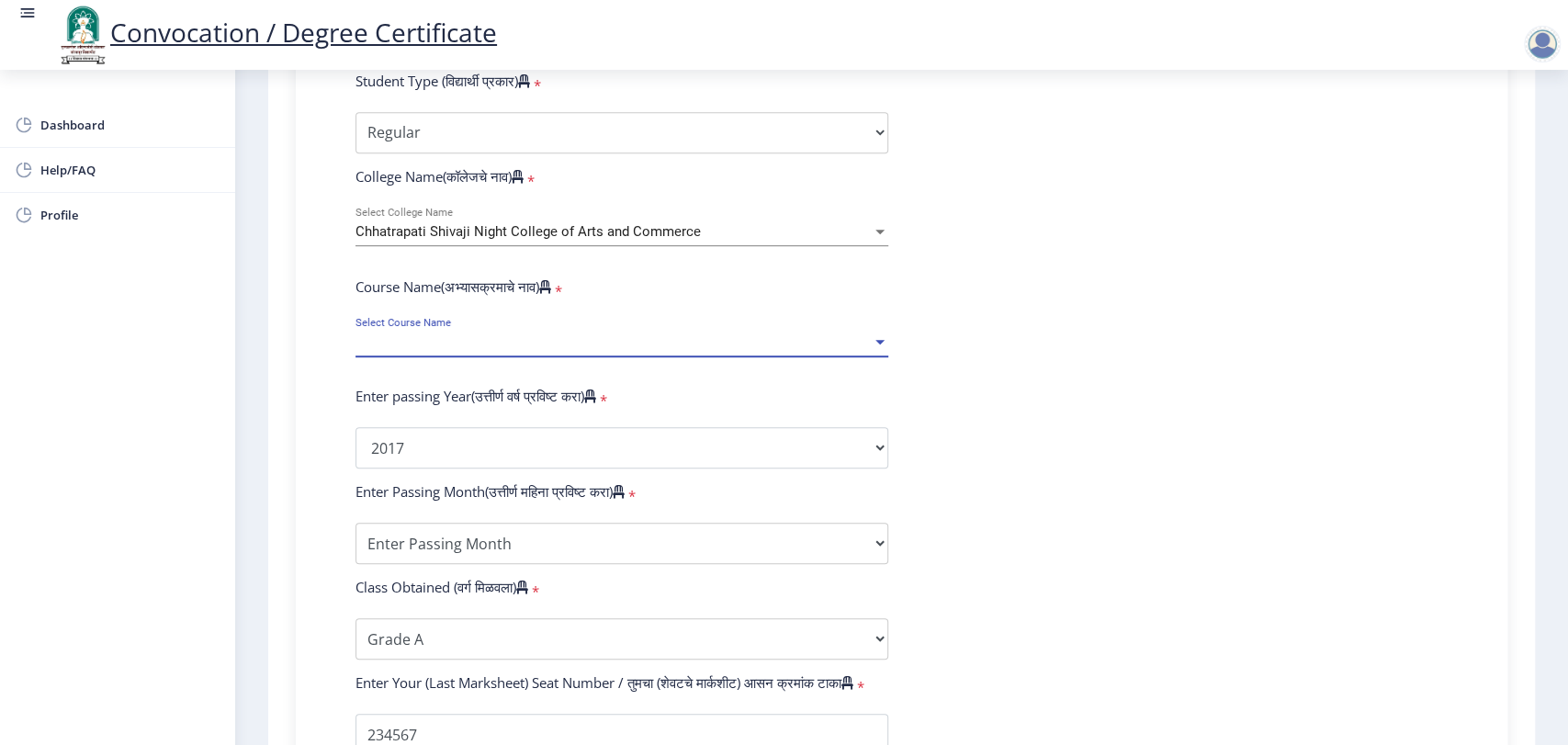 click on "Select Course Name" at bounding box center (614, 342) 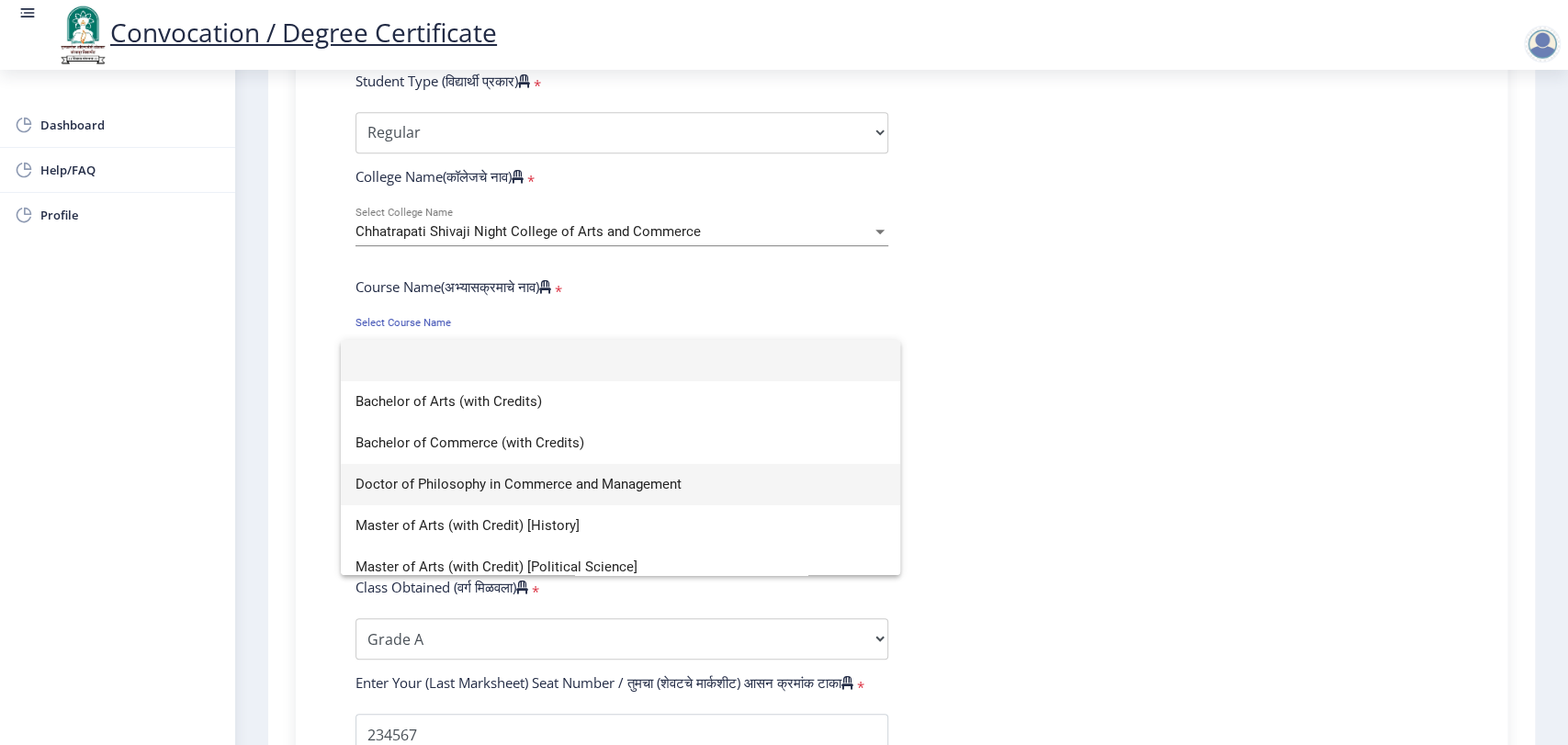click on "Doctor of Philosophy in Commerce and Management" at bounding box center [620, 484] 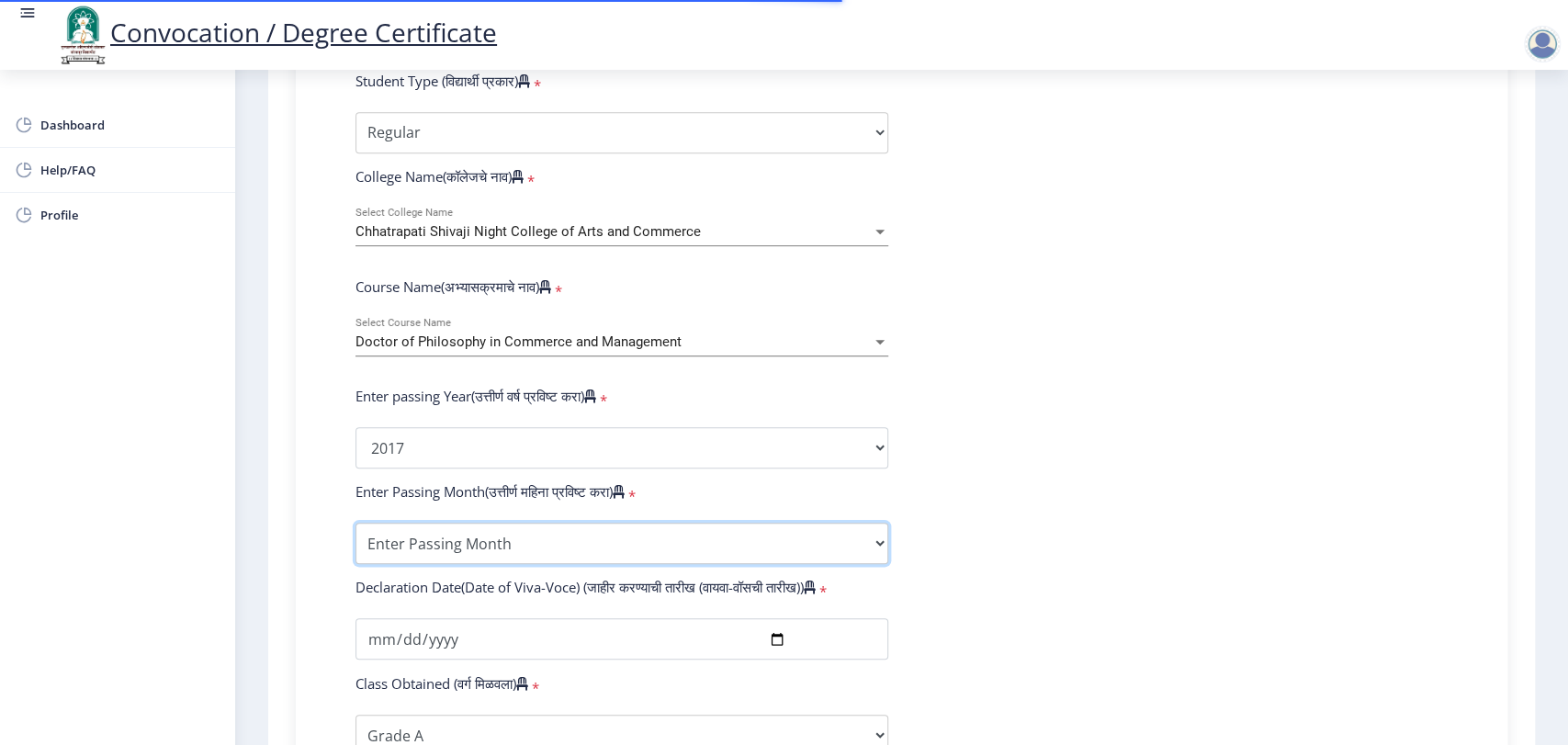 click on "Enter Passing Month March April May October November December" at bounding box center [622, 543] 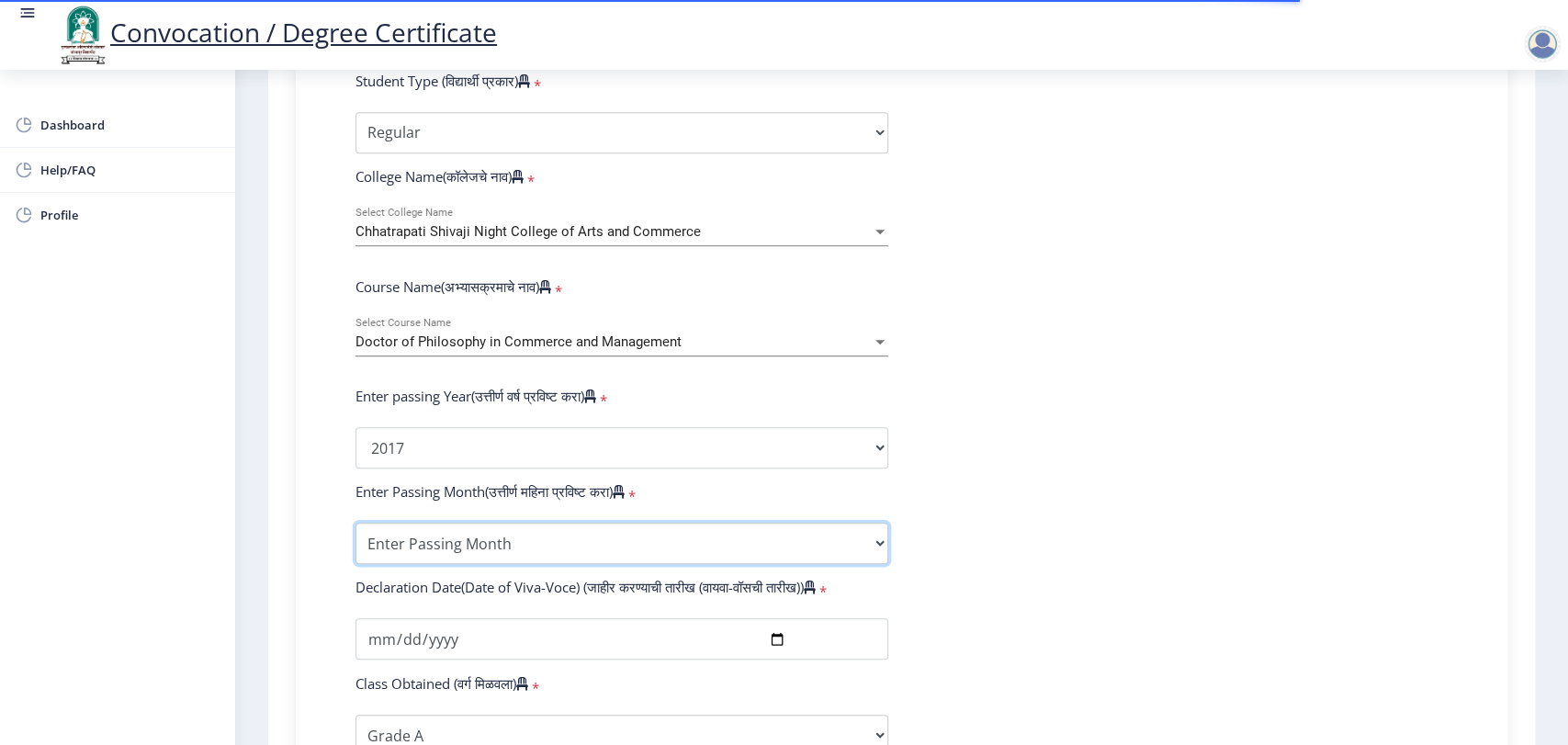 select on "March" 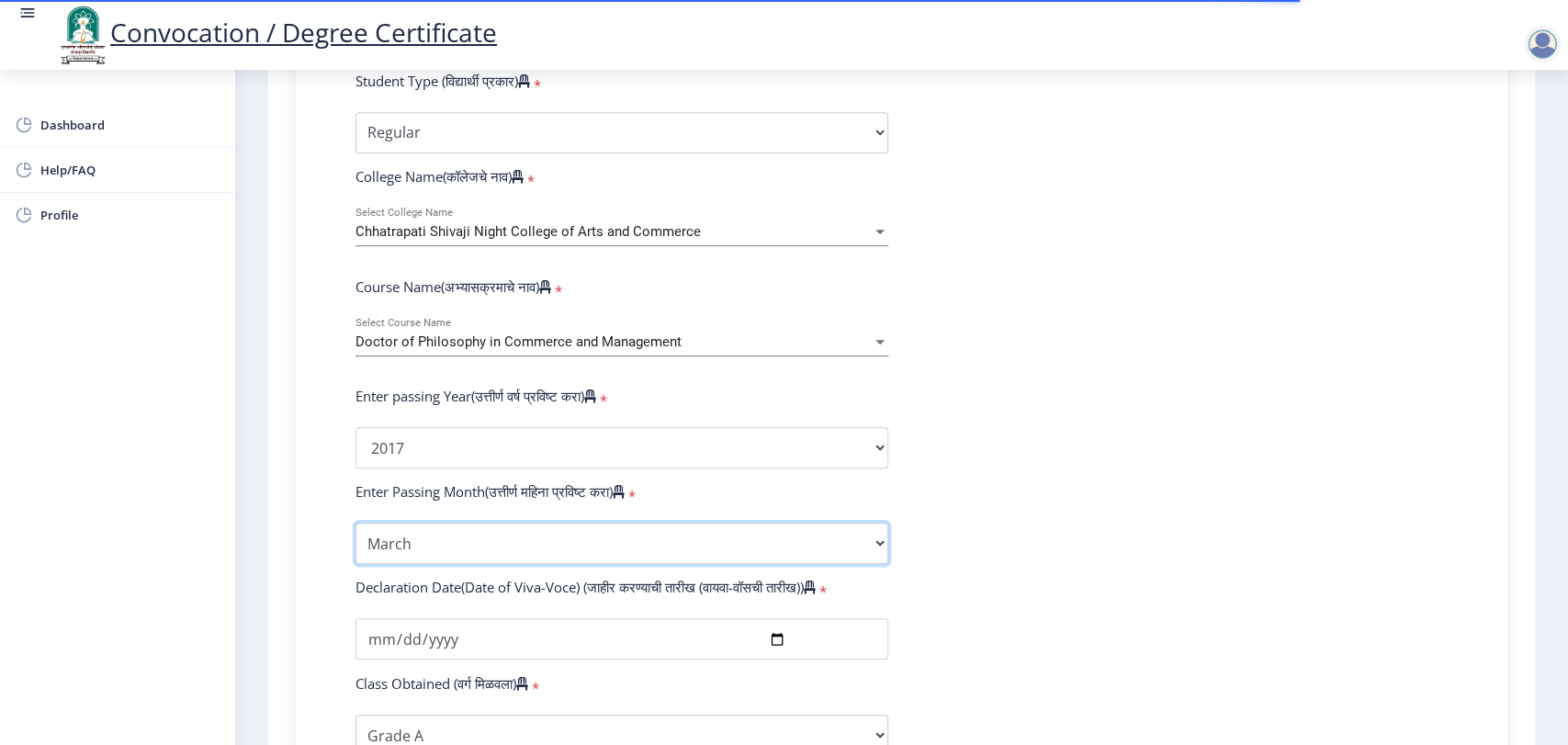 click on "Enter Passing Month March April May October November December" at bounding box center [622, 543] 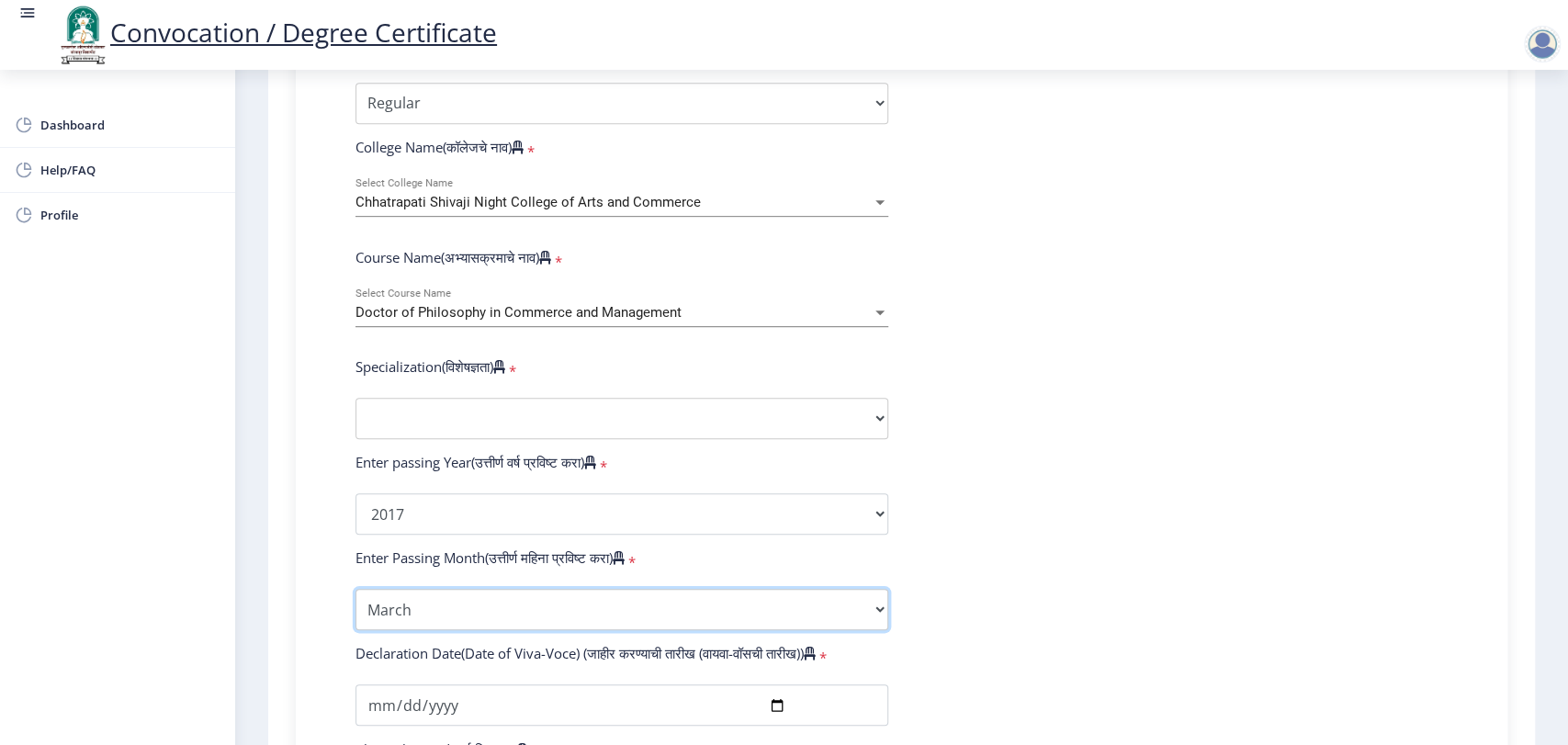scroll, scrollTop: 598, scrollLeft: 0, axis: vertical 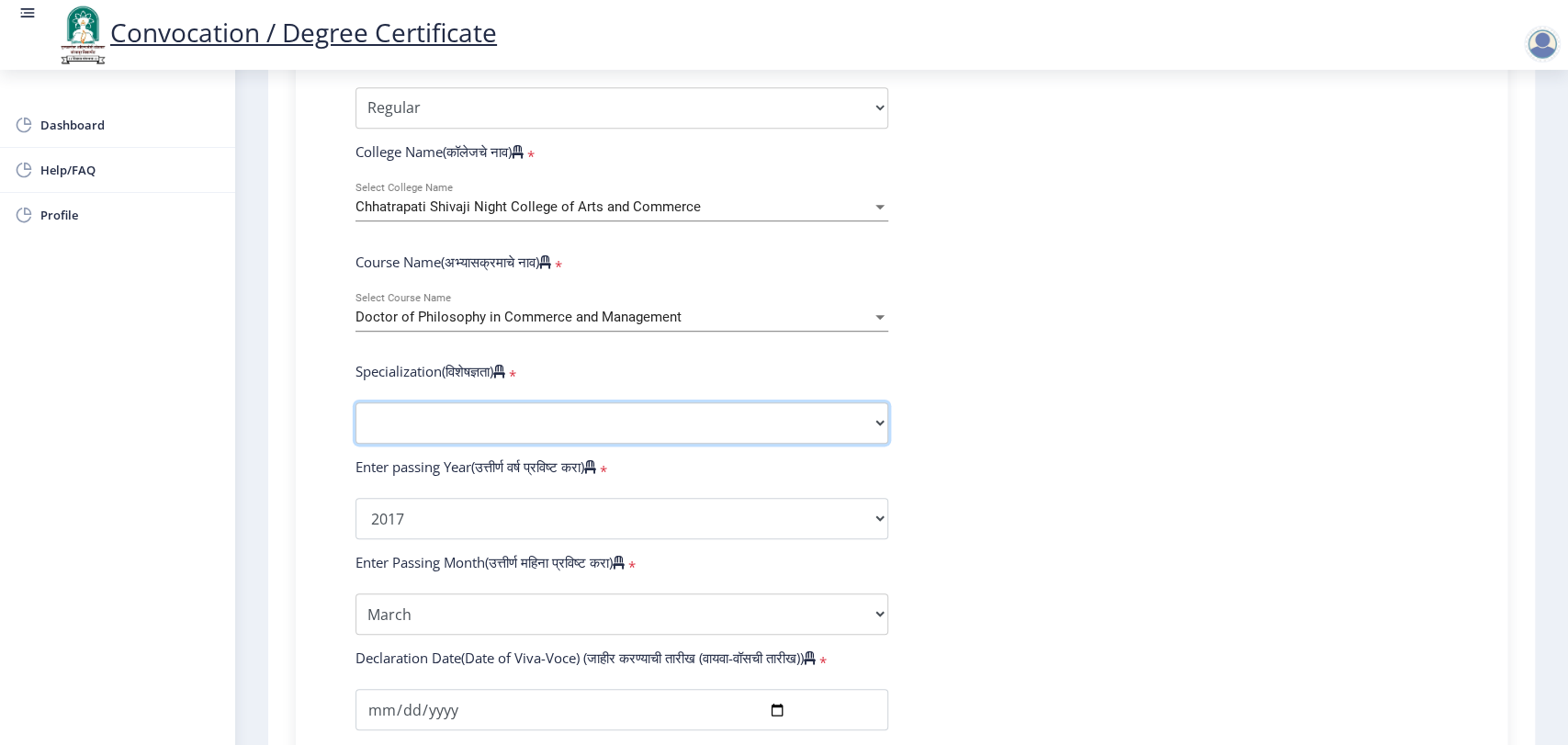 click on "Specialization English Ancient Indian History Culture & Archaeology Hindi Marathi Economics History Political Science Applied Geology Computer Science & Engineering Geology Mechanical Engineering Sociology Statistics Zoology Commerce Botany Mass Communication Social Work Law Education Geography Chemistry Electronics Physics Biotechnology Other" at bounding box center [622, 423] 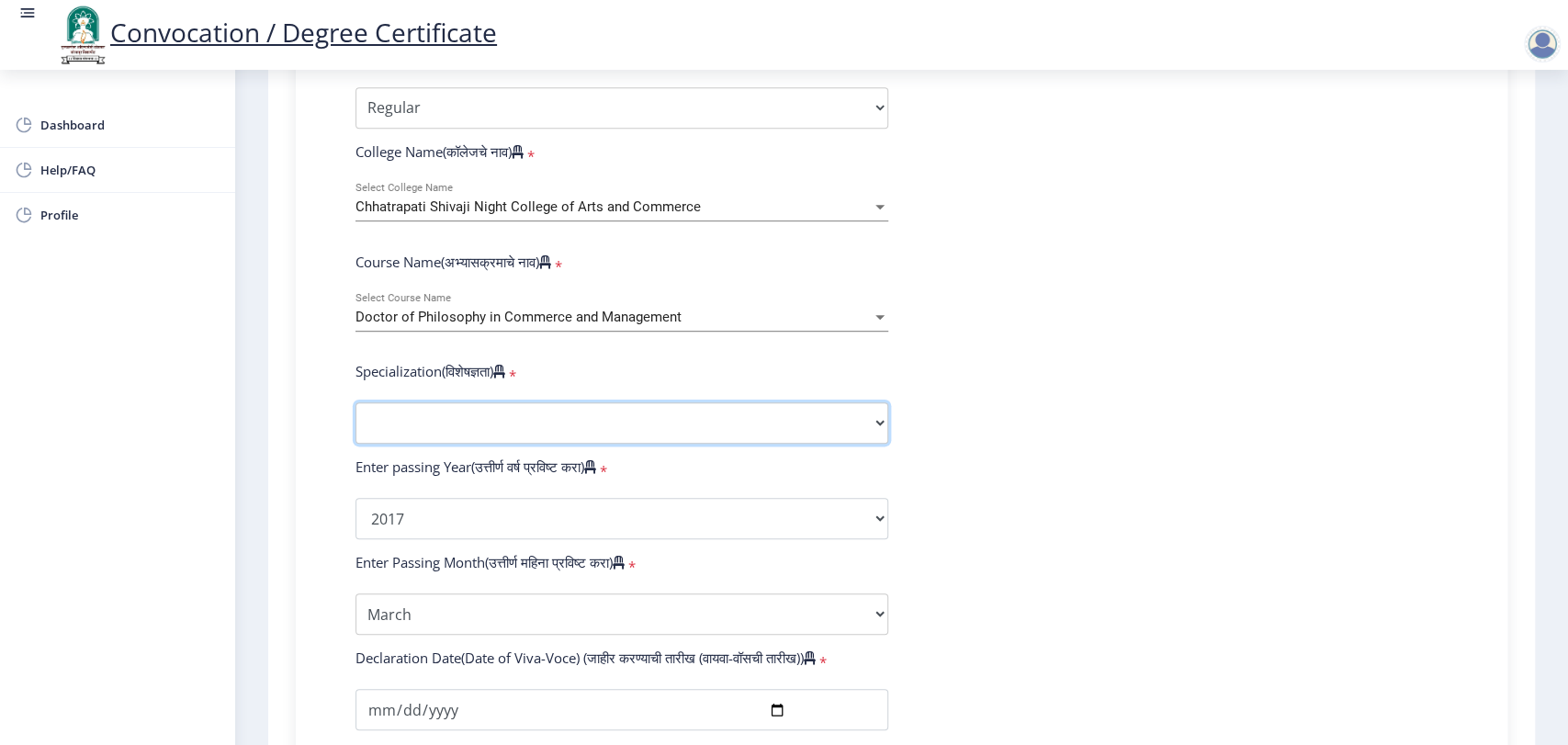 select on "Applied Geology" 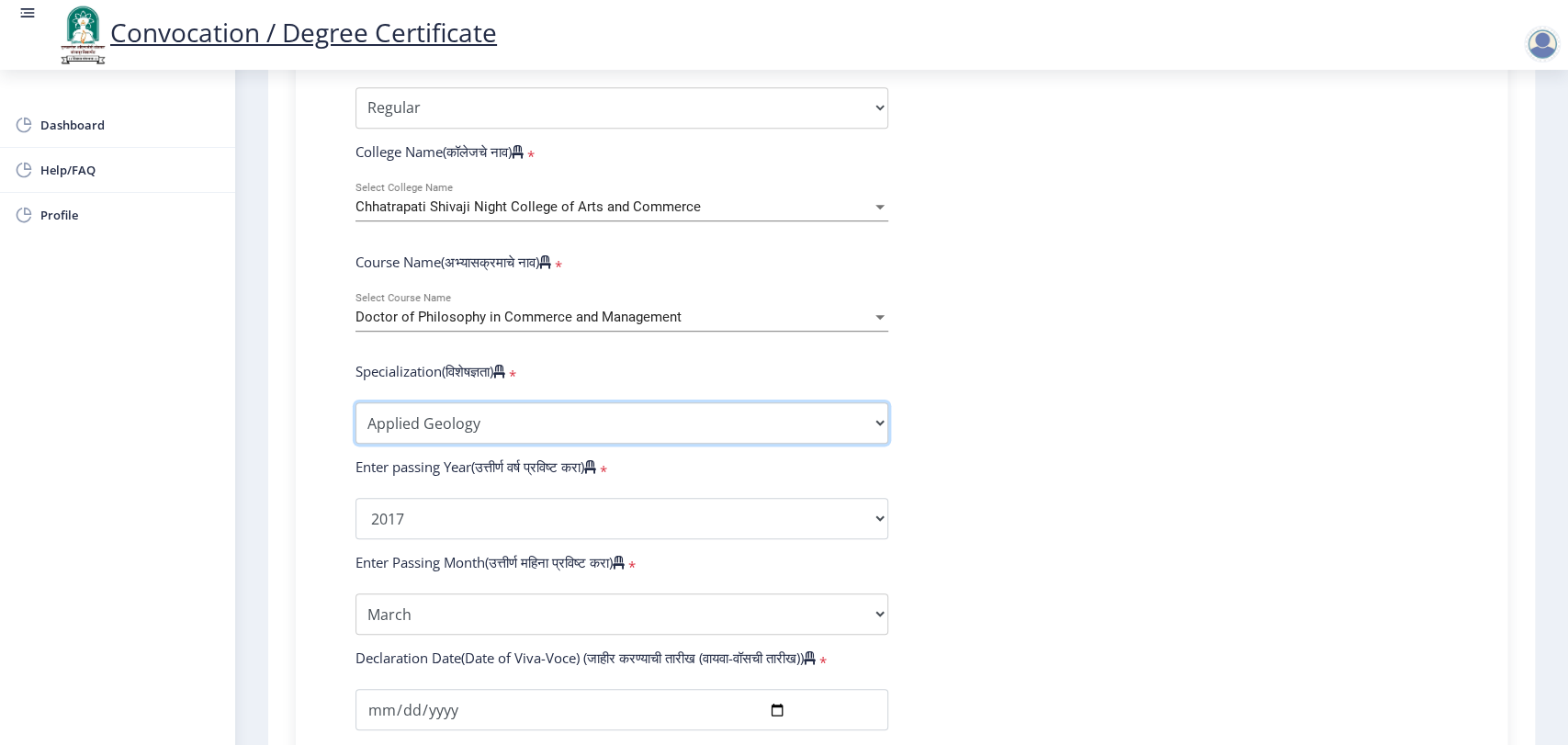 click on "Specialization English Ancient Indian History Culture & Archaeology Hindi Marathi Economics History Political Science Applied Geology Computer Science & Engineering Geology Mechanical Engineering Sociology Statistics Zoology Commerce Botany Mass Communication Social Work Law Education Geography Chemistry Electronics Physics Biotechnology Other" at bounding box center [622, 423] 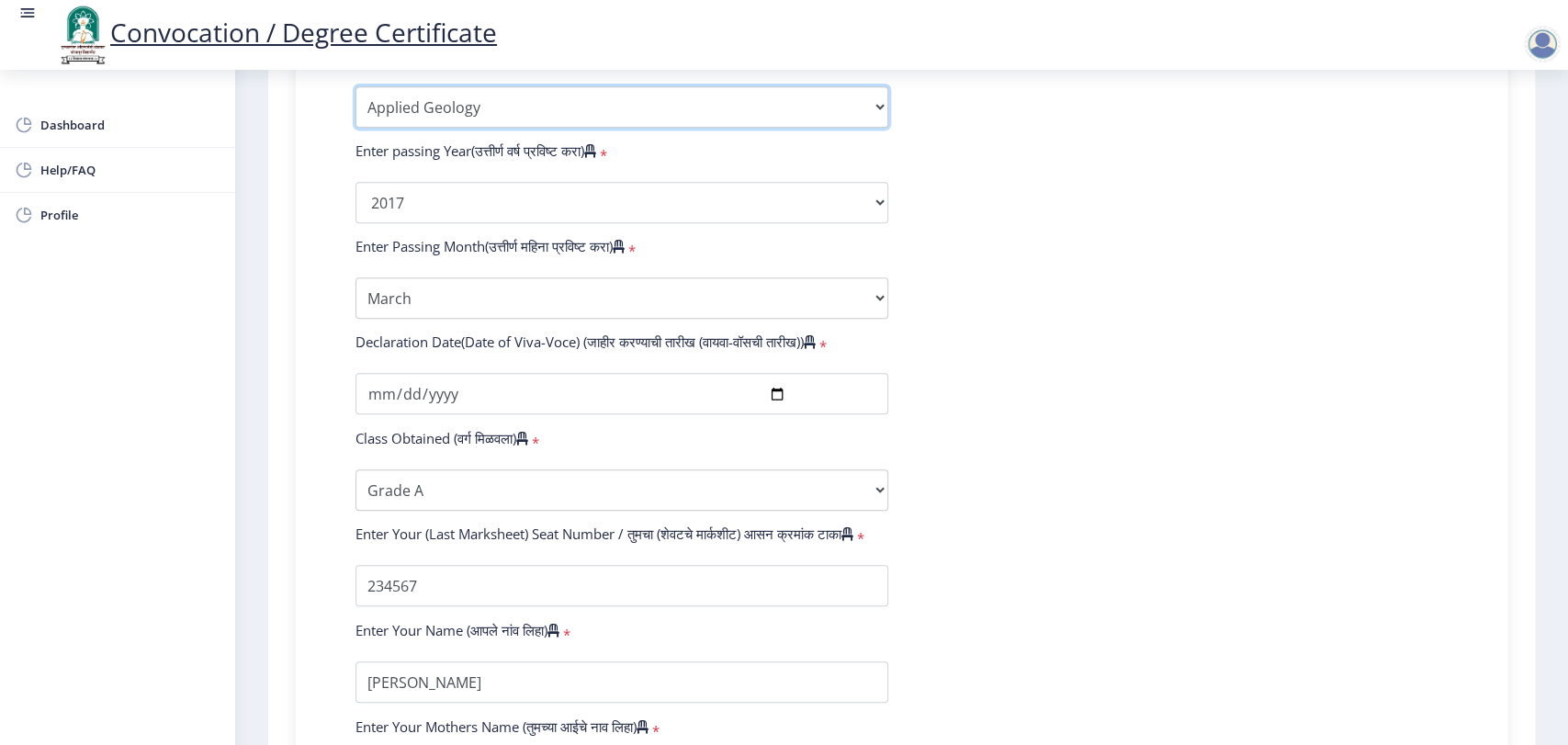 scroll, scrollTop: 917, scrollLeft: 0, axis: vertical 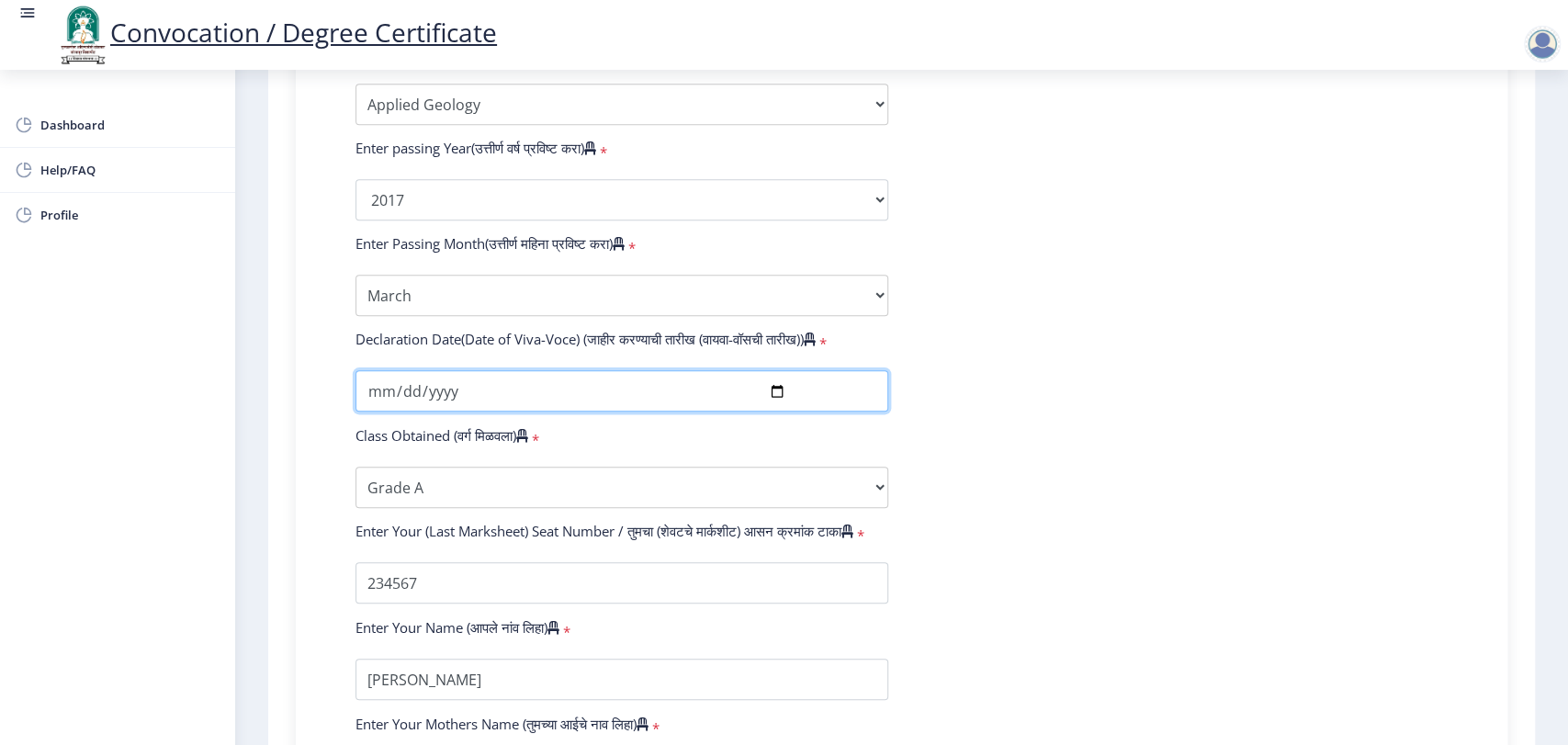 click at bounding box center (622, 390) 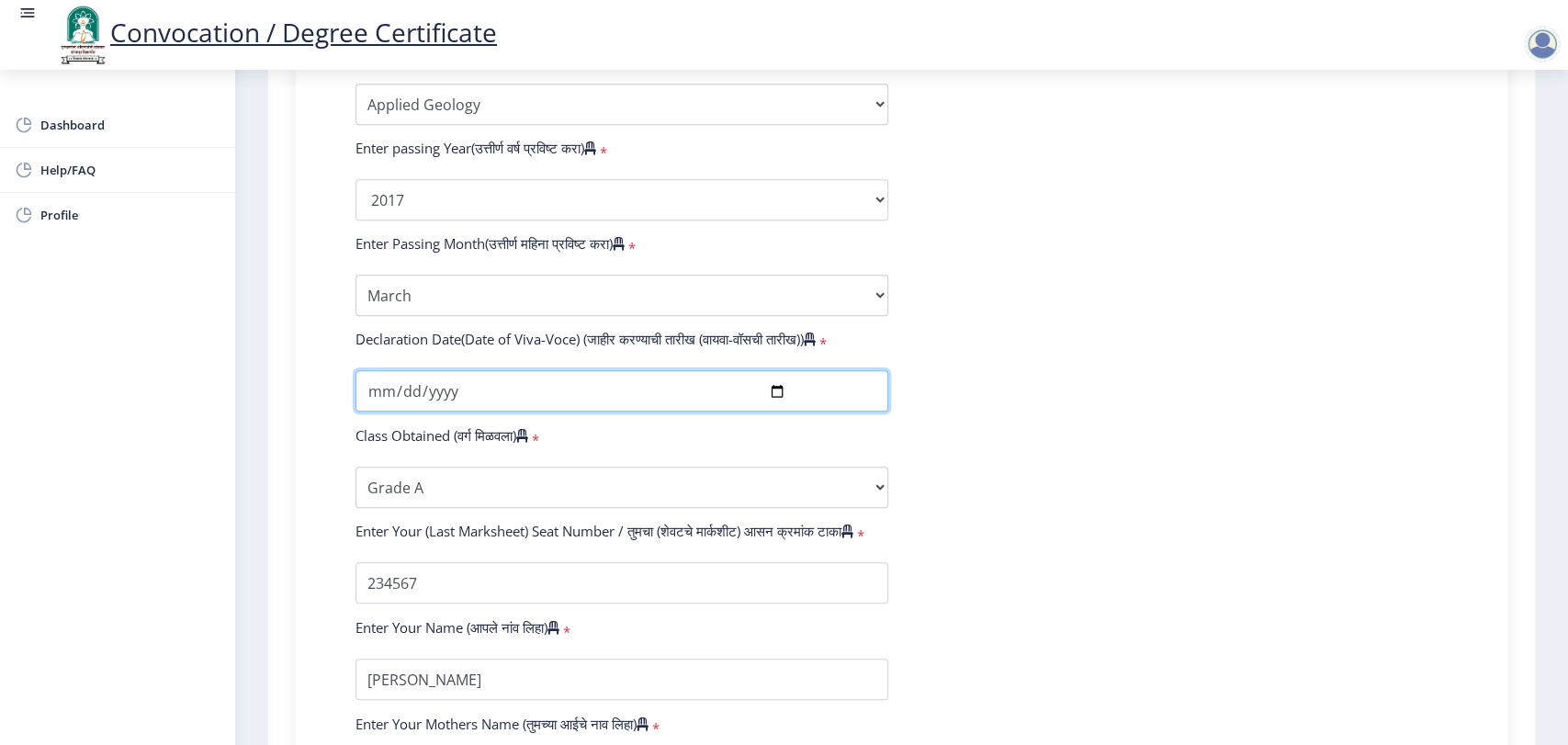 type on "[DATE]" 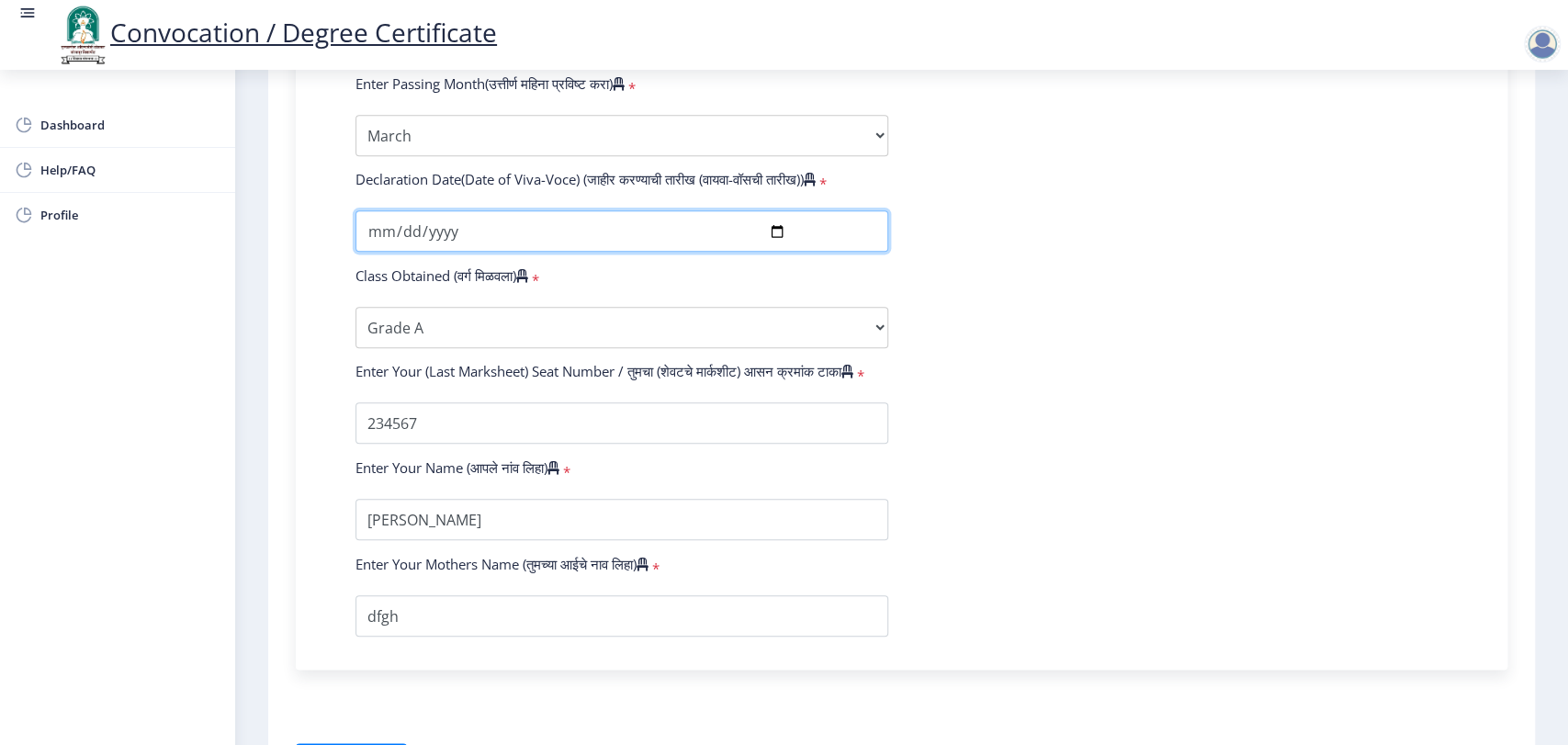 scroll, scrollTop: 1161, scrollLeft: 0, axis: vertical 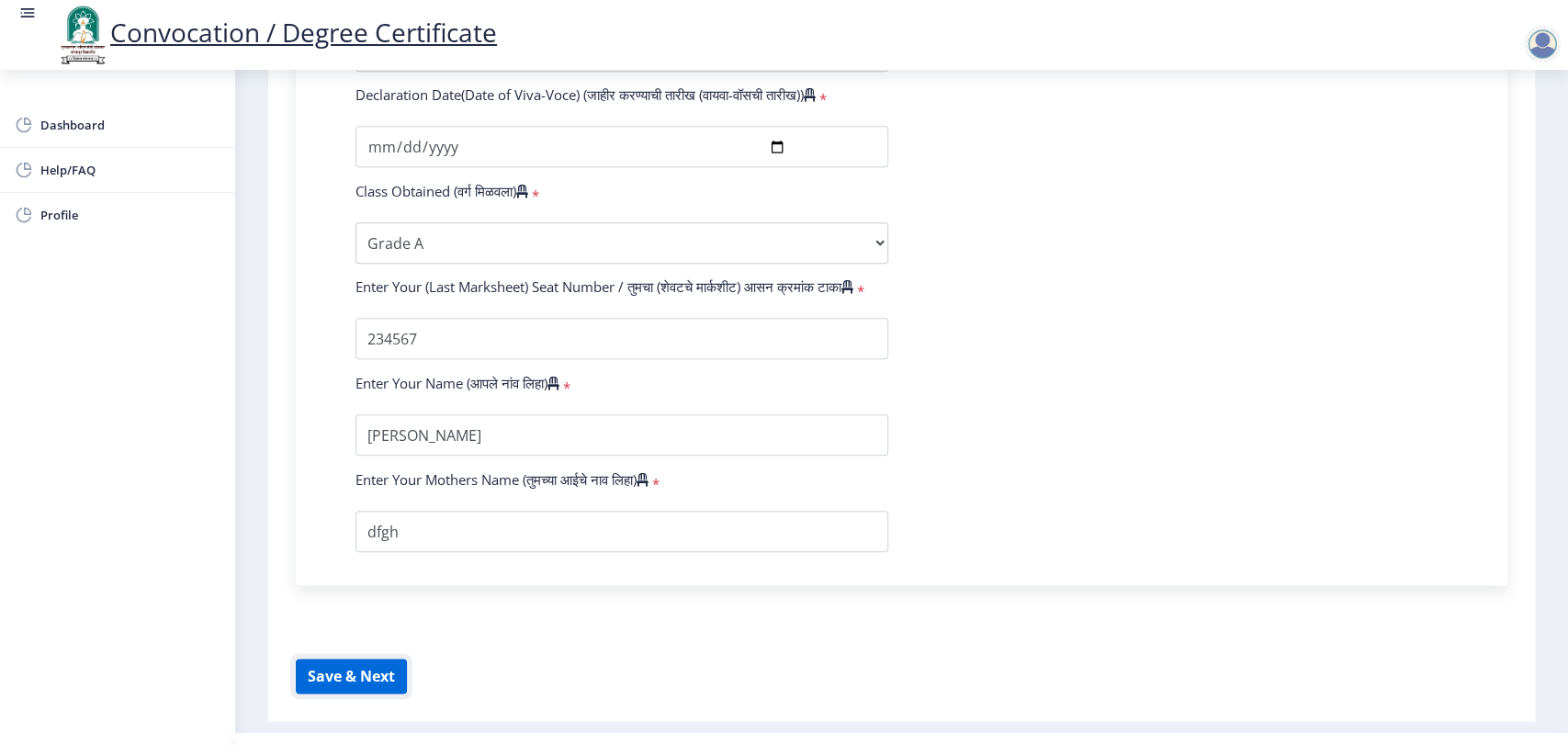 click on "Save & Next" 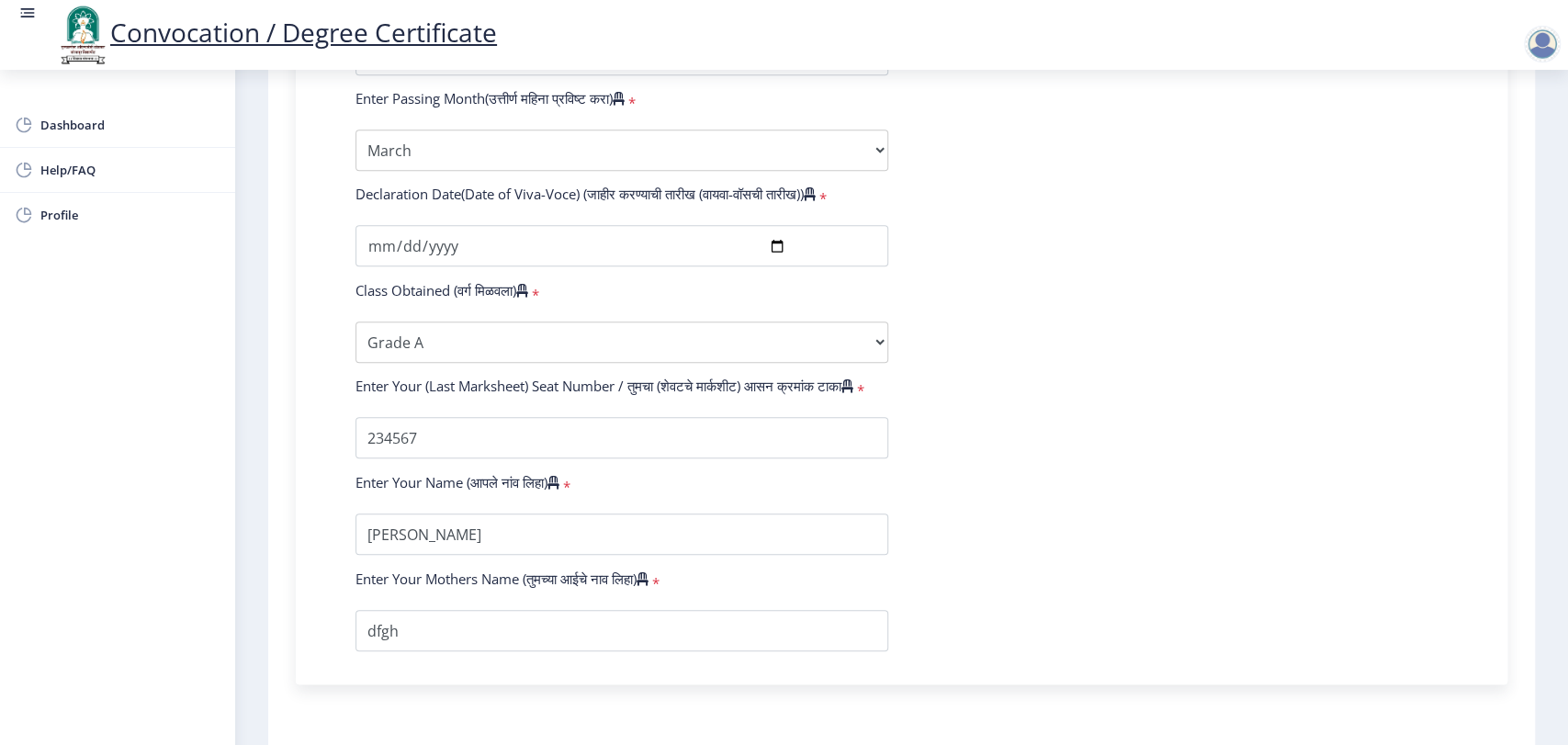 scroll, scrollTop: 1223, scrollLeft: 0, axis: vertical 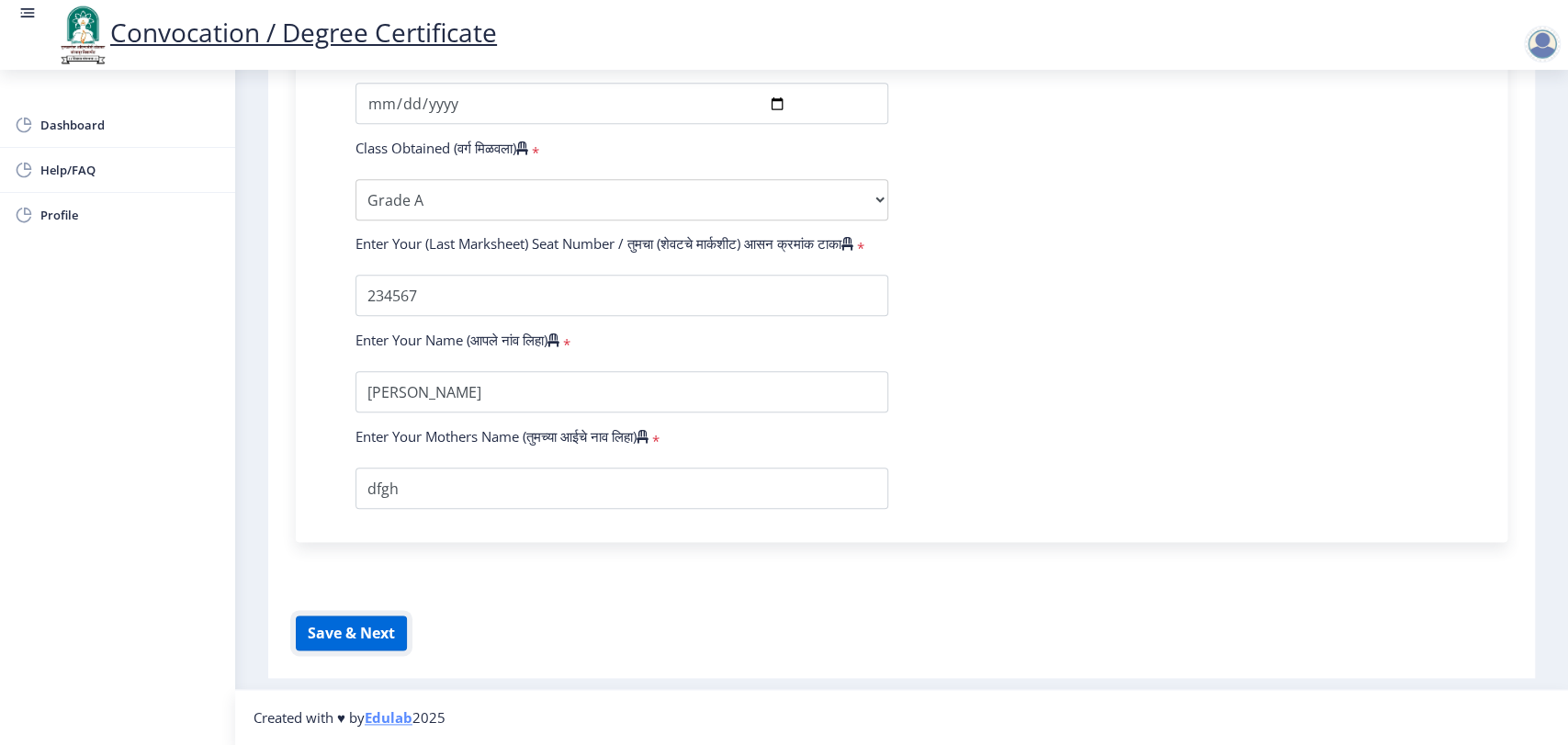 click on "Save & Next" 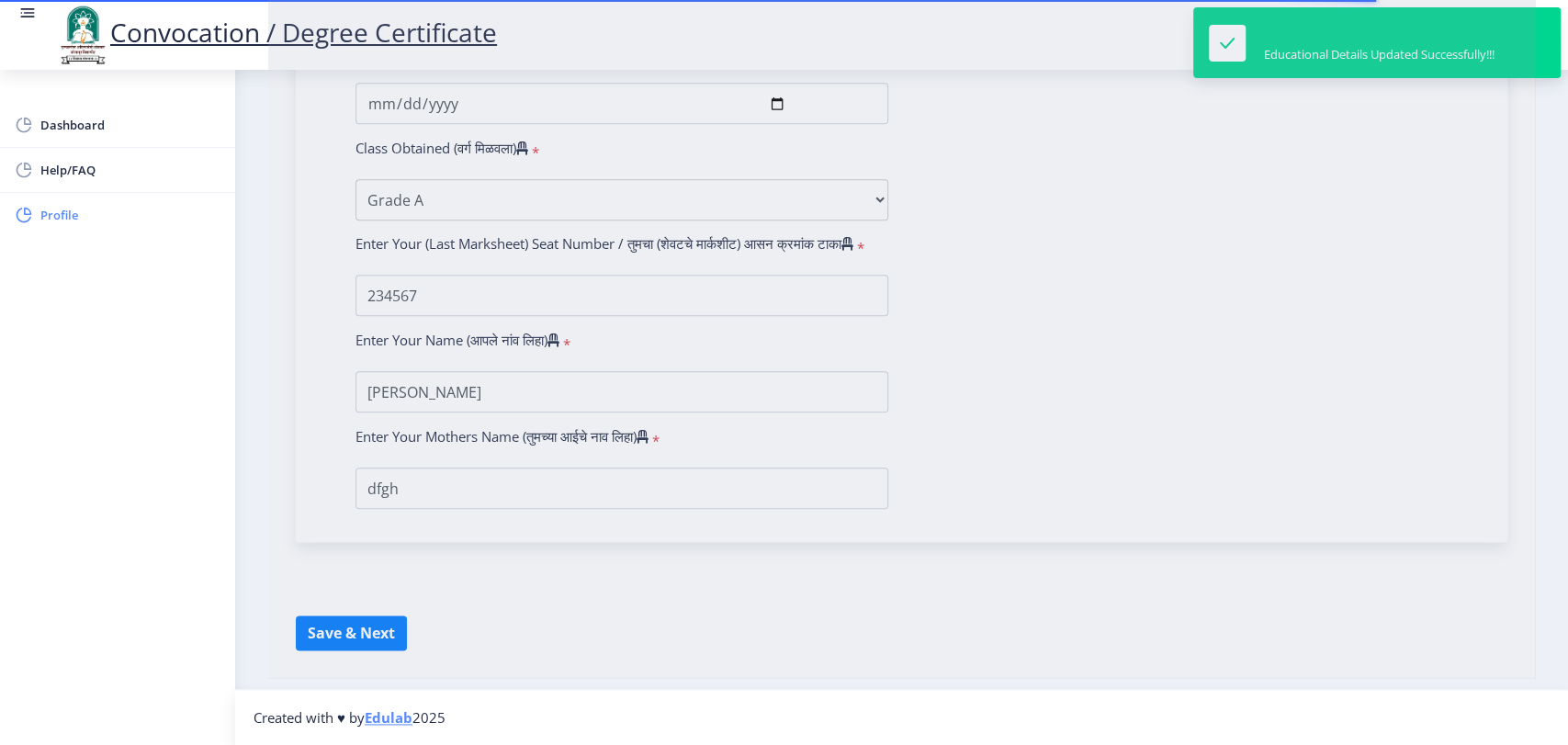 select 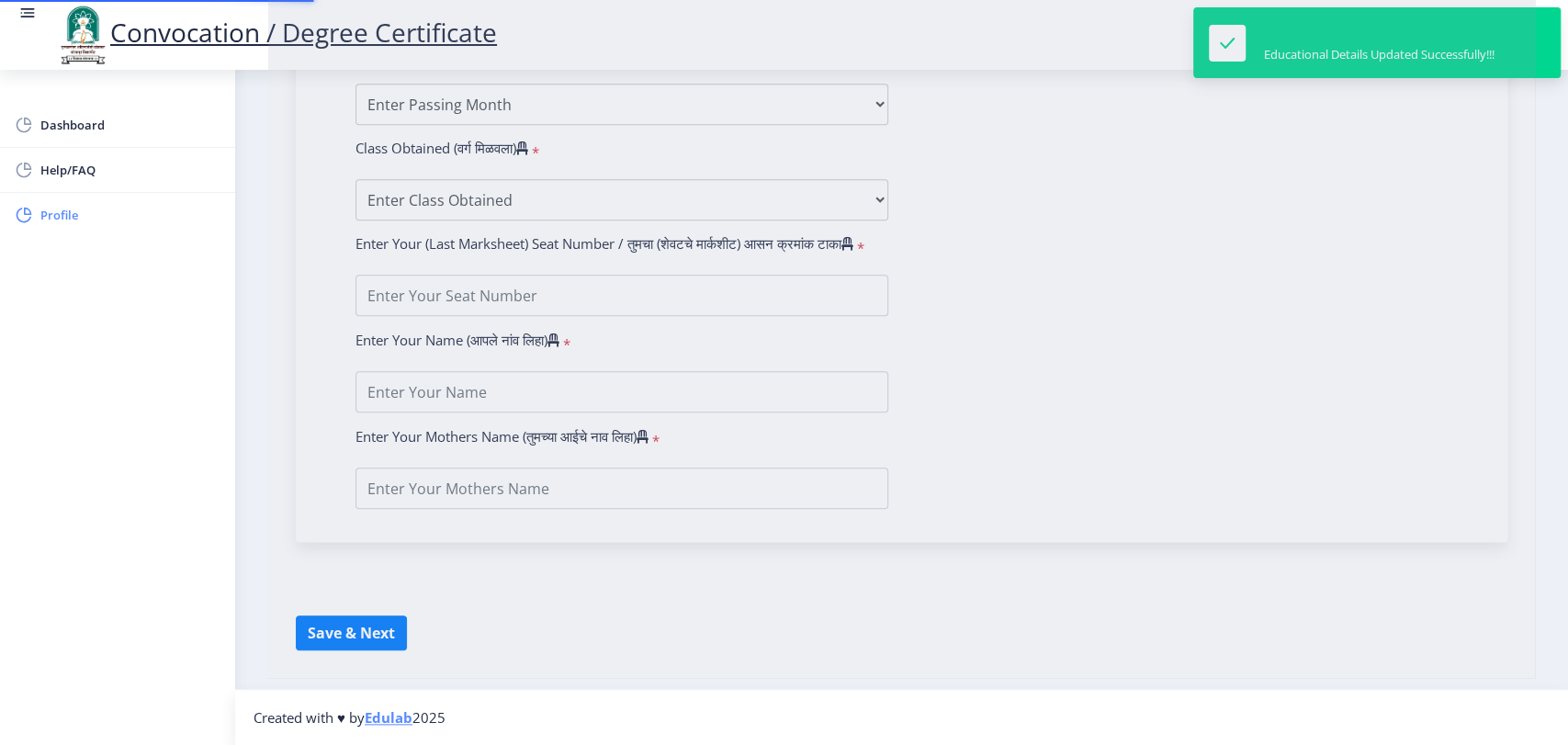 scroll, scrollTop: 0, scrollLeft: 0, axis: both 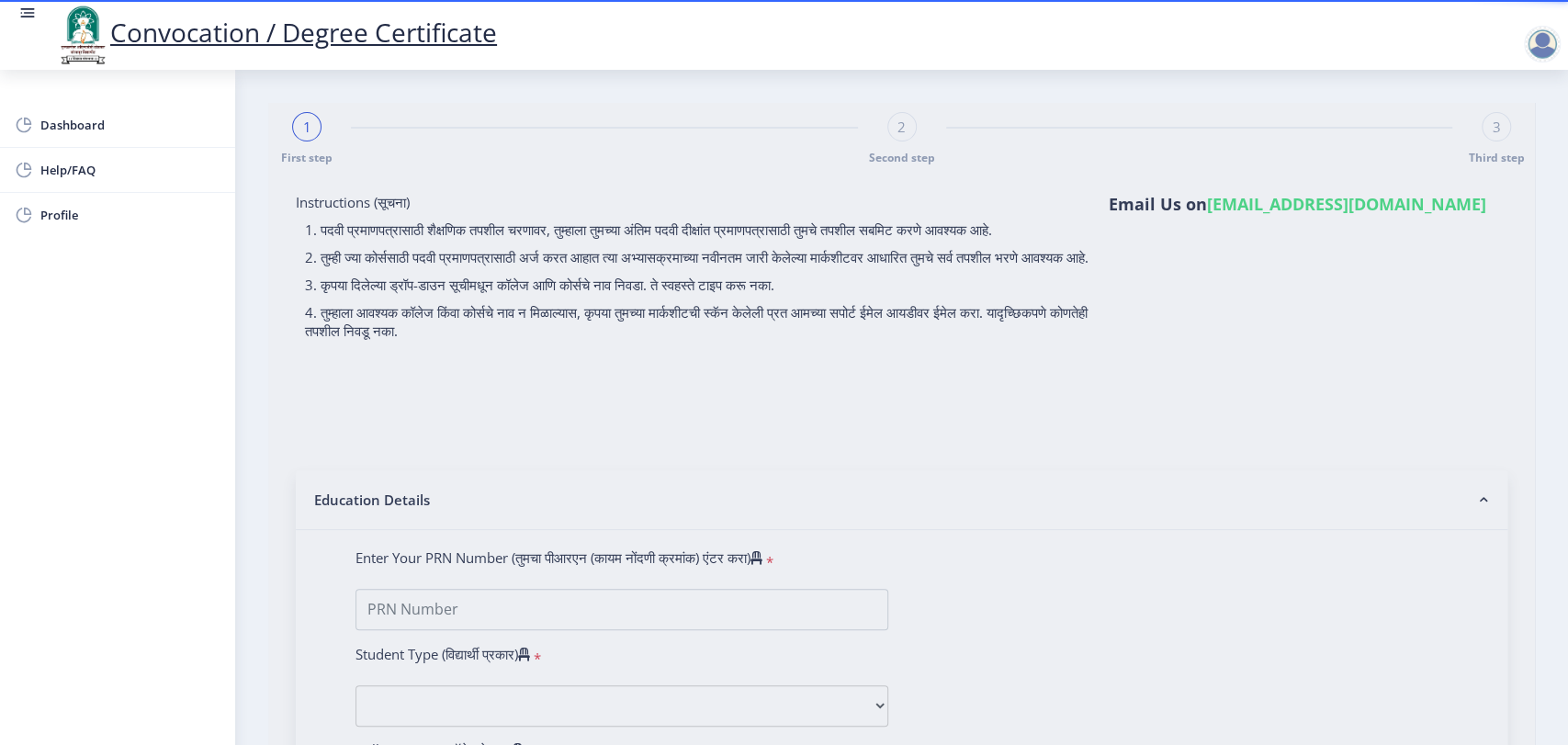 type on "[PERSON_NAME]" 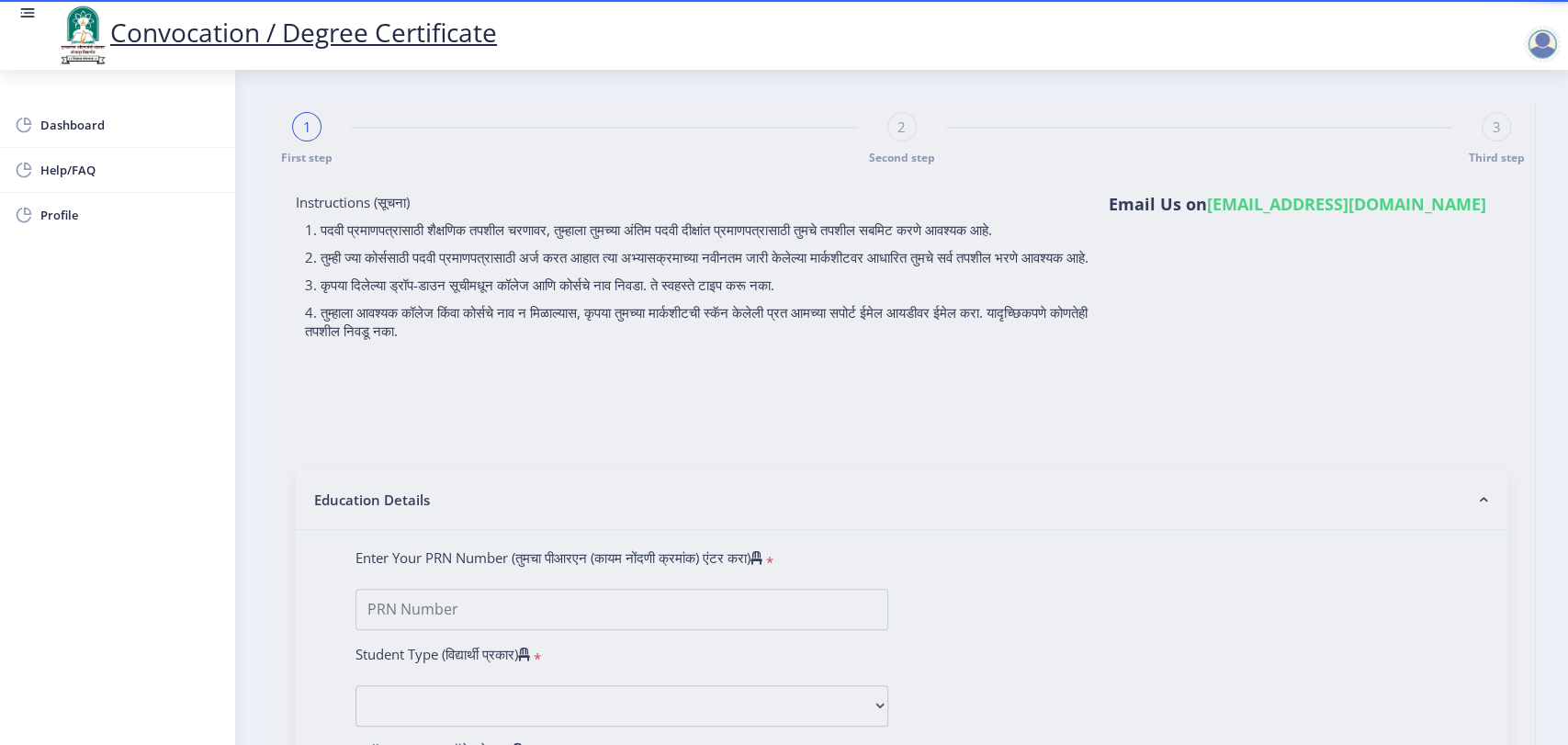 type on "[PERSON_NAME]" 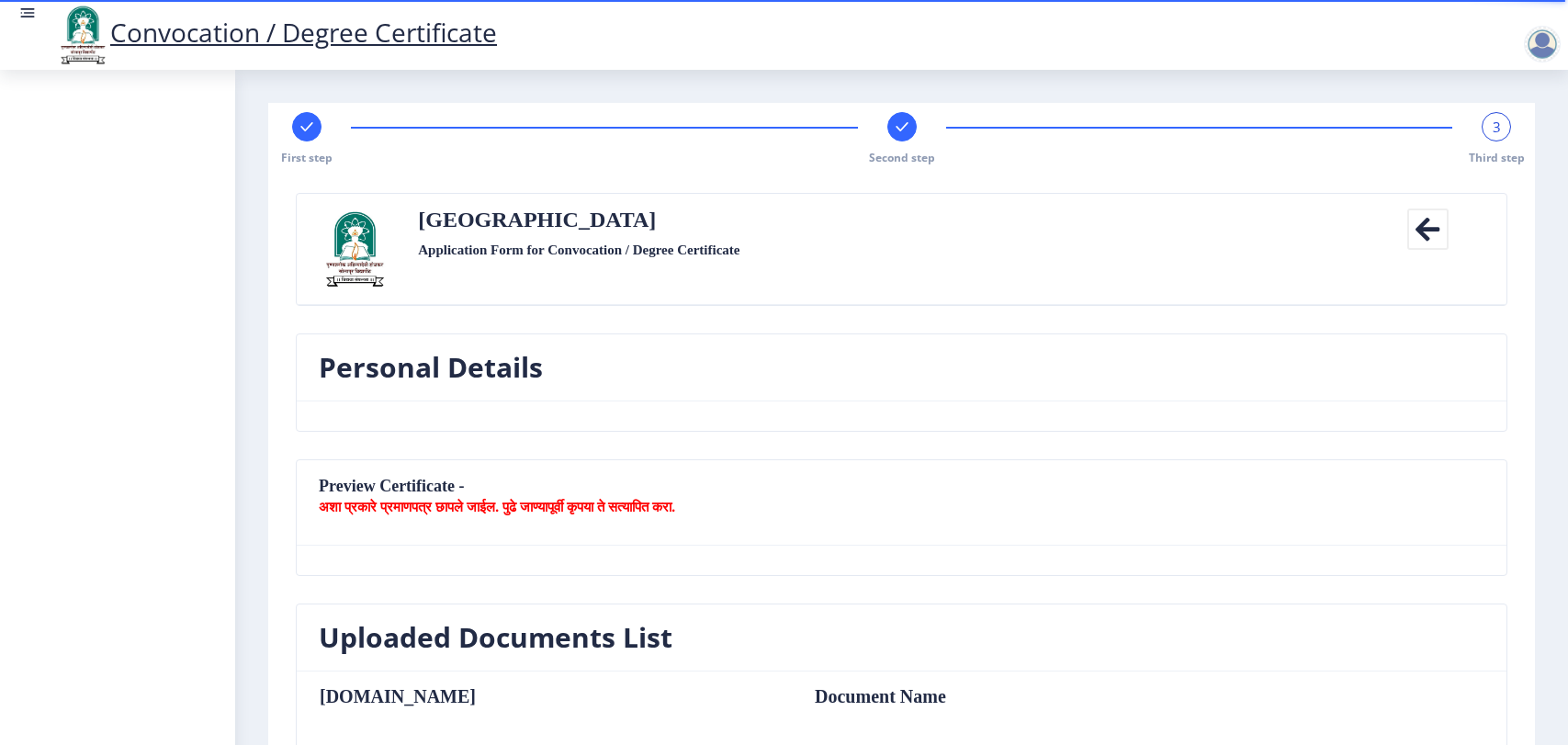 scroll, scrollTop: 0, scrollLeft: 0, axis: both 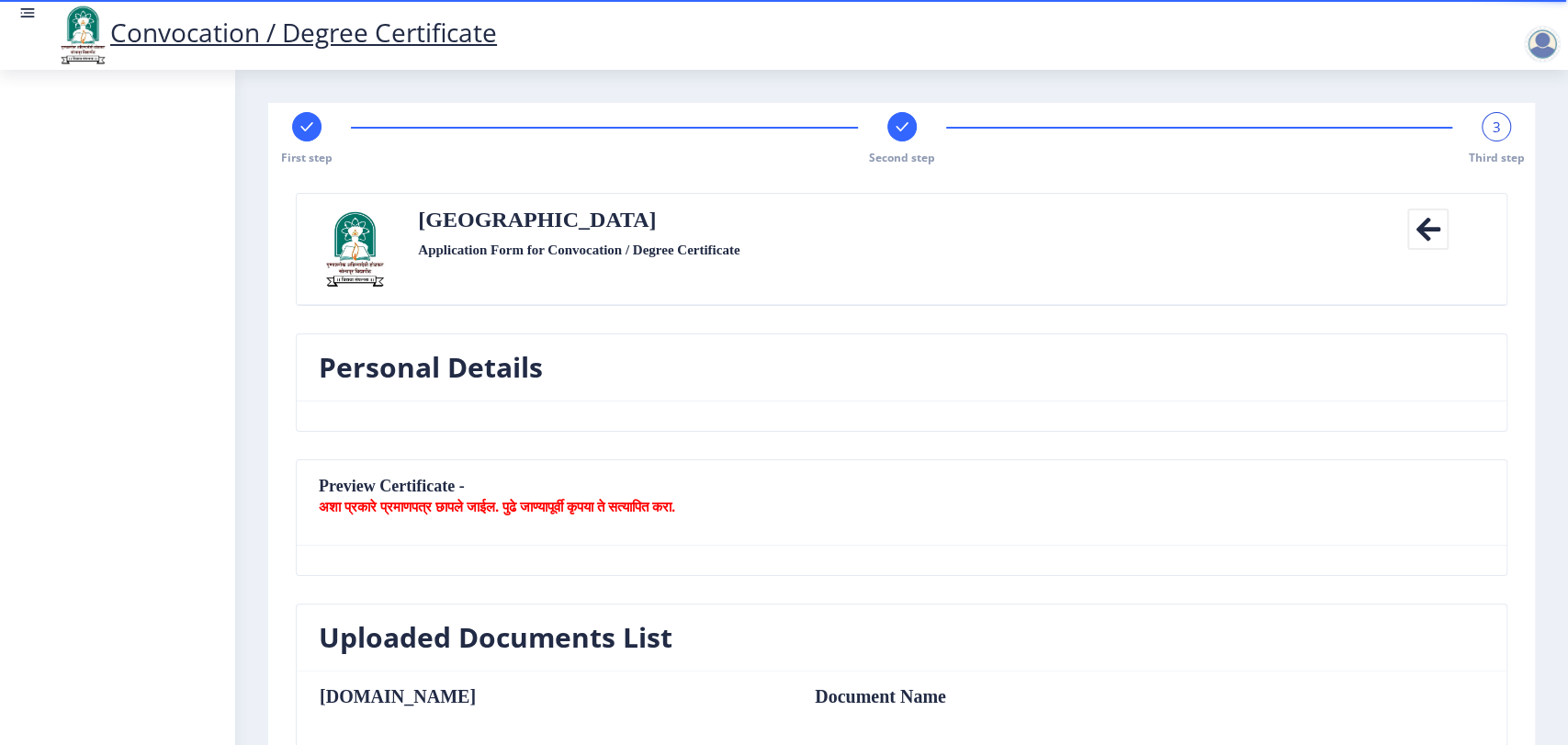 select 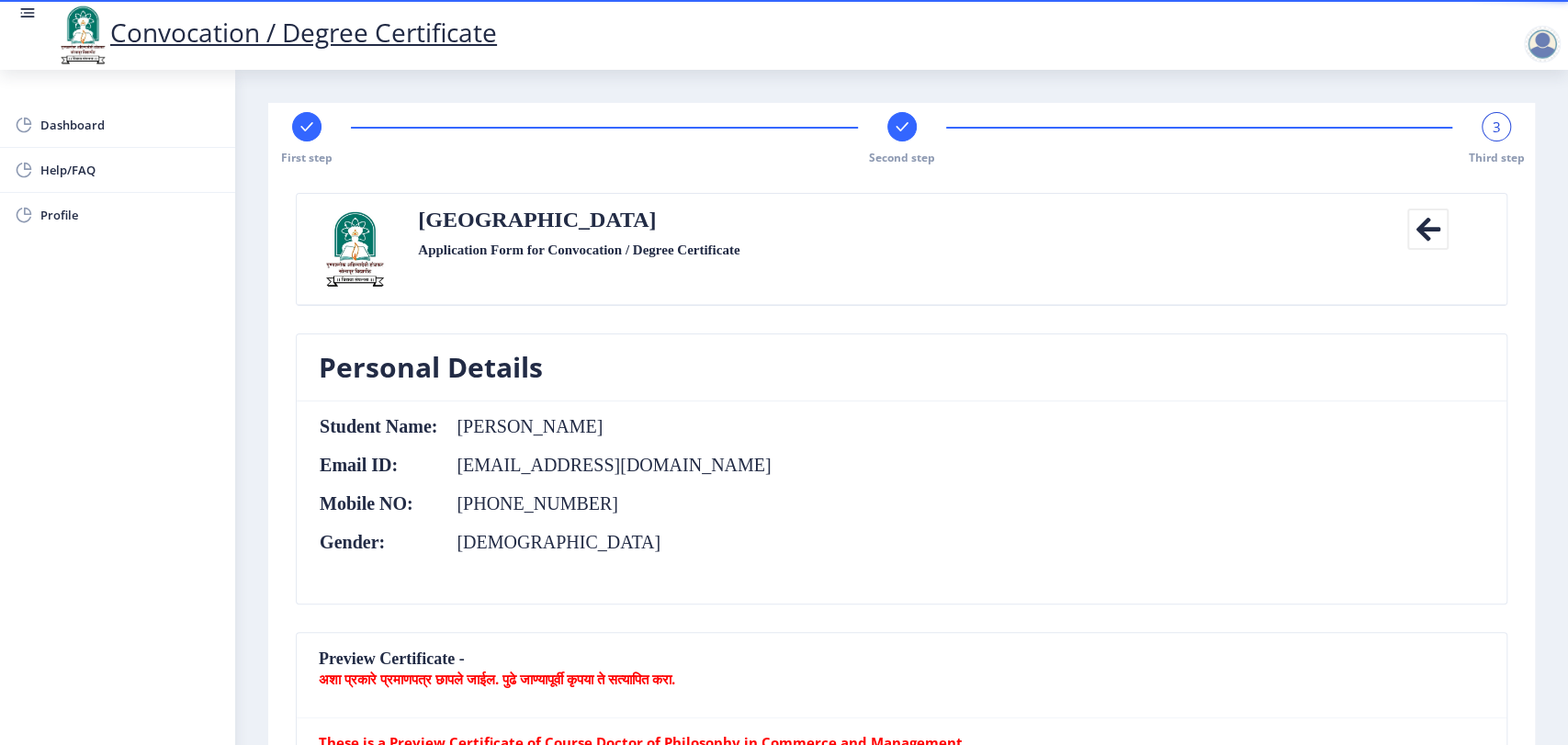 click 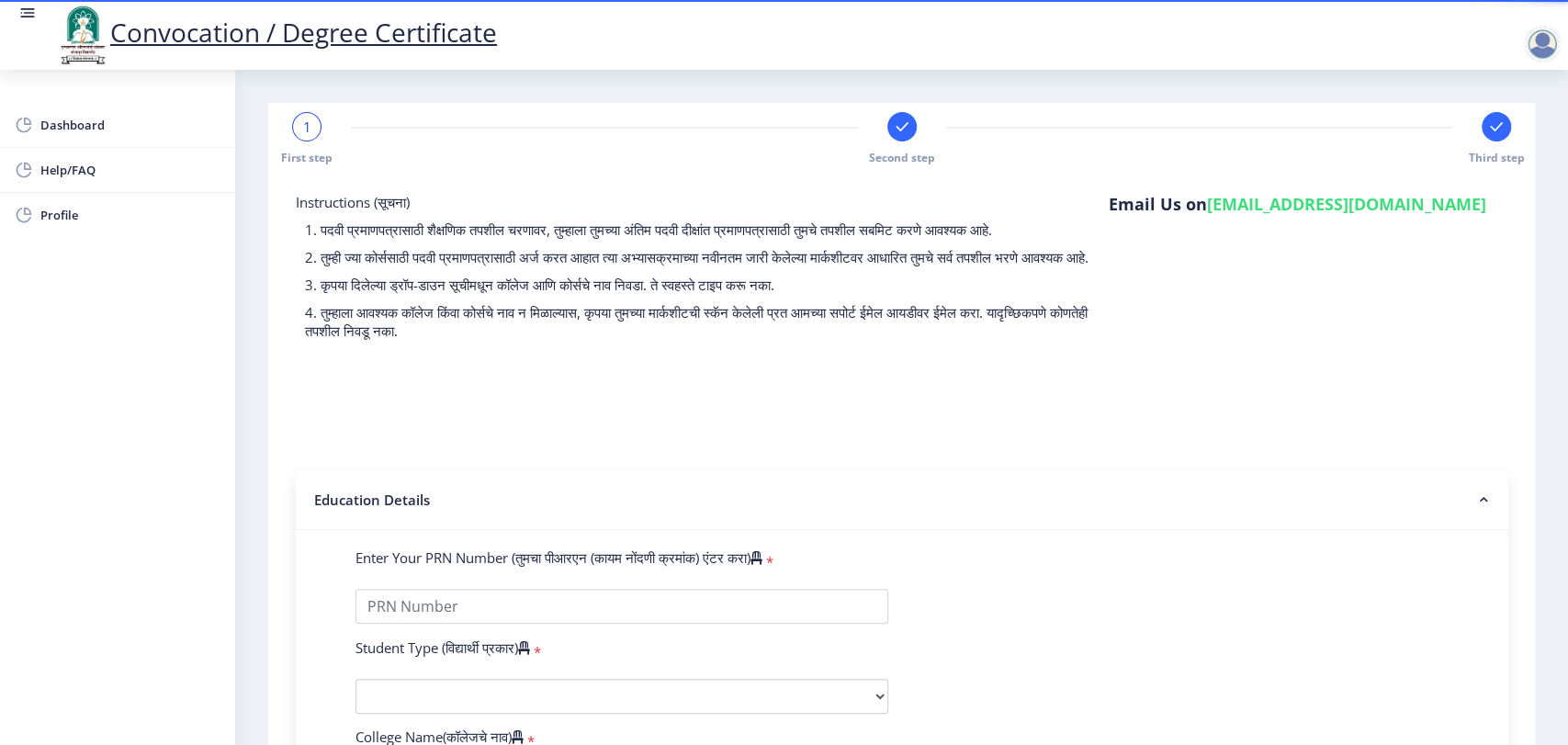 type on "234567" 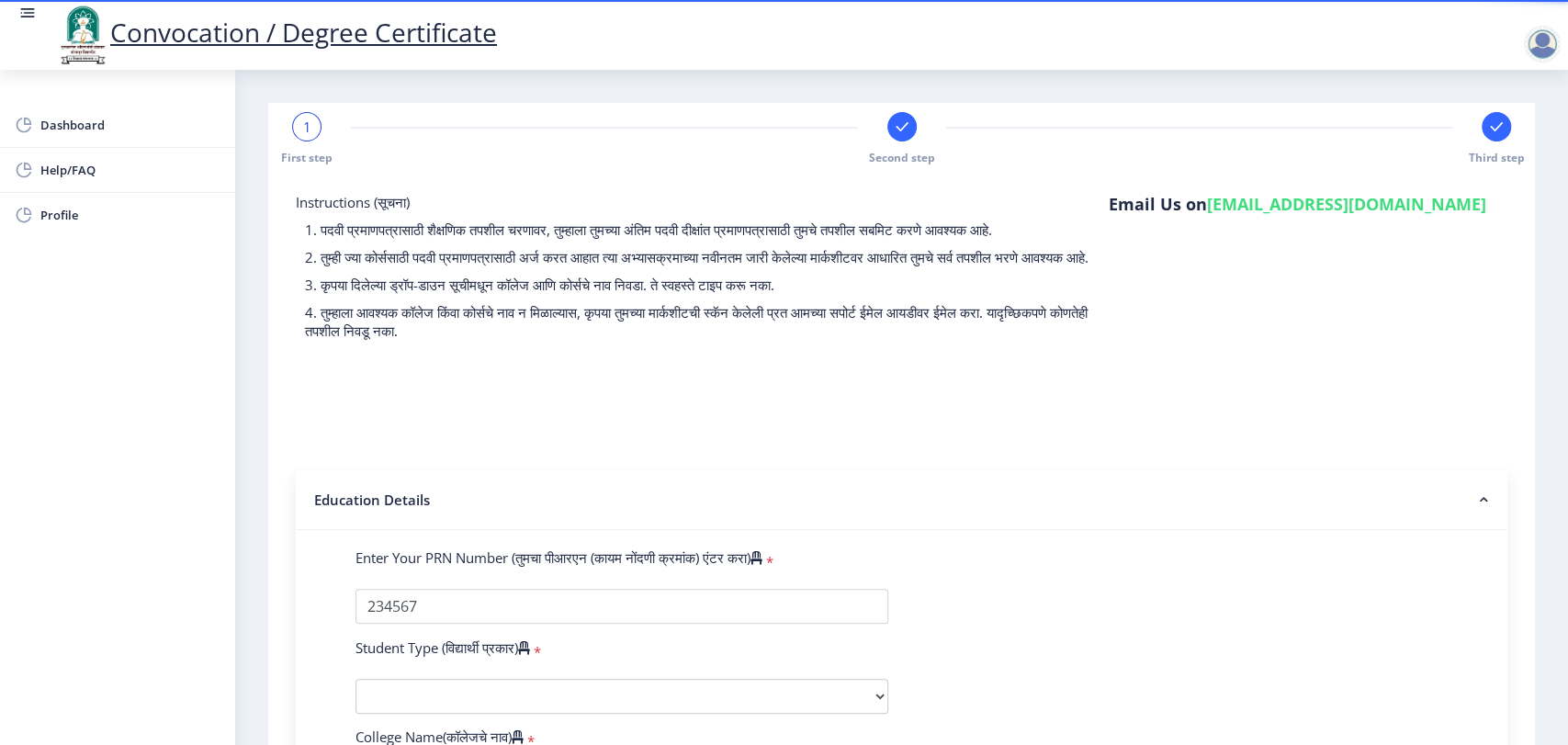 select on "Regular" 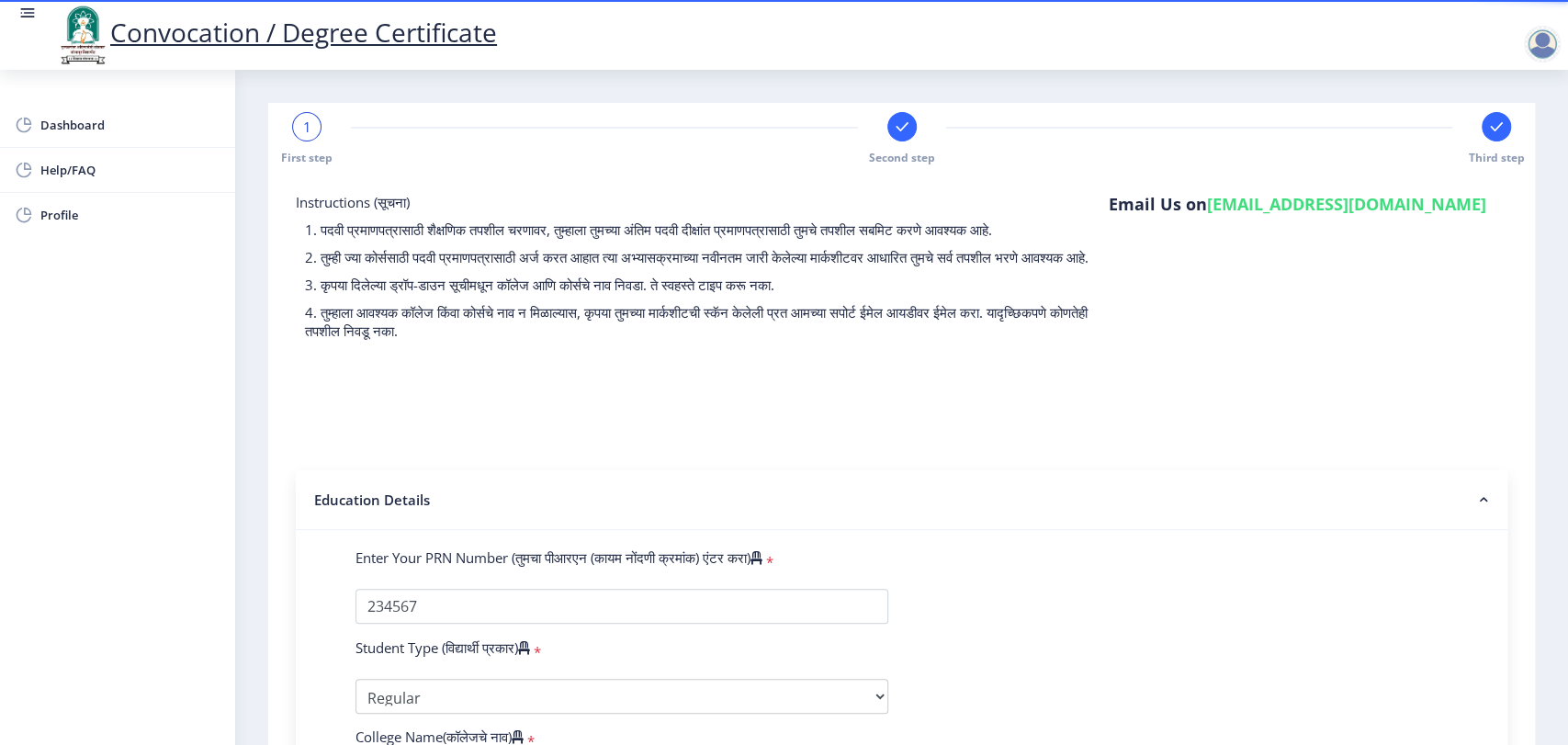 select on "Applied Geology" 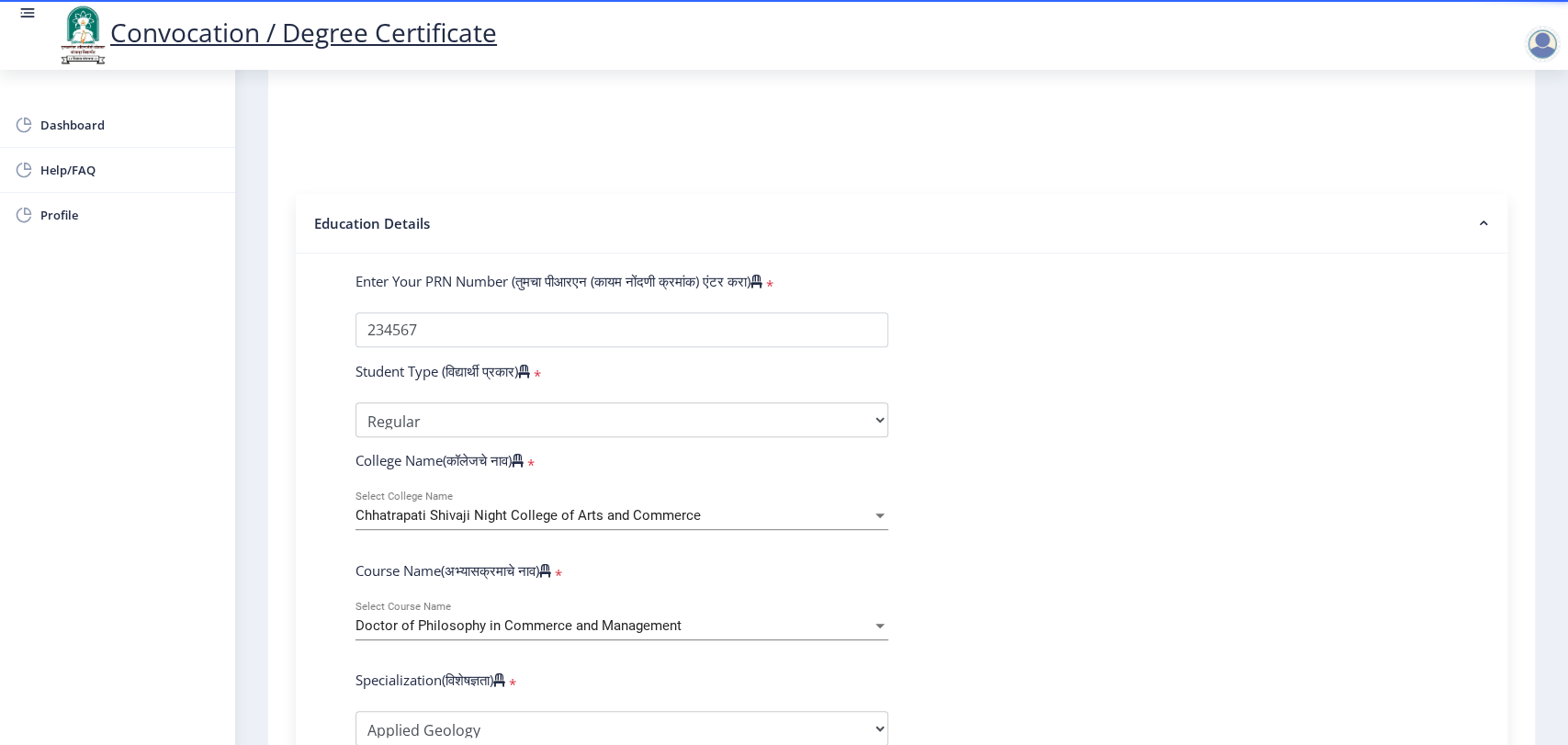 scroll, scrollTop: 0, scrollLeft: 0, axis: both 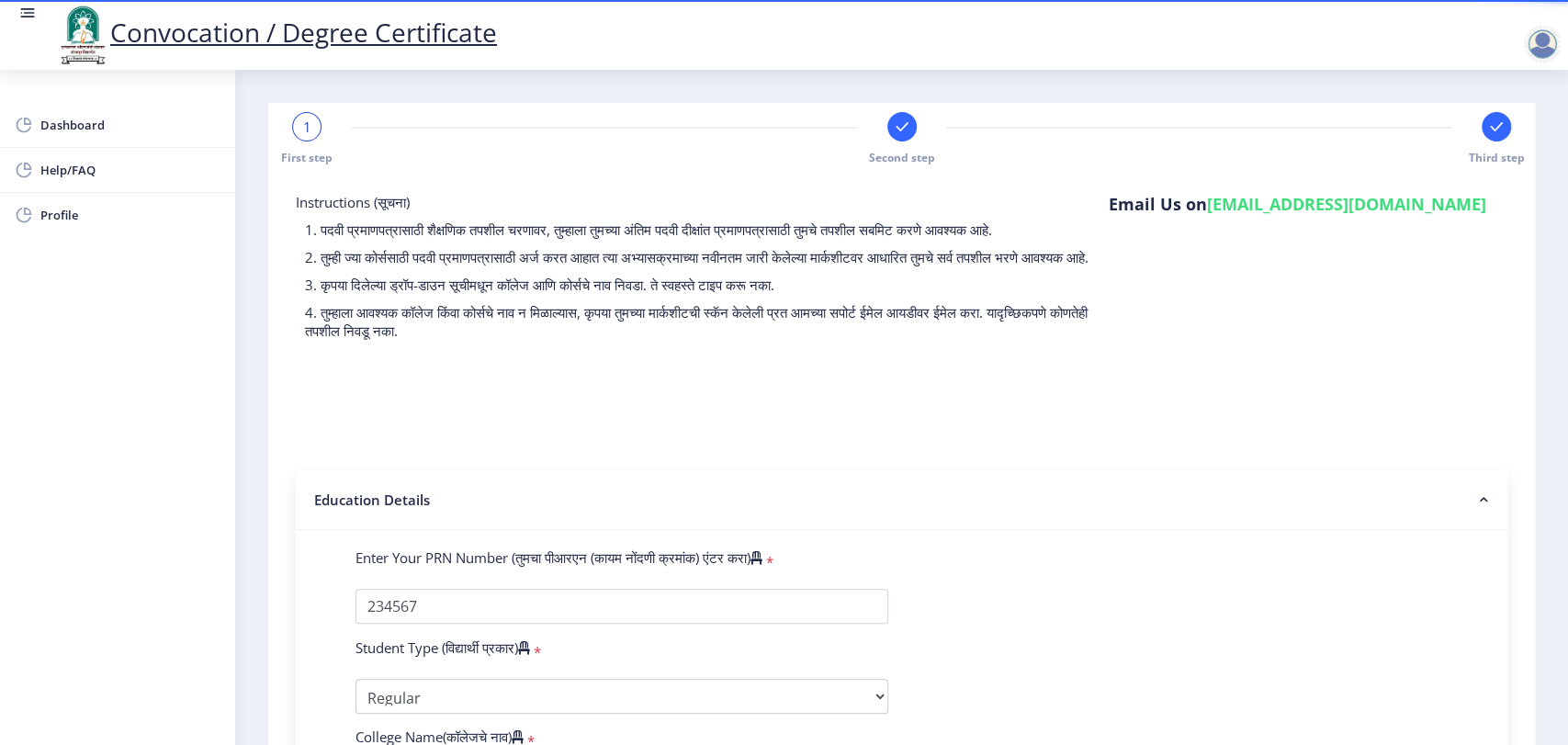 click 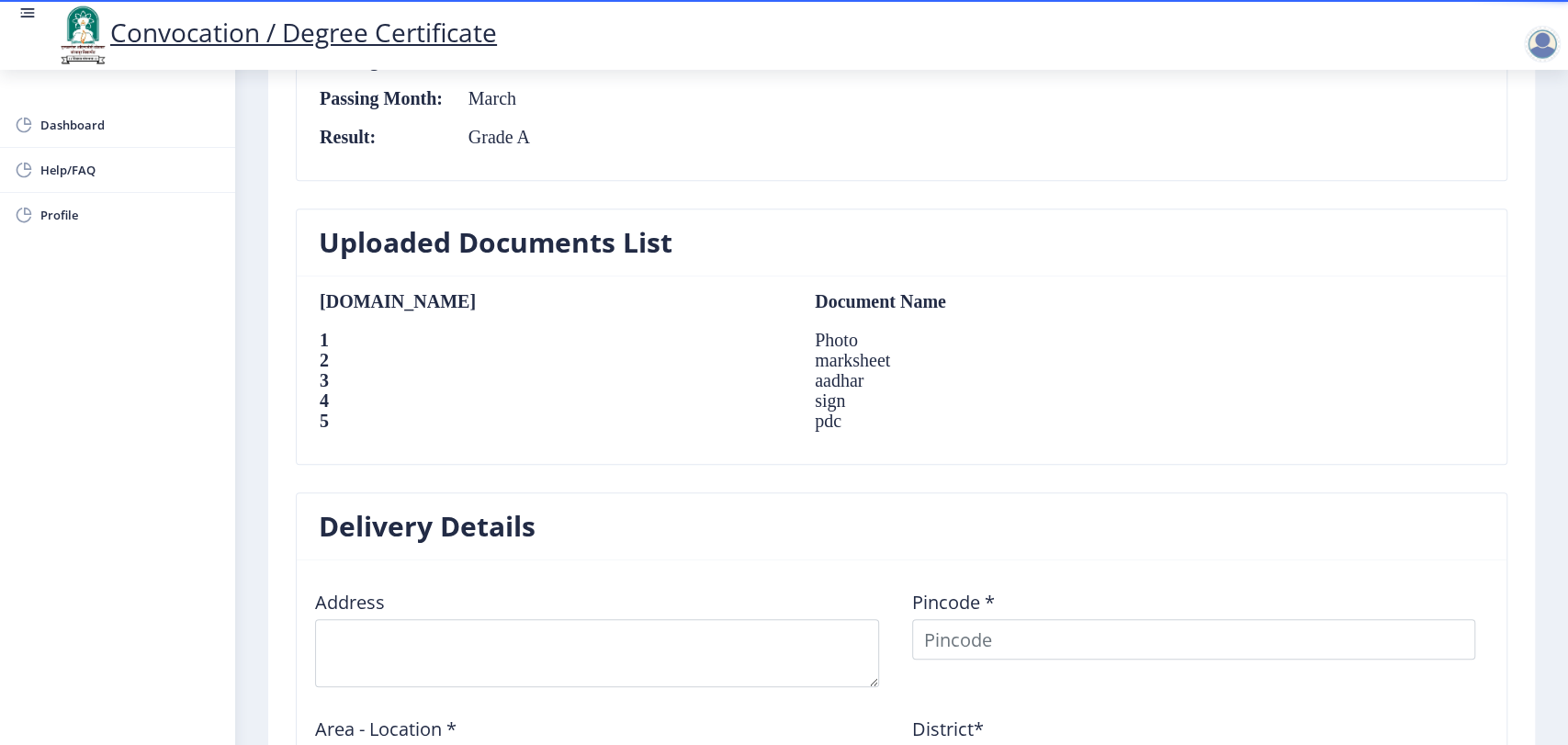 scroll, scrollTop: 1451, scrollLeft: 0, axis: vertical 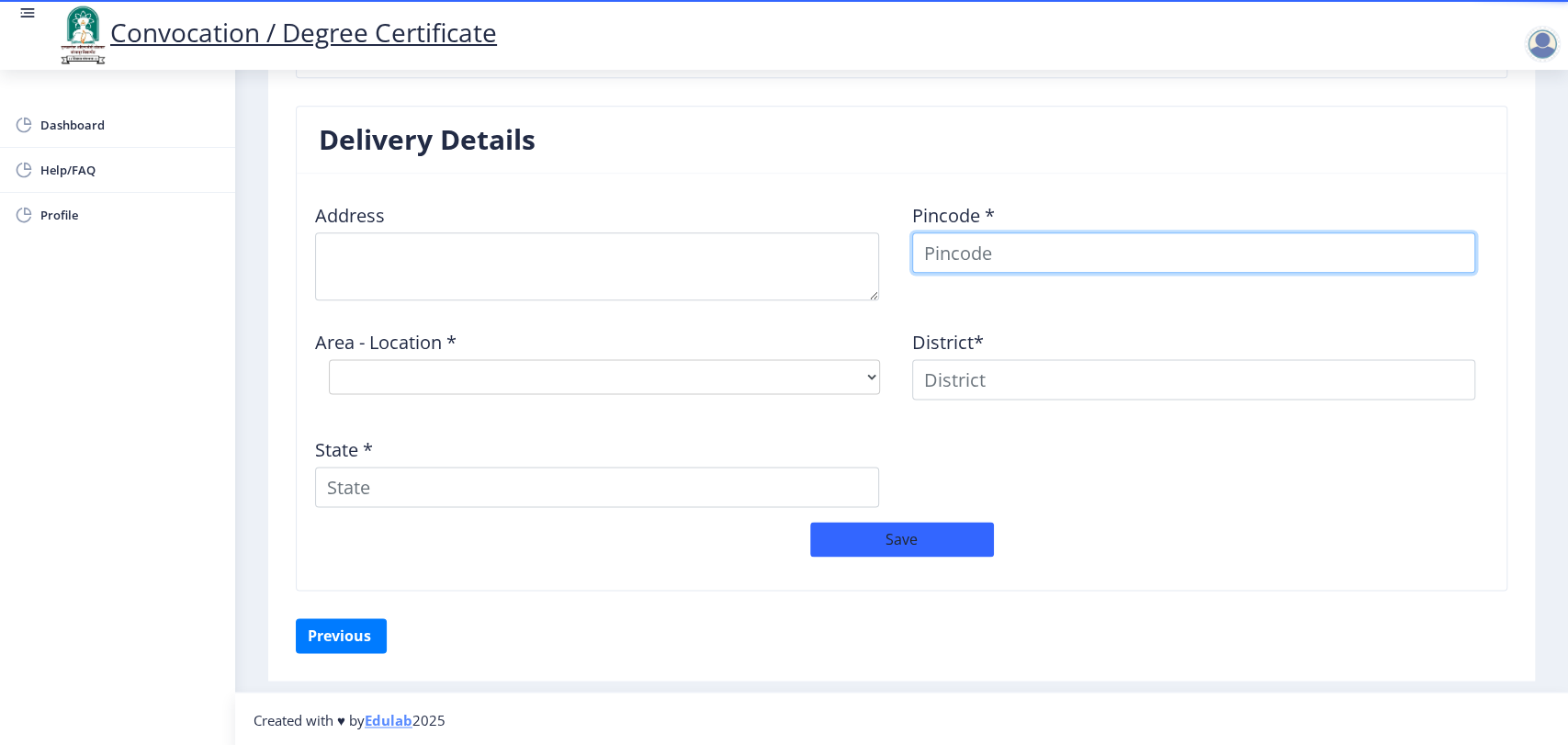 click at bounding box center [1194, 253] 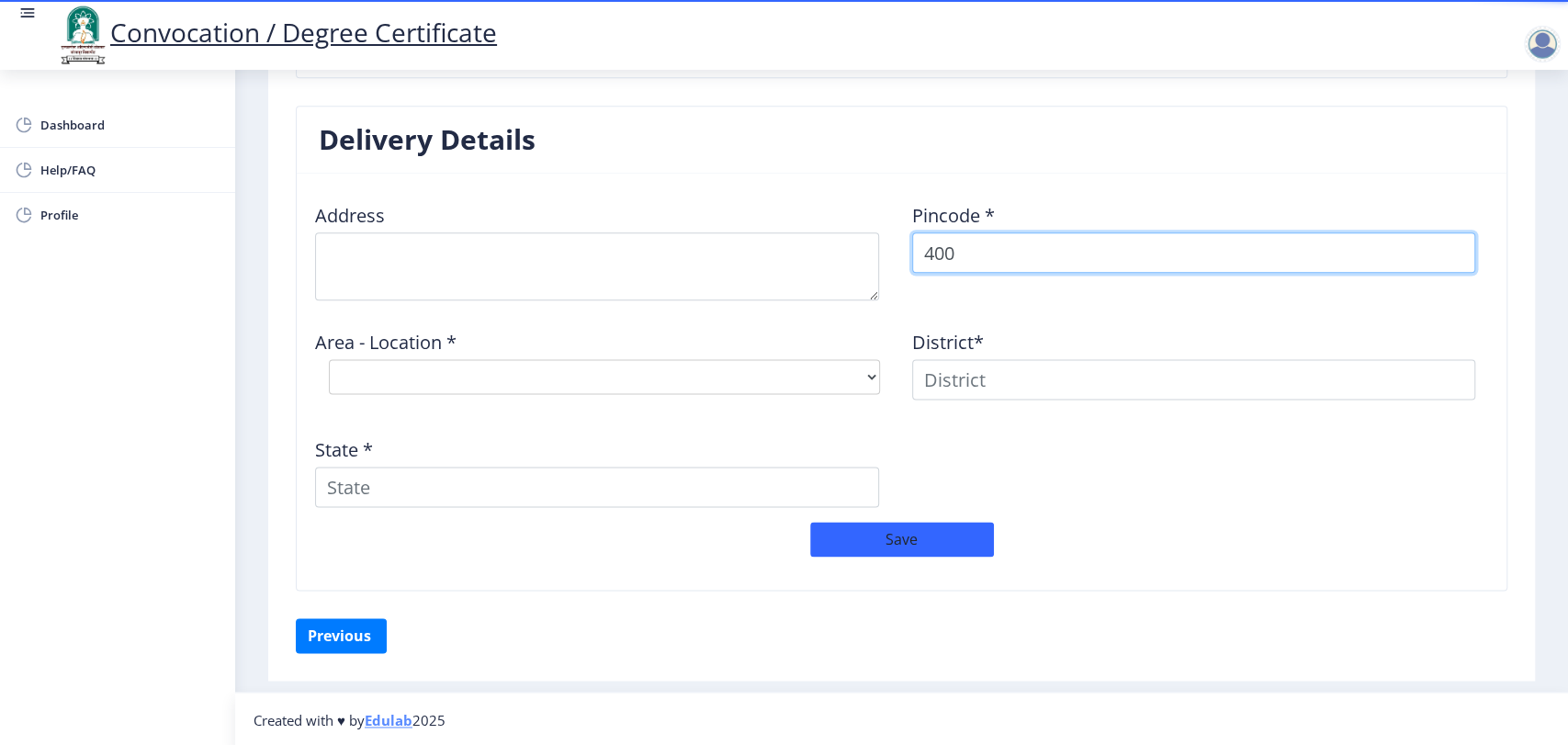 scroll, scrollTop: 1443, scrollLeft: 0, axis: vertical 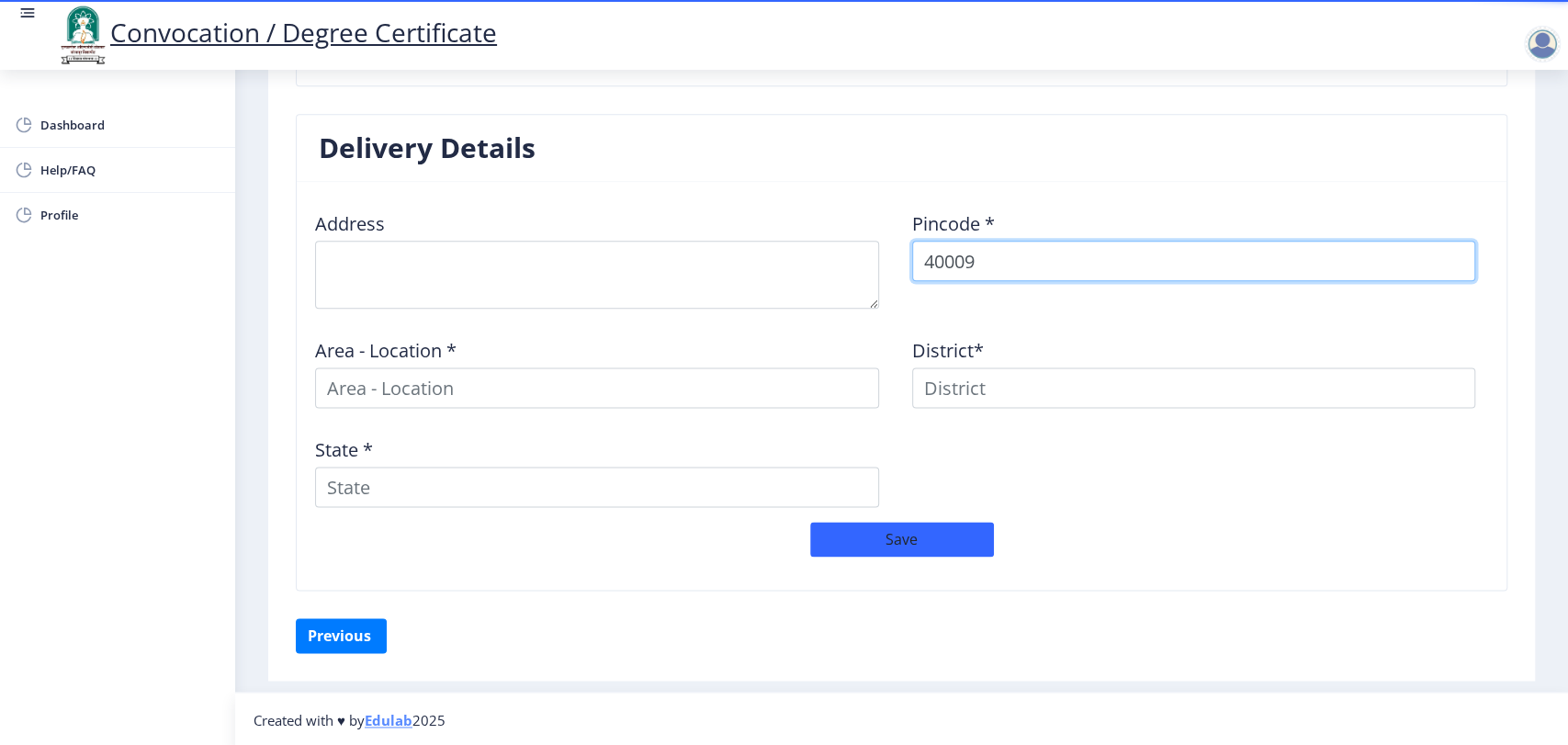 type on "400093" 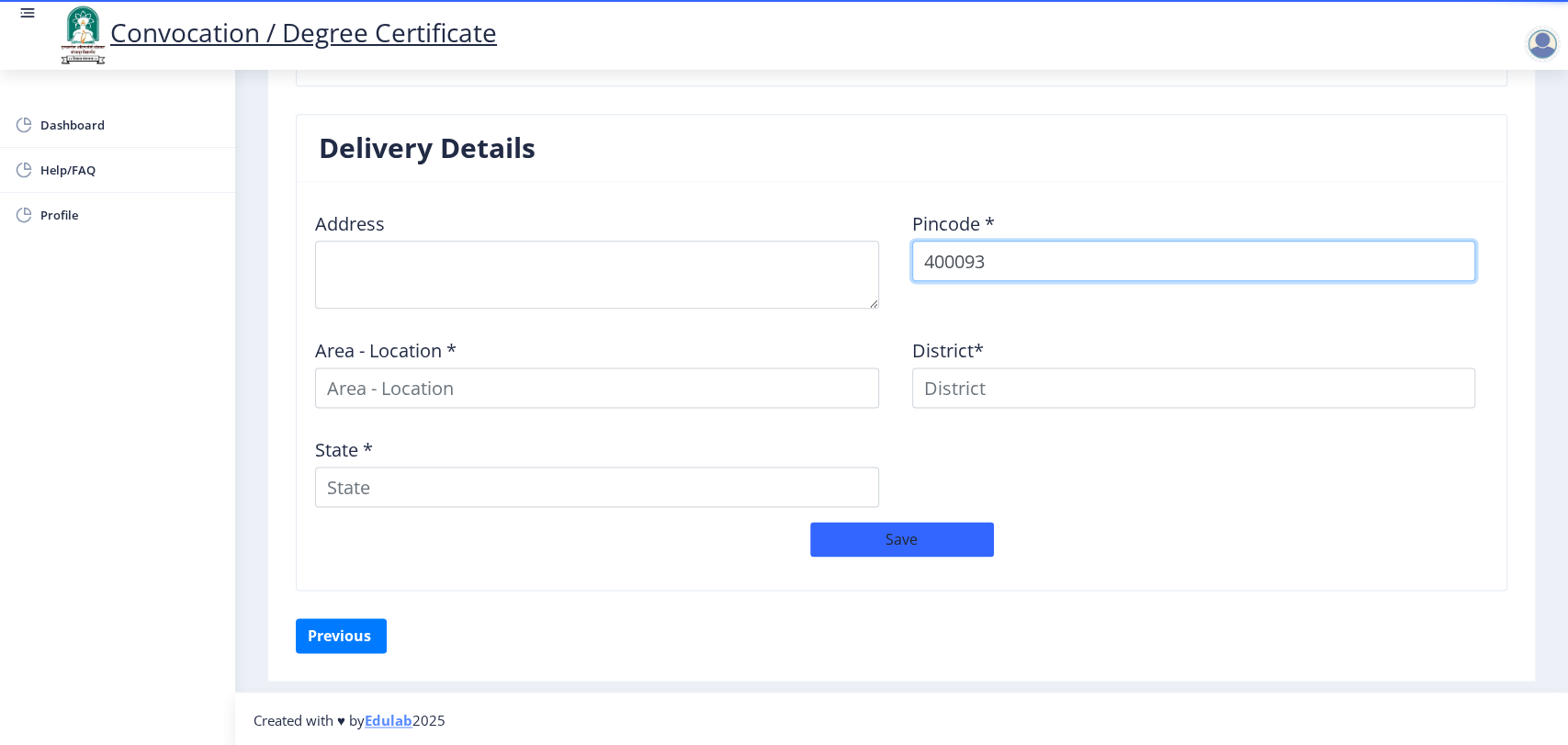select 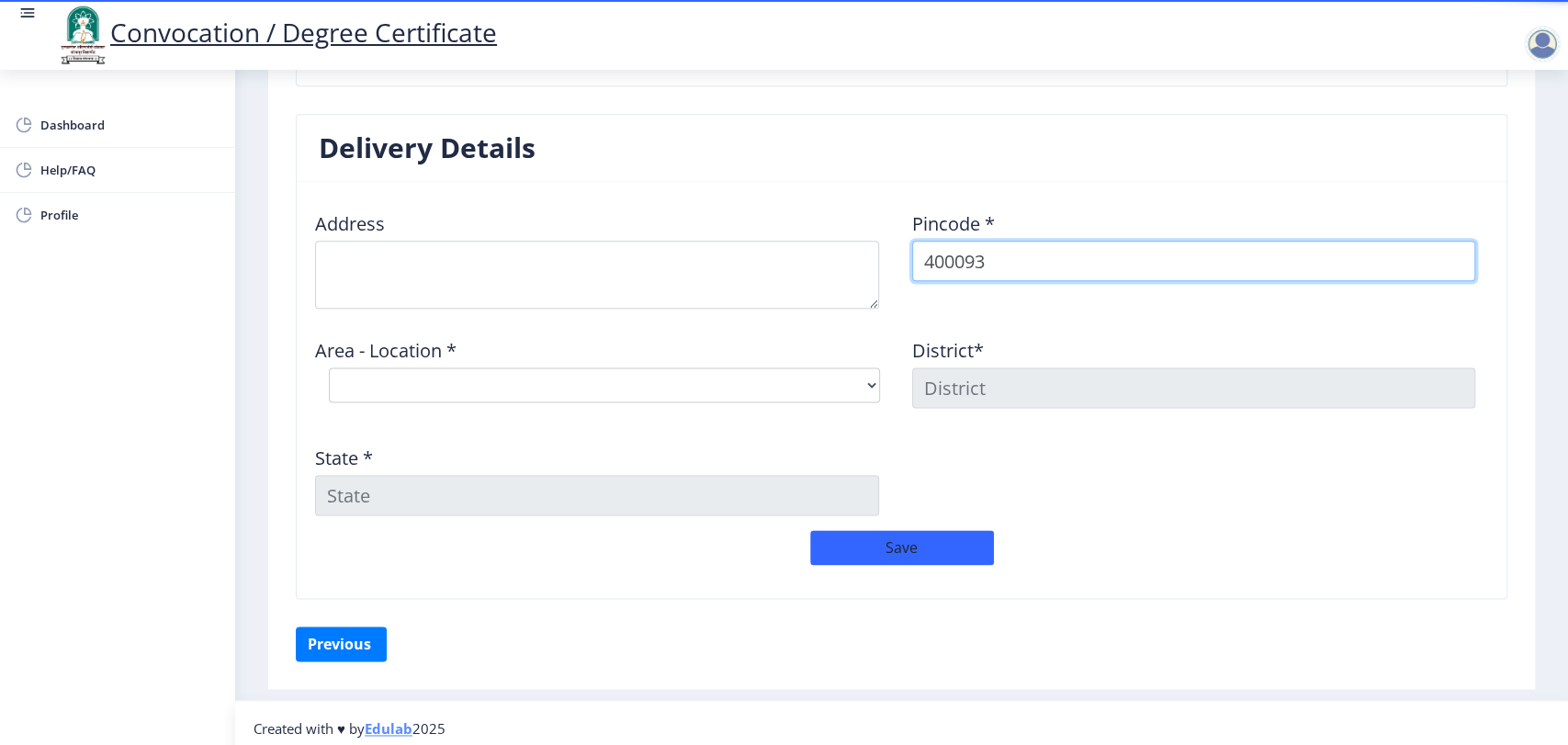scroll, scrollTop: 1451, scrollLeft: 0, axis: vertical 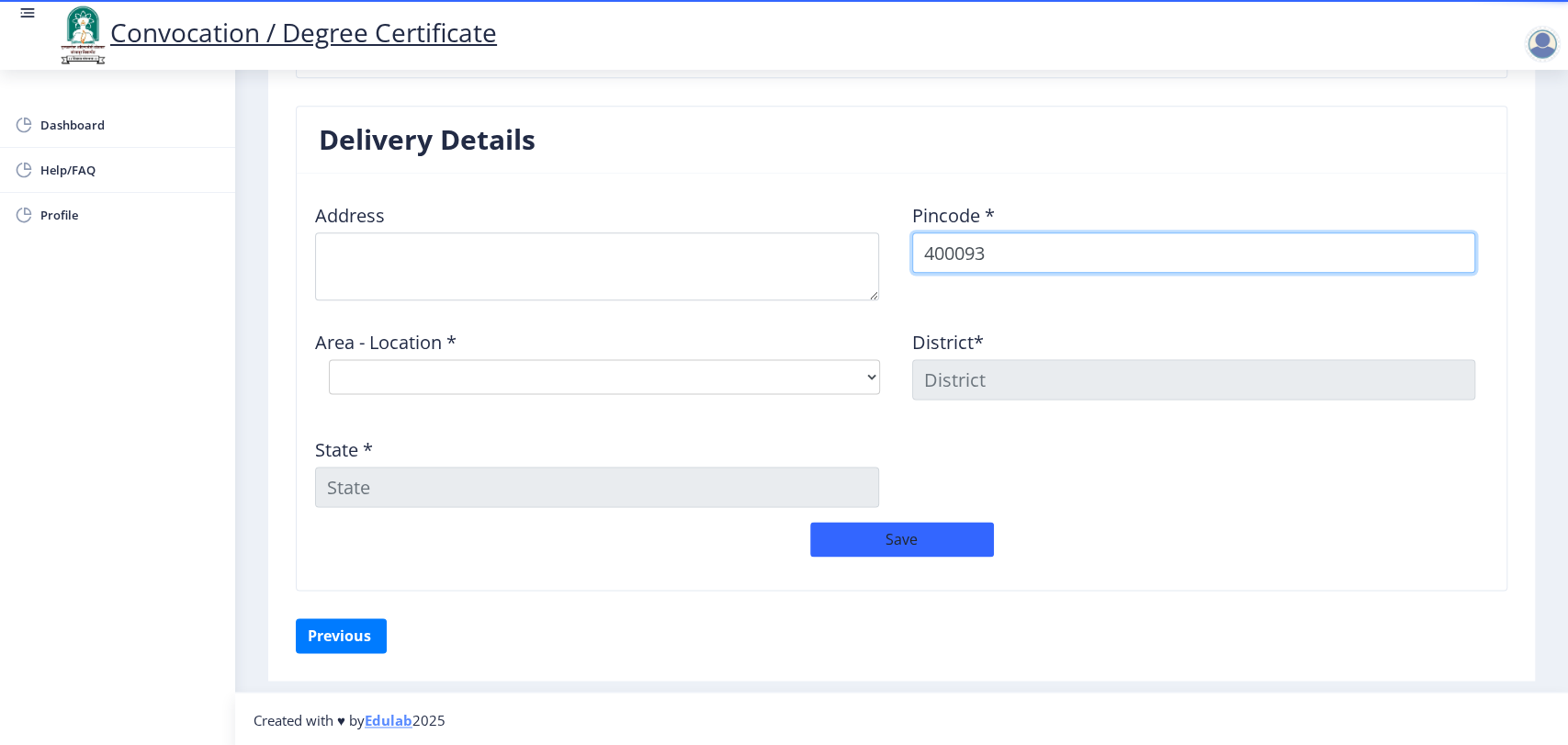 type on "400093" 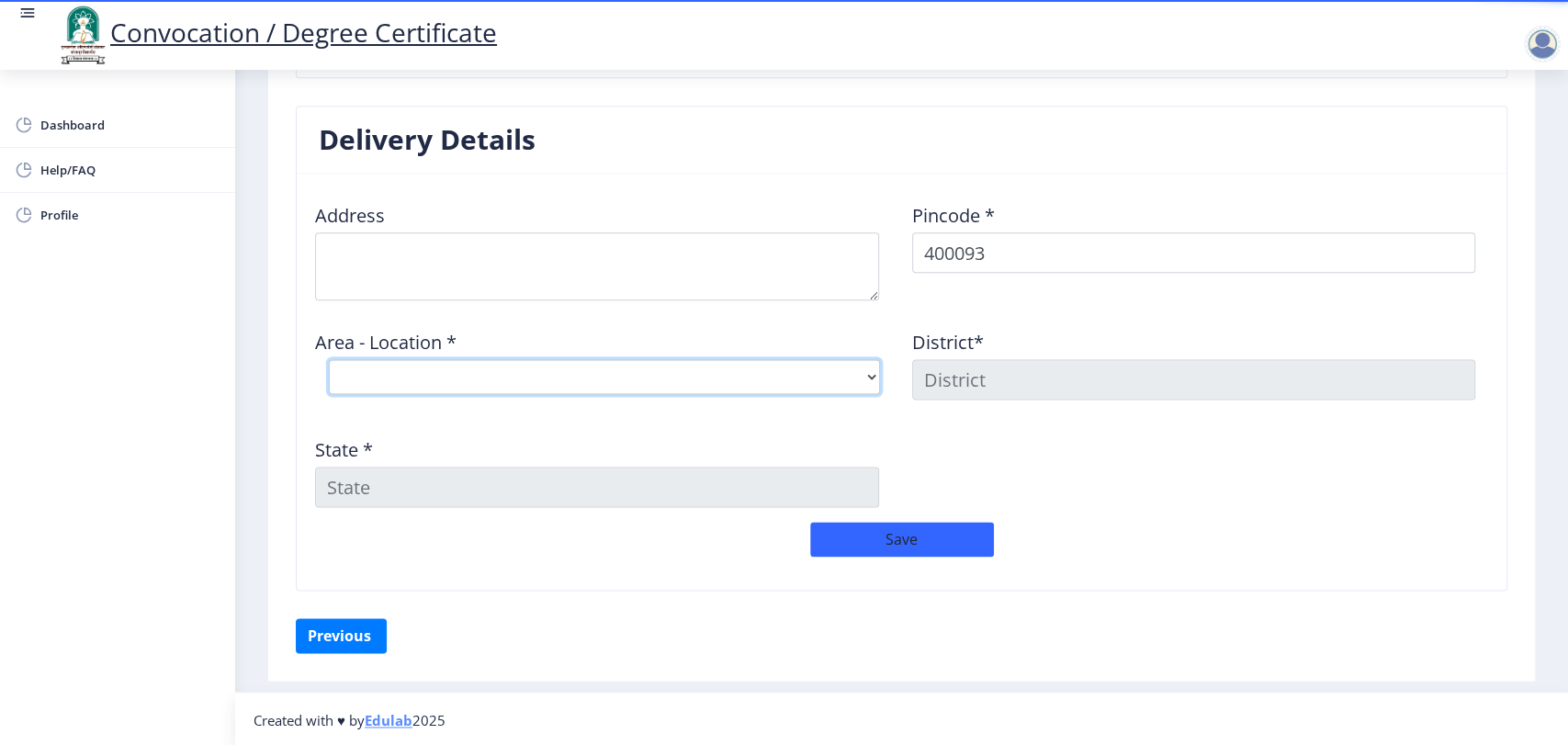 click on "Select Area Location [GEOGRAPHIC_DATA] Midc S.O" at bounding box center [604, 377] 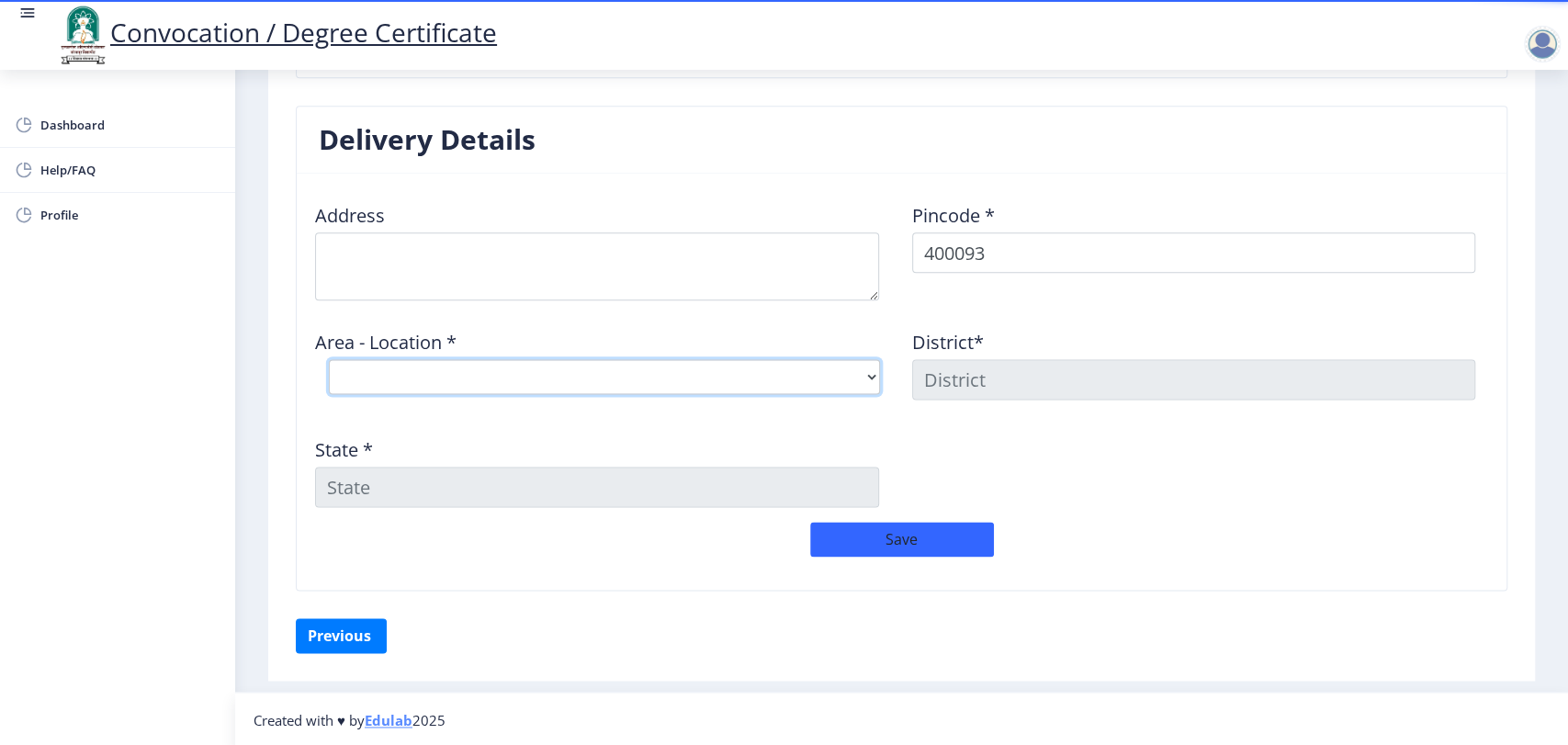 select on "1: Object" 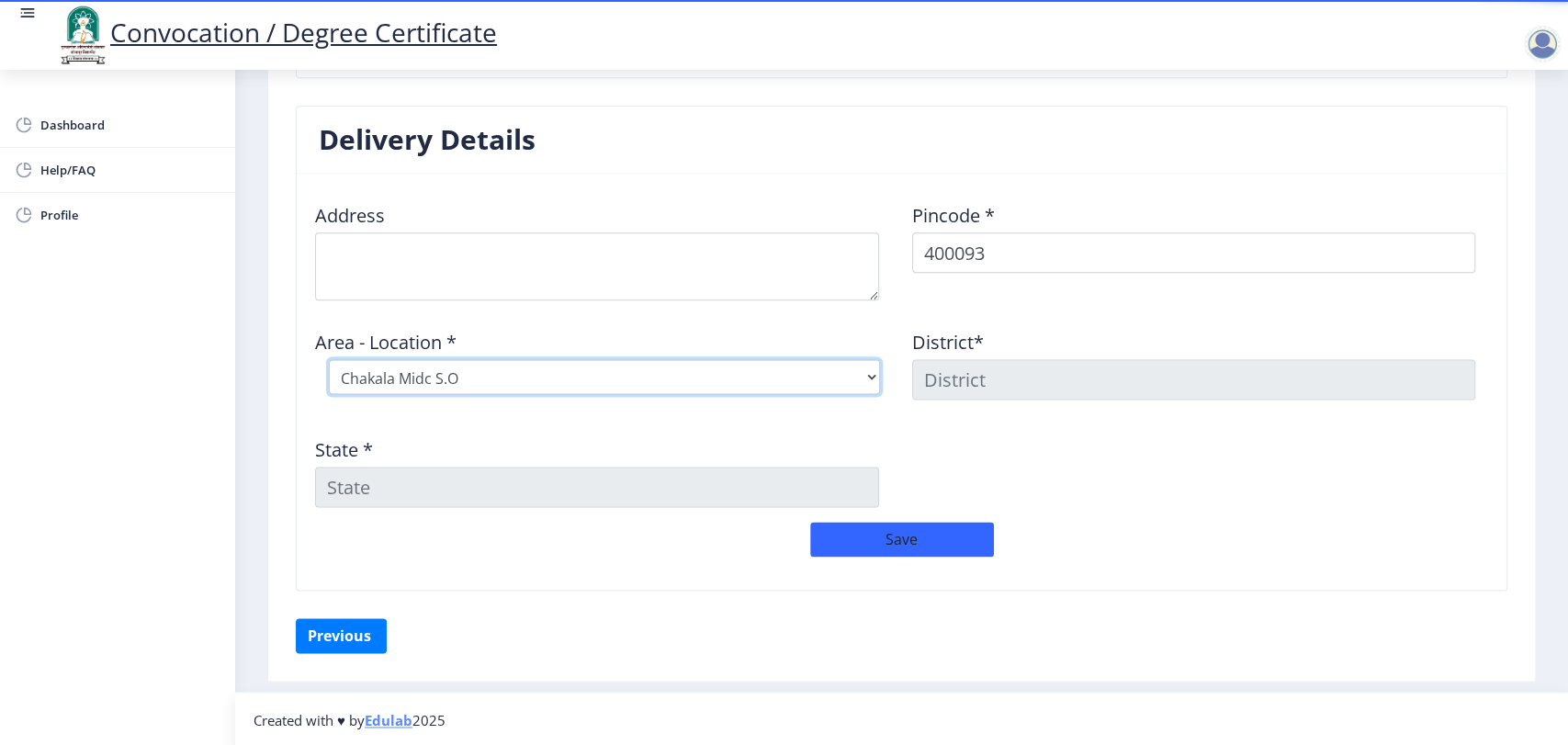 click on "Select Area Location [GEOGRAPHIC_DATA] Midc S.O" at bounding box center (604, 377) 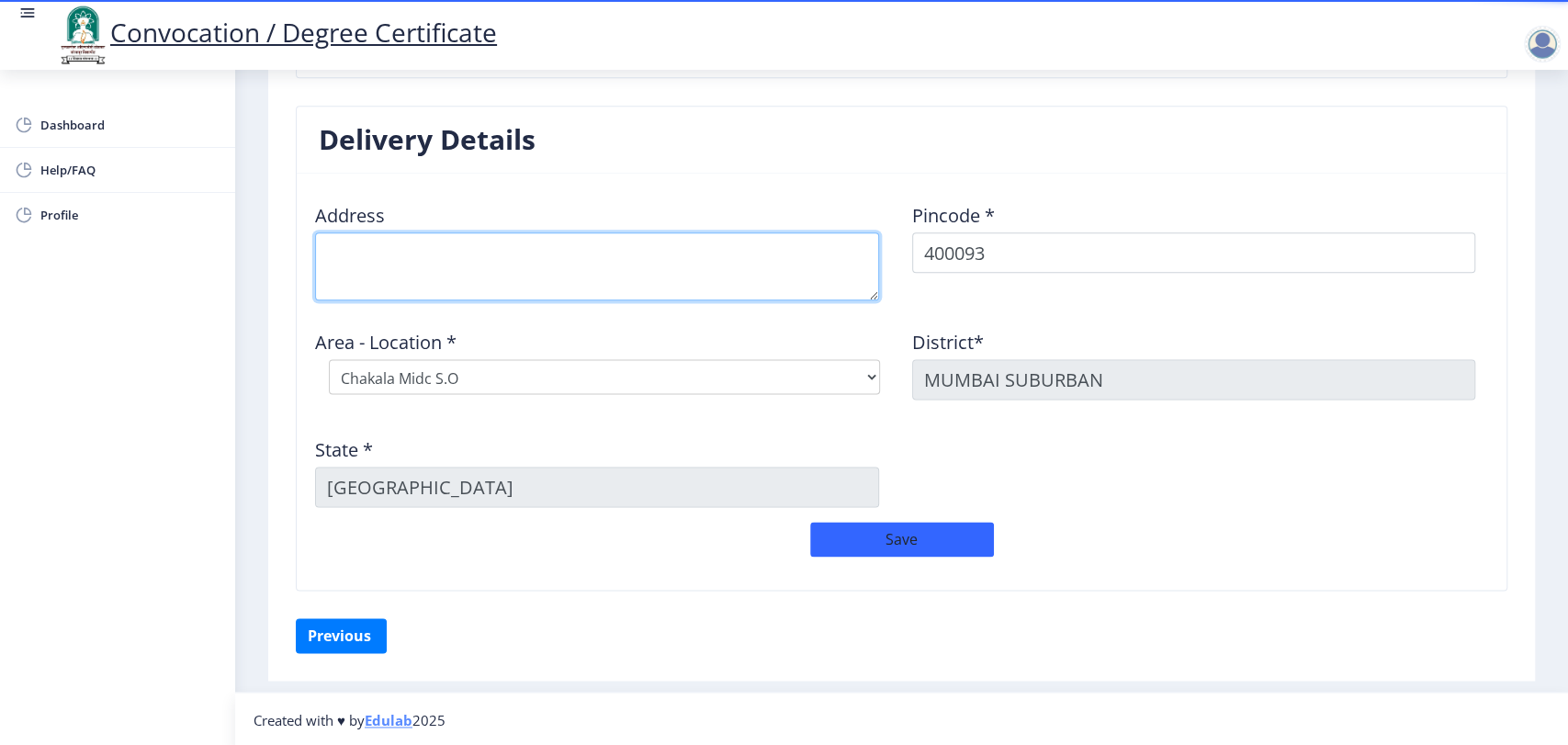 click at bounding box center (597, 266) 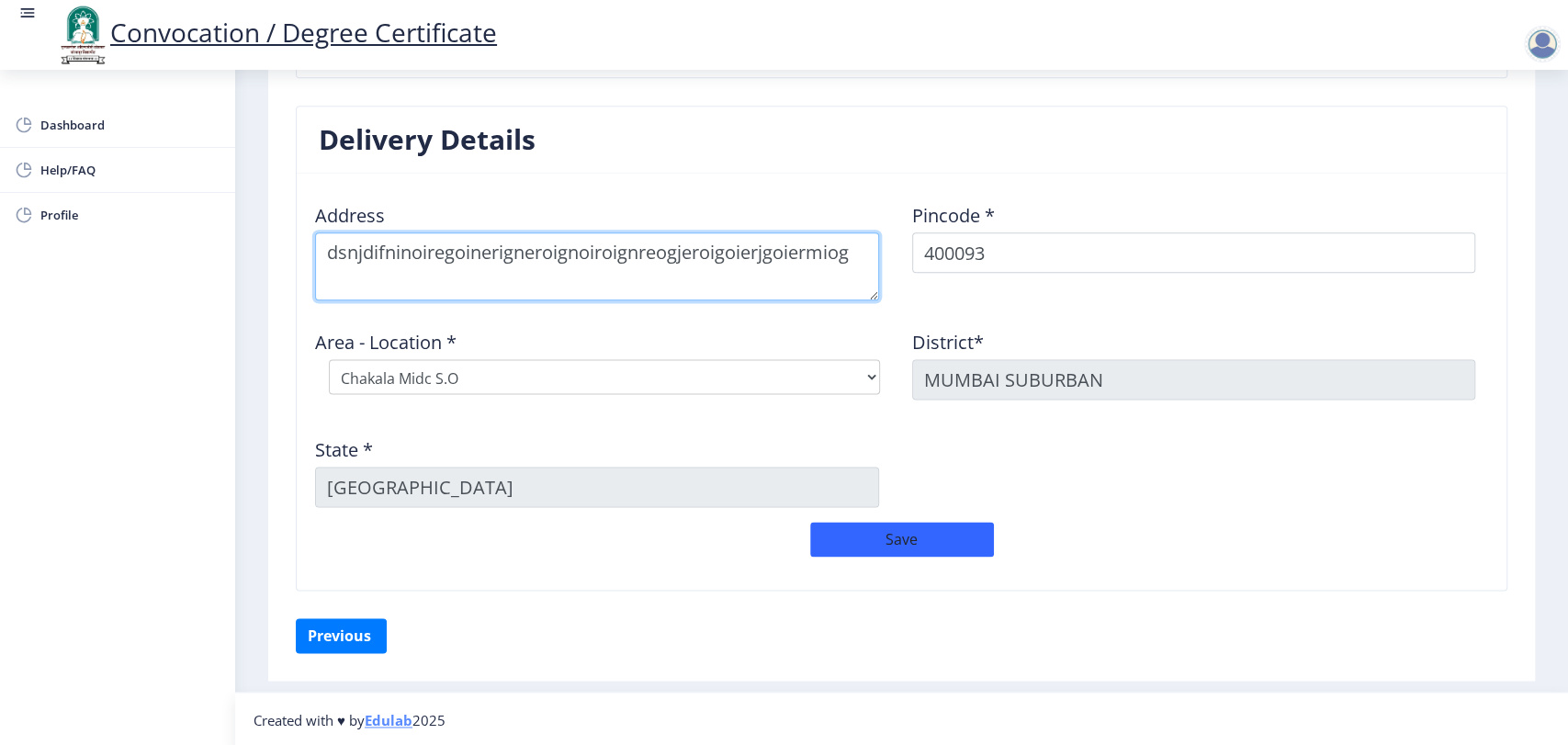 type on "dsnjdifninoiregoinerigneroignoiroignreogjeroigoierjgoiermiog" 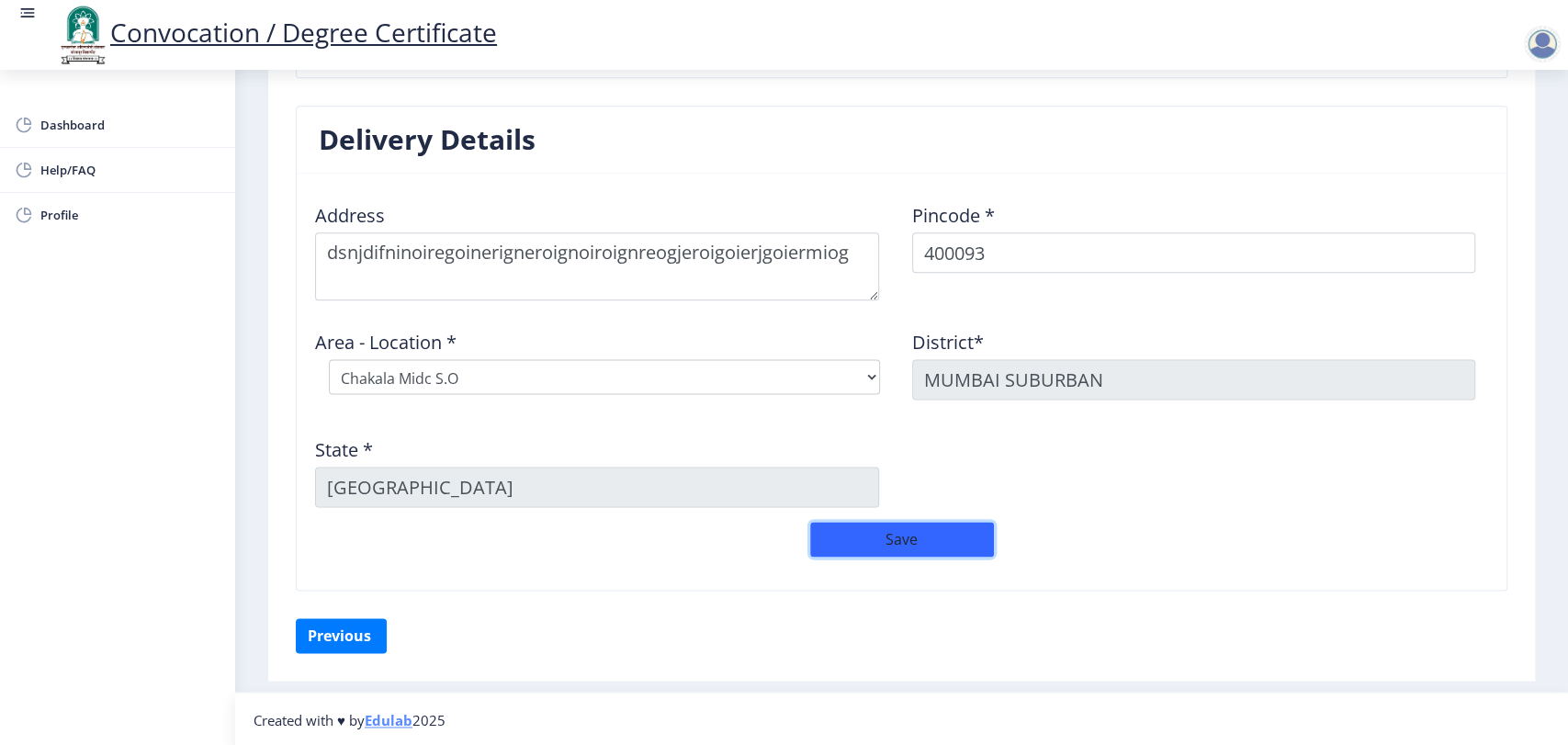 click on "Save" 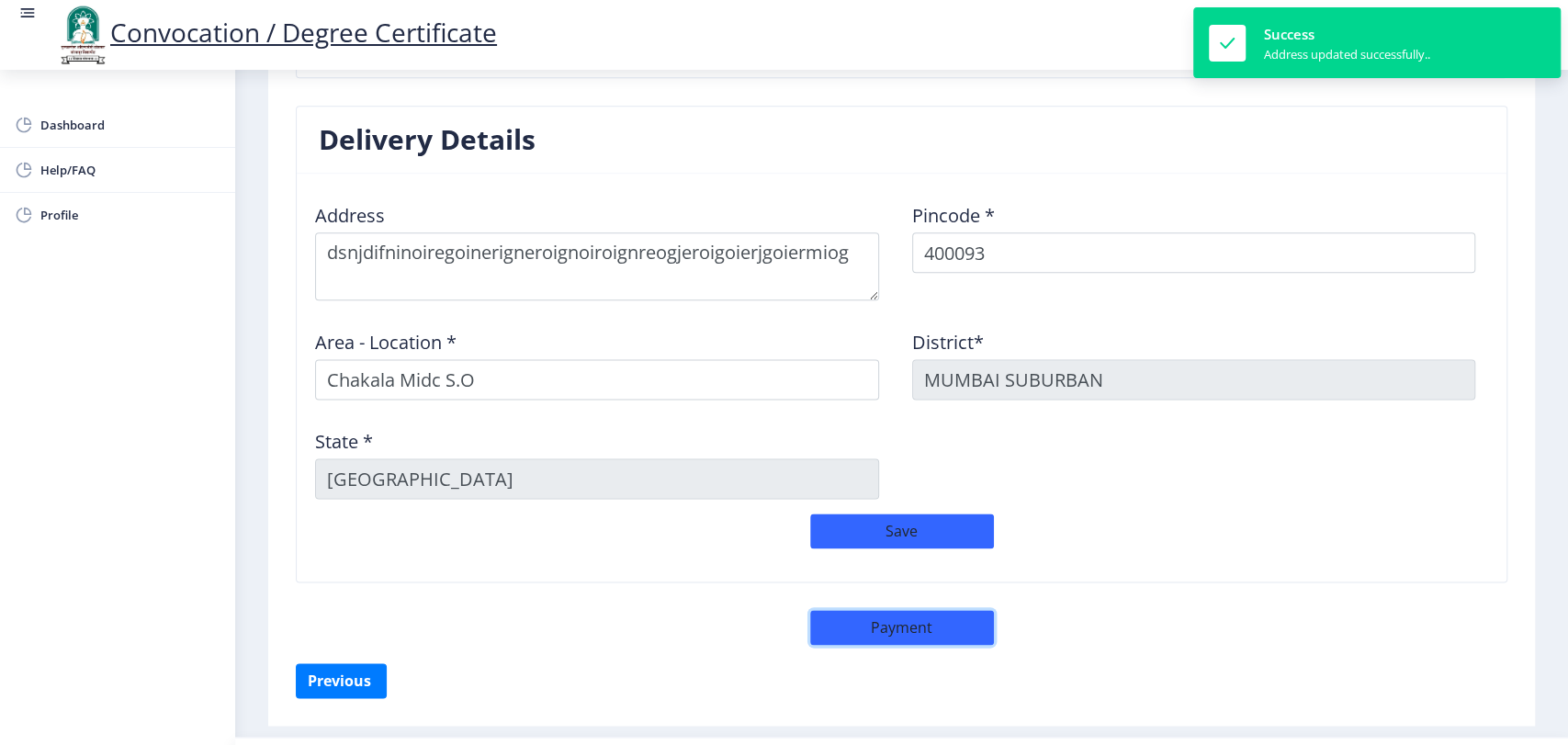 click on "Payment" 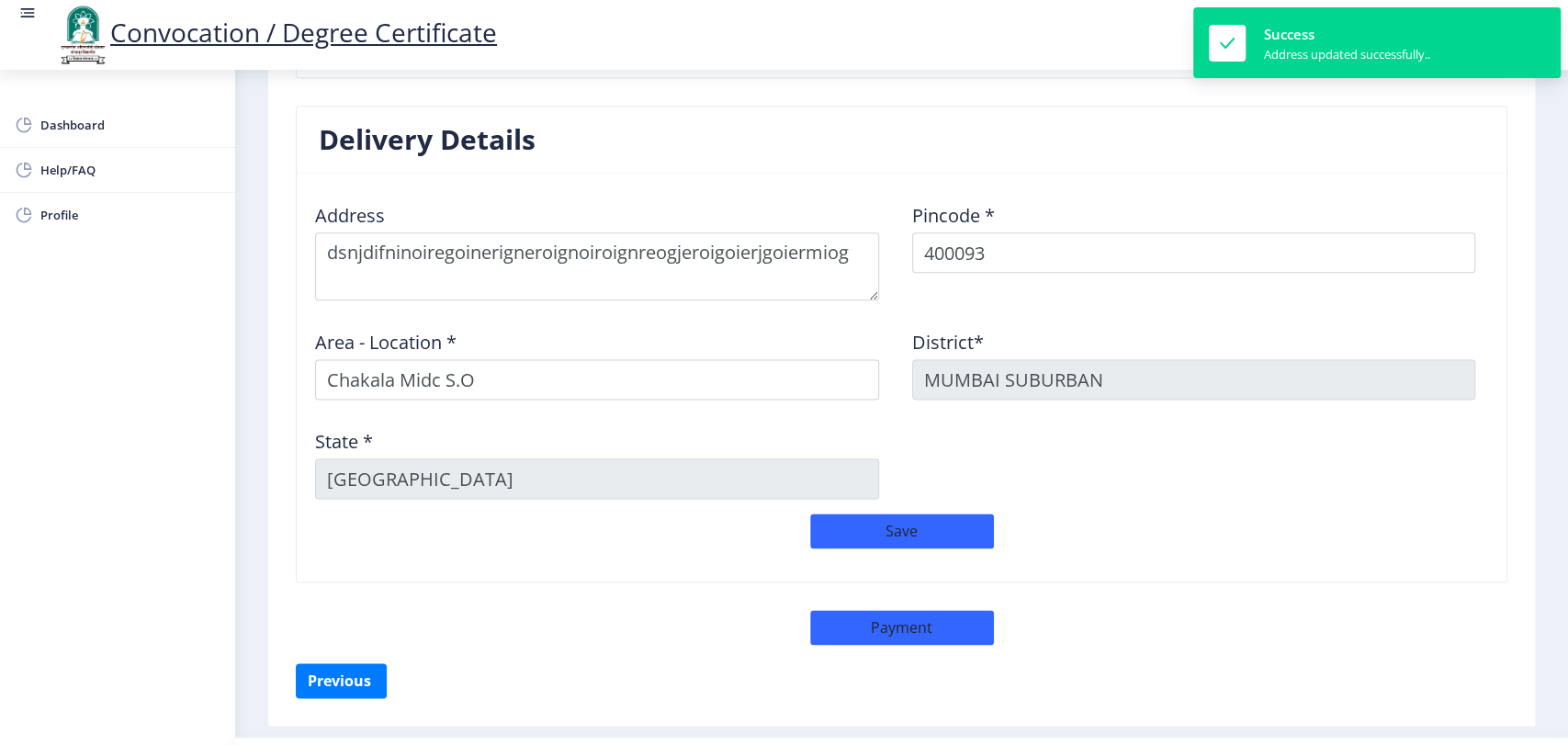 select on "sealed" 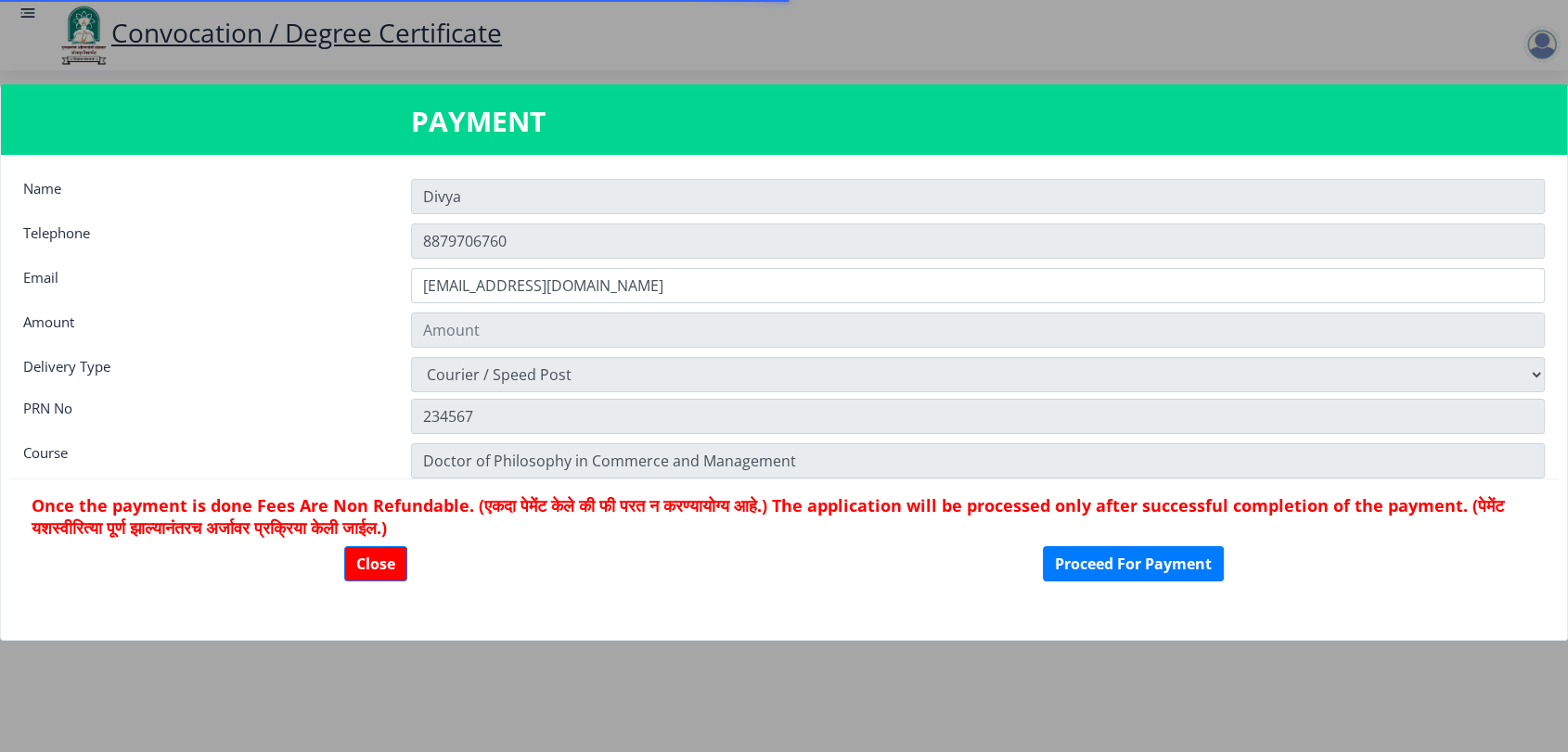 type on "900" 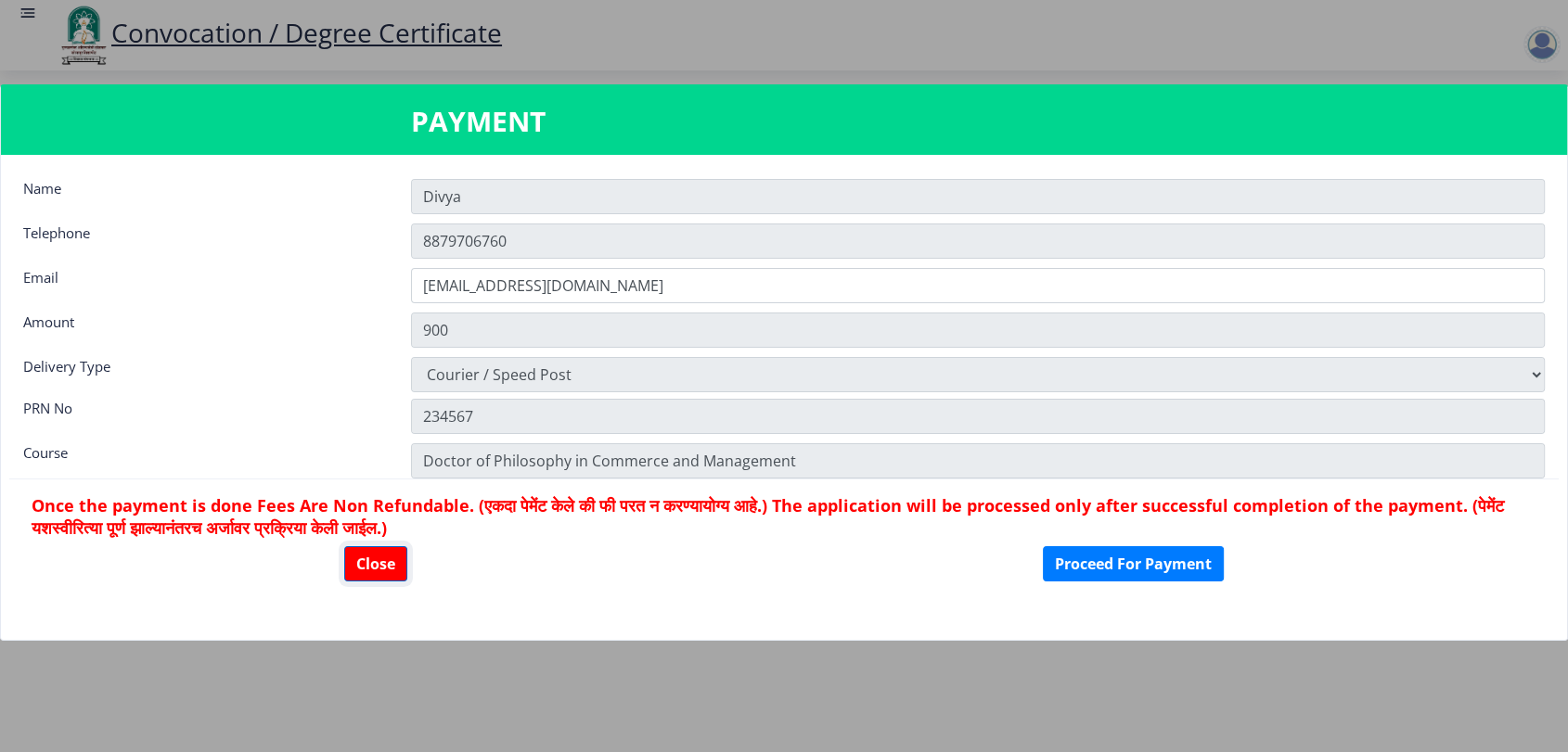 click on "Close" 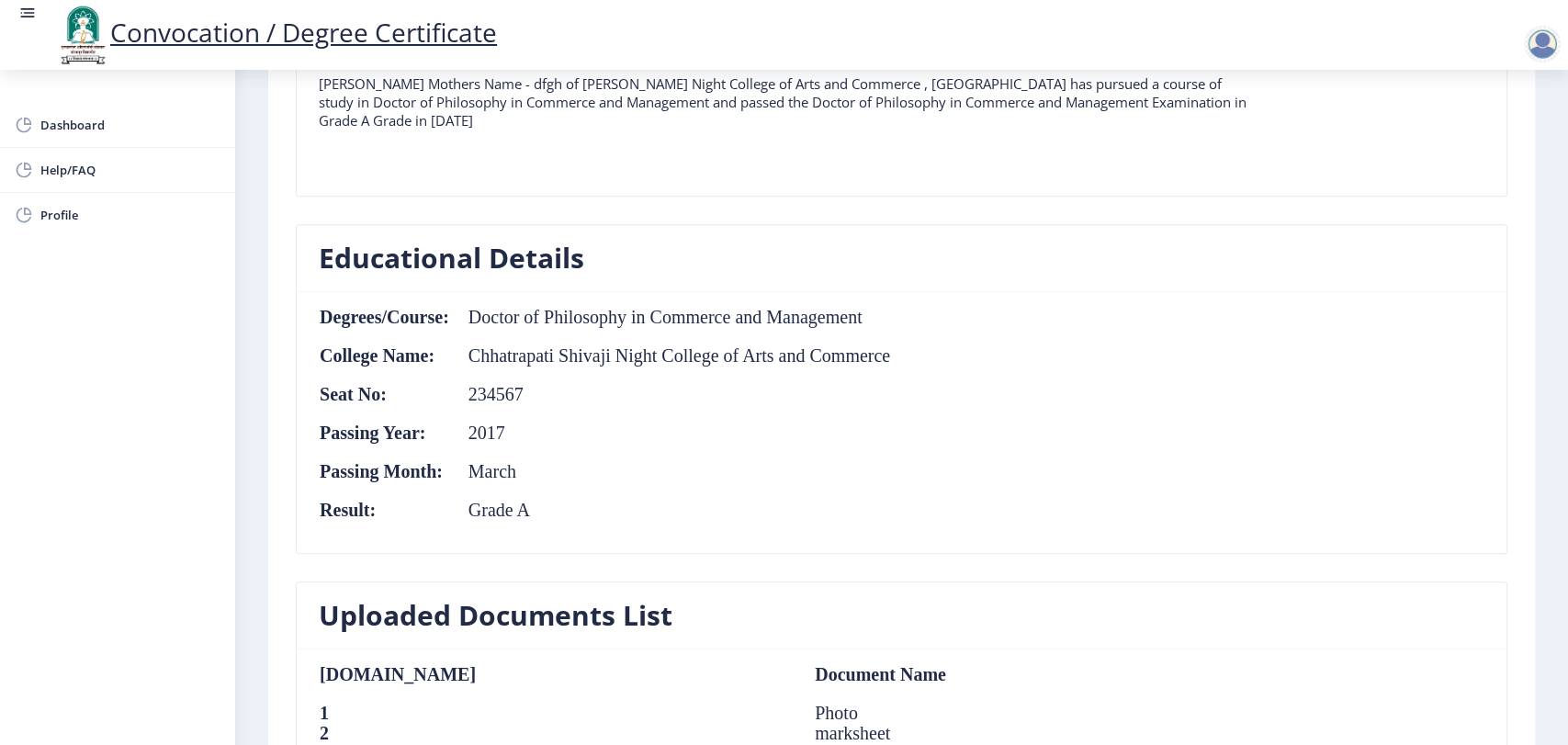 scroll, scrollTop: 0, scrollLeft: 0, axis: both 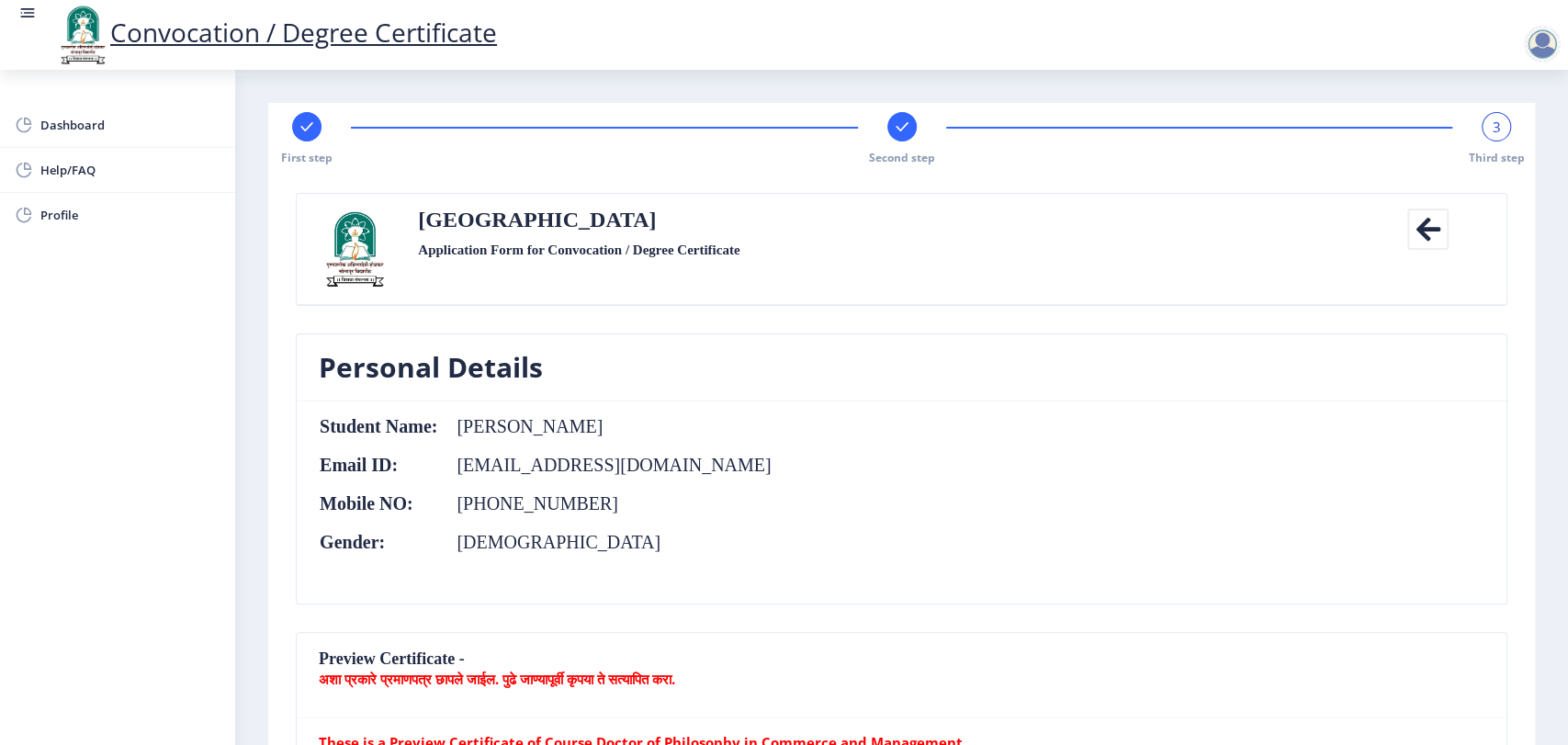 click 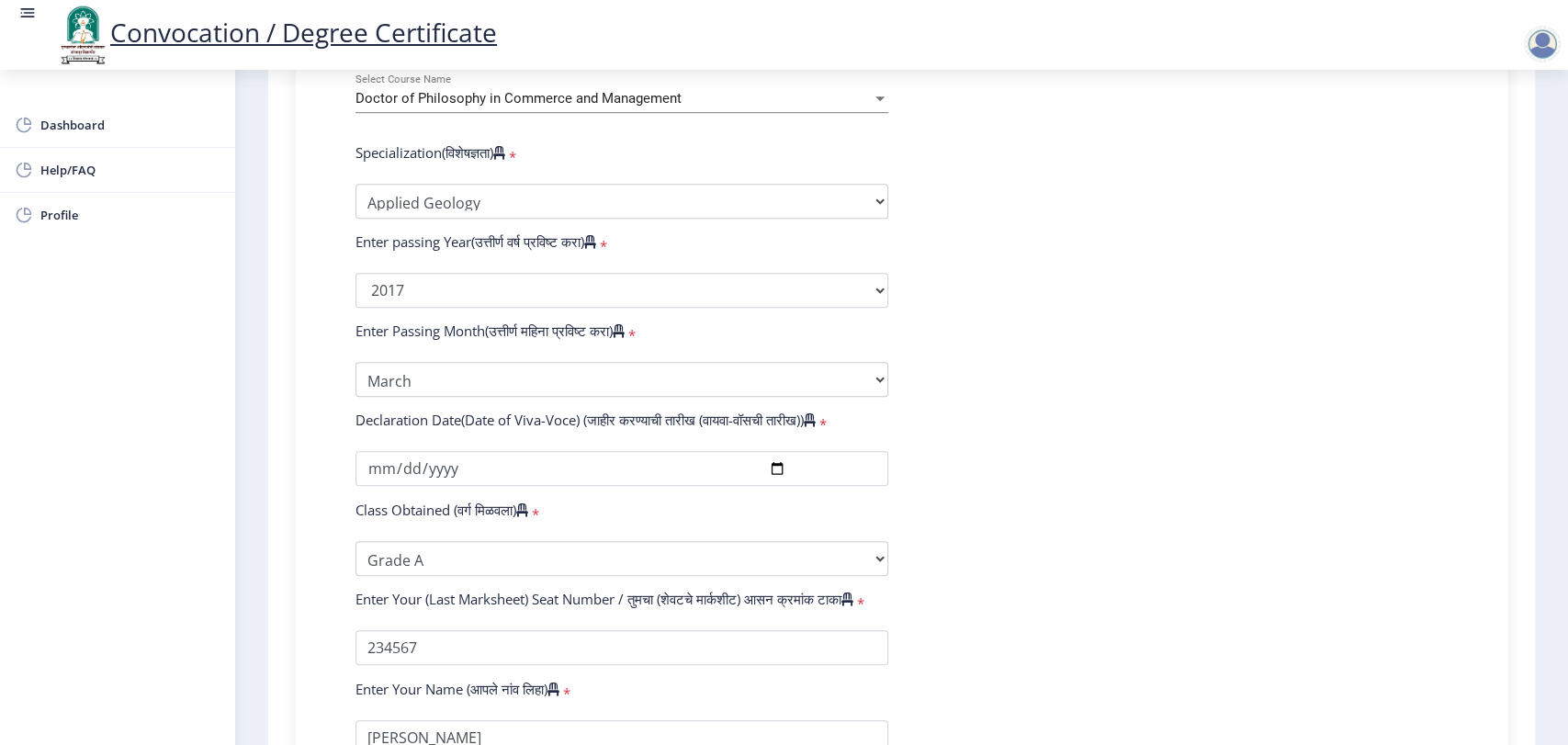 scroll, scrollTop: 807, scrollLeft: 0, axis: vertical 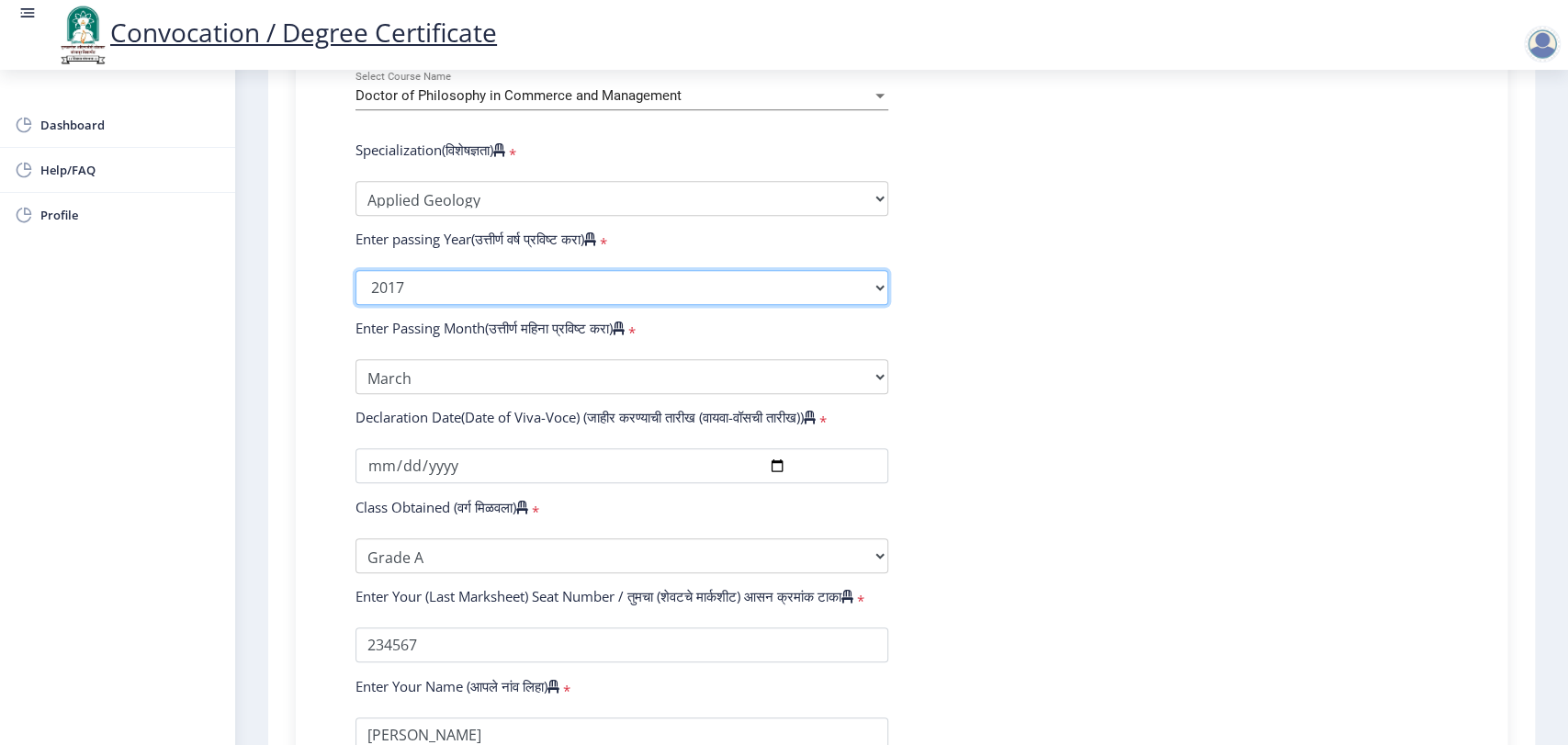 click on "2025   2024   2023   2022   2021   2020   2019   2018   2017   2016   2015   2014   2013   2012   2011   2010   2009   2008   2007   2006   2005   2004   2003   2002   2001   2000   1999   1998   1997   1996   1995   1994   1993   1992   1991   1990   1989   1988   1987   1986   1985   1984   1983   1982   1981   1980   1979   1978   1977   1976" 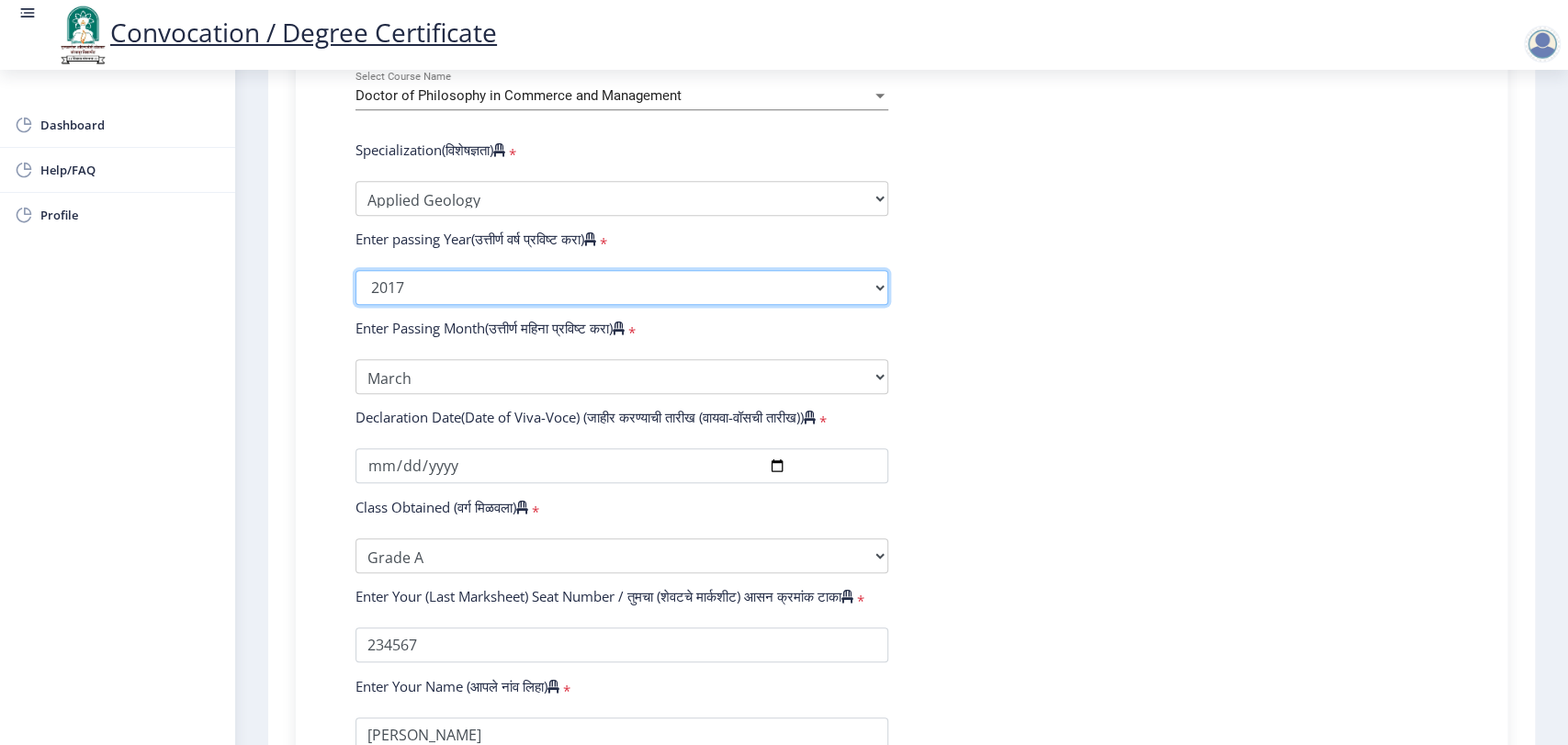 select on "2020" 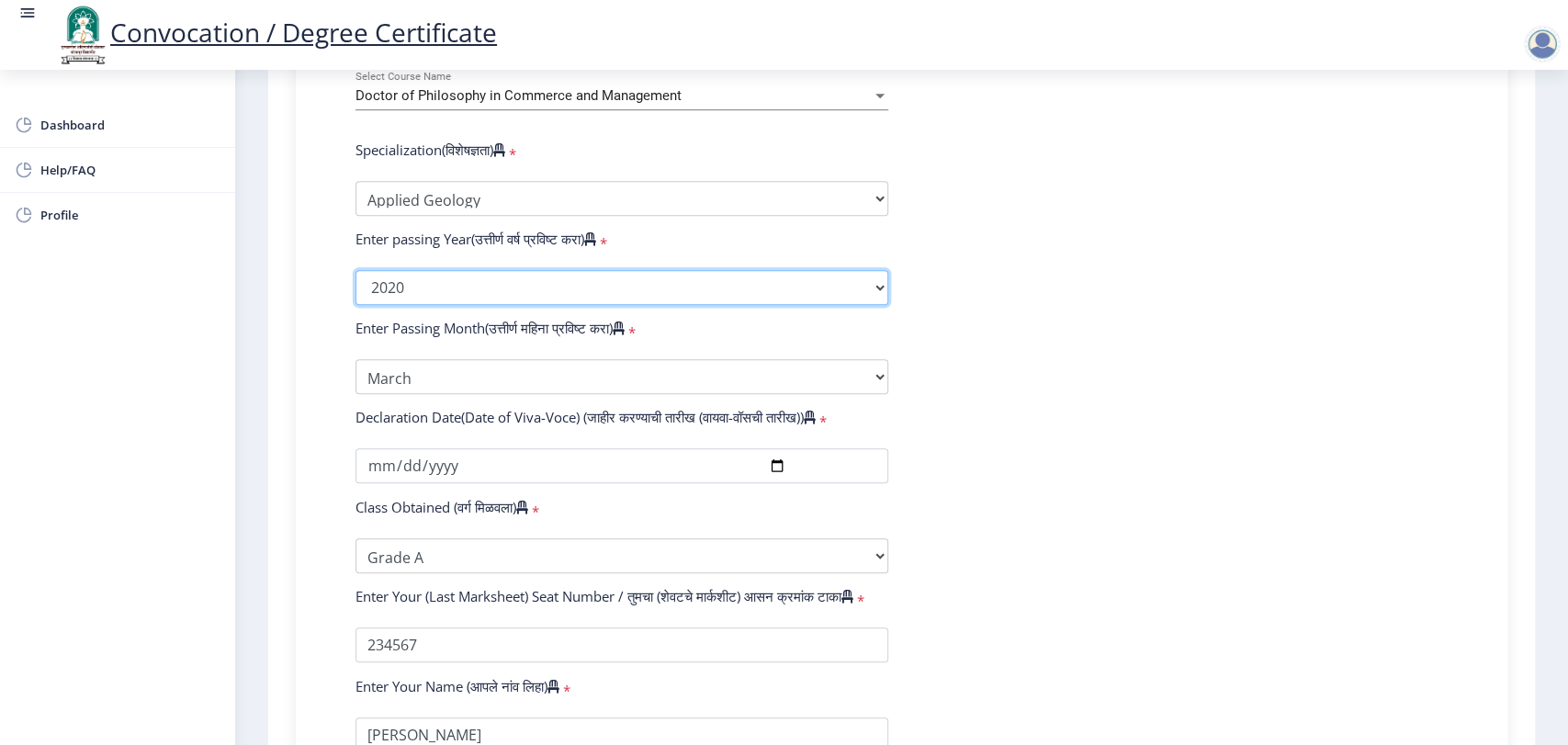 click on "2025   2024   2023   2022   2021   2020   2019   2018   2017   2016   2015   2014   2013   2012   2011   2010   2009   2008   2007   2006   2005   2004   2003   2002   2001   2000   1999   1998   1997   1996   1995   1994   1993   1992   1991   1990   1989   1988   1987   1986   1985   1984   1983   1982   1981   1980   1979   1978   1977   1976" 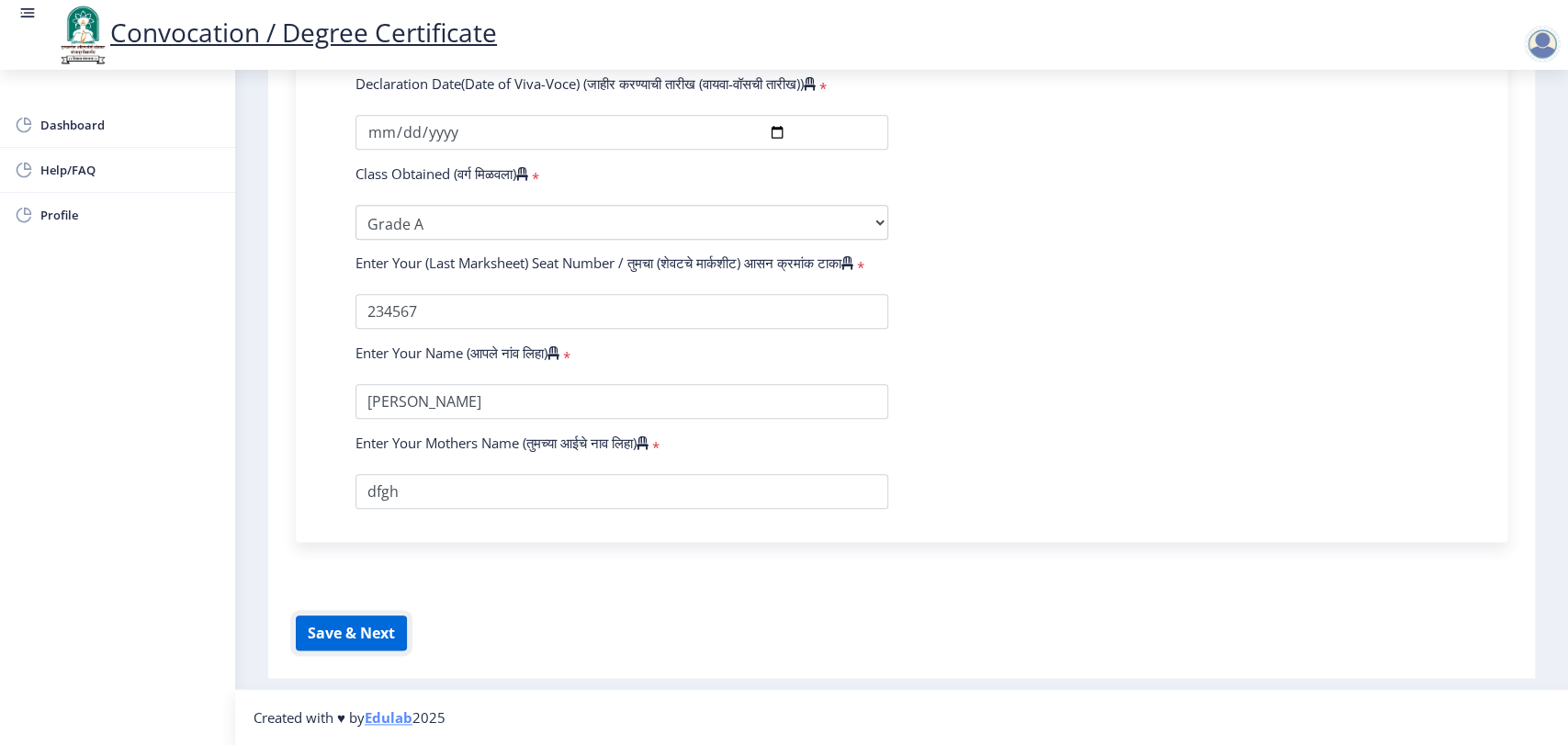 click on "Save & Next" 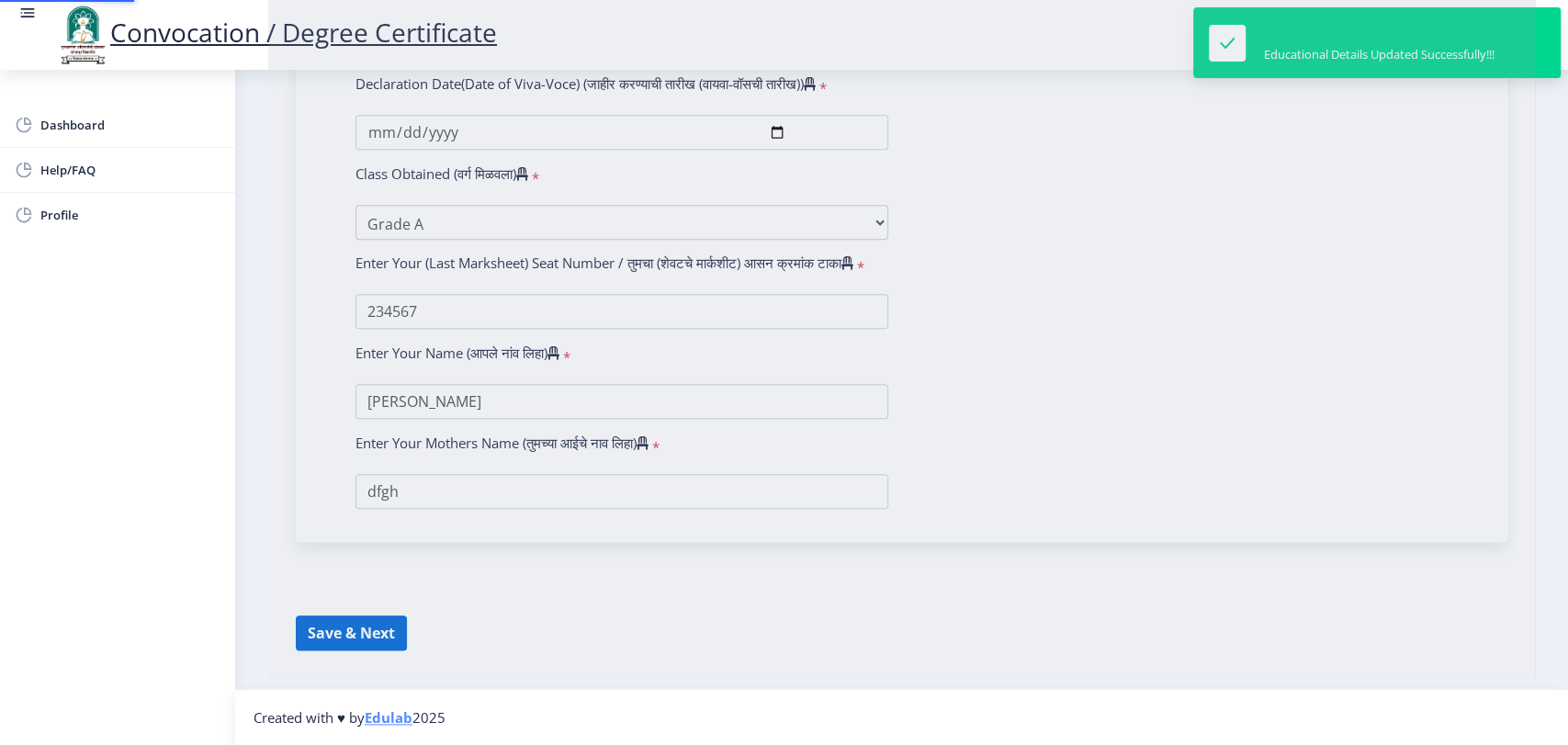 select 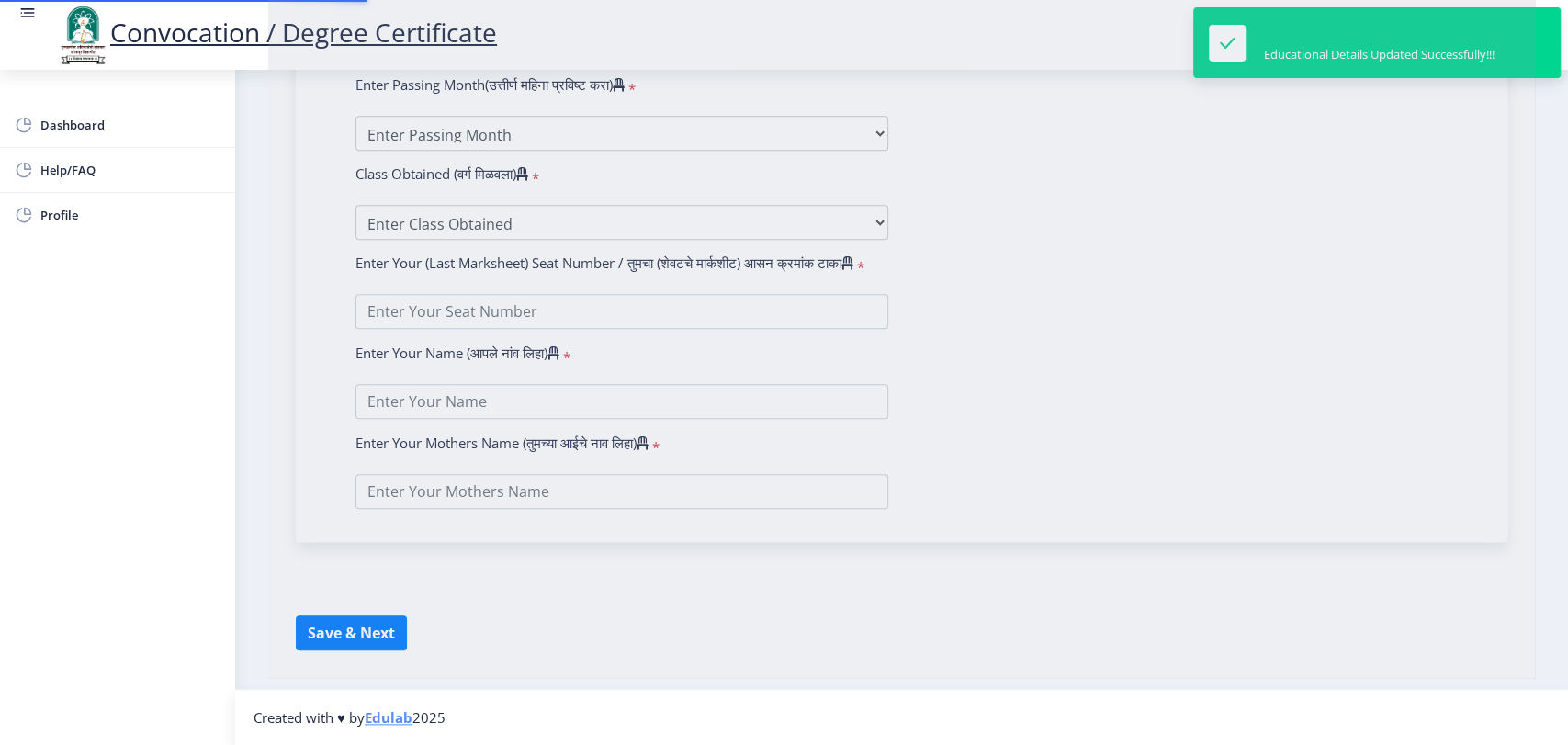 scroll, scrollTop: 0, scrollLeft: 0, axis: both 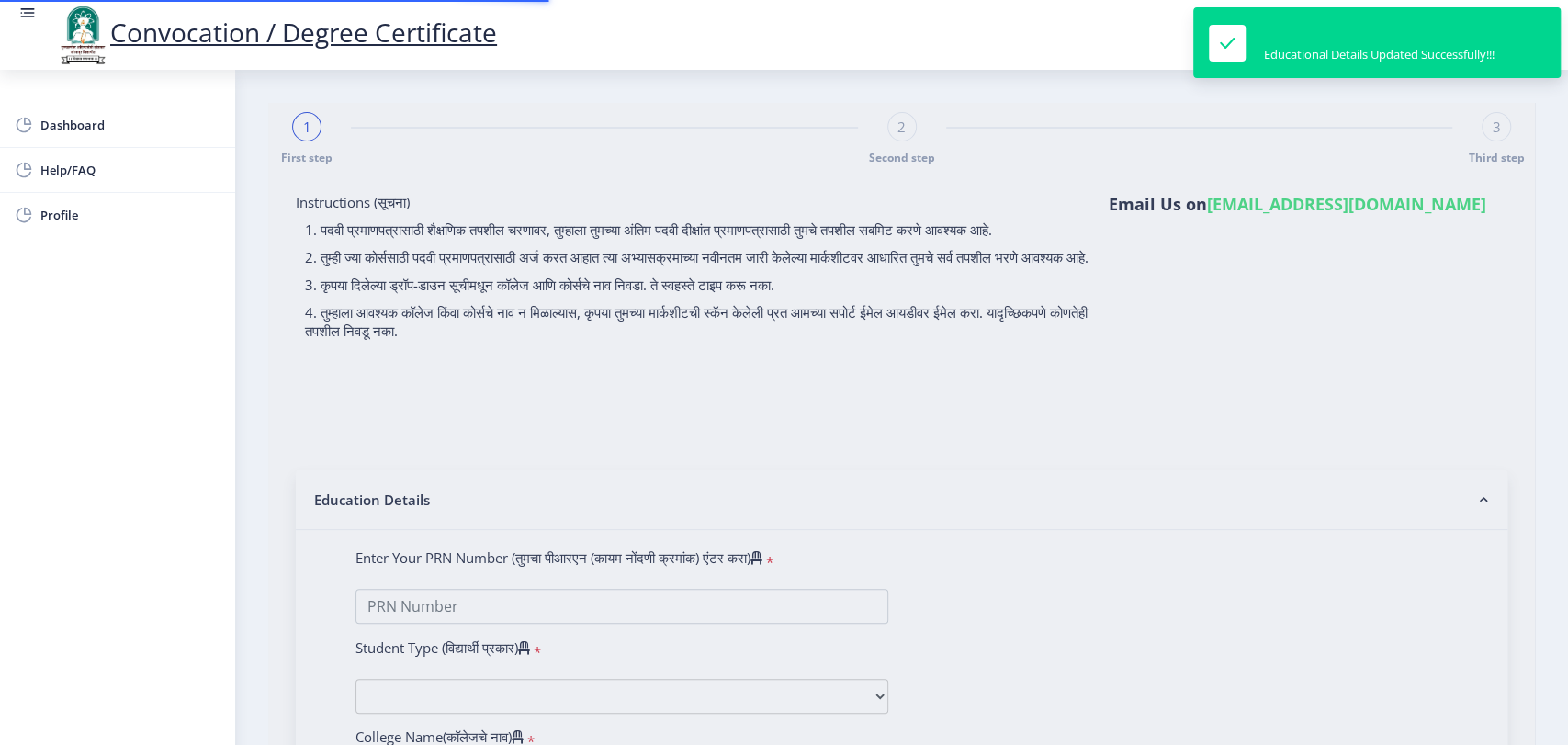 type on "[PERSON_NAME]" 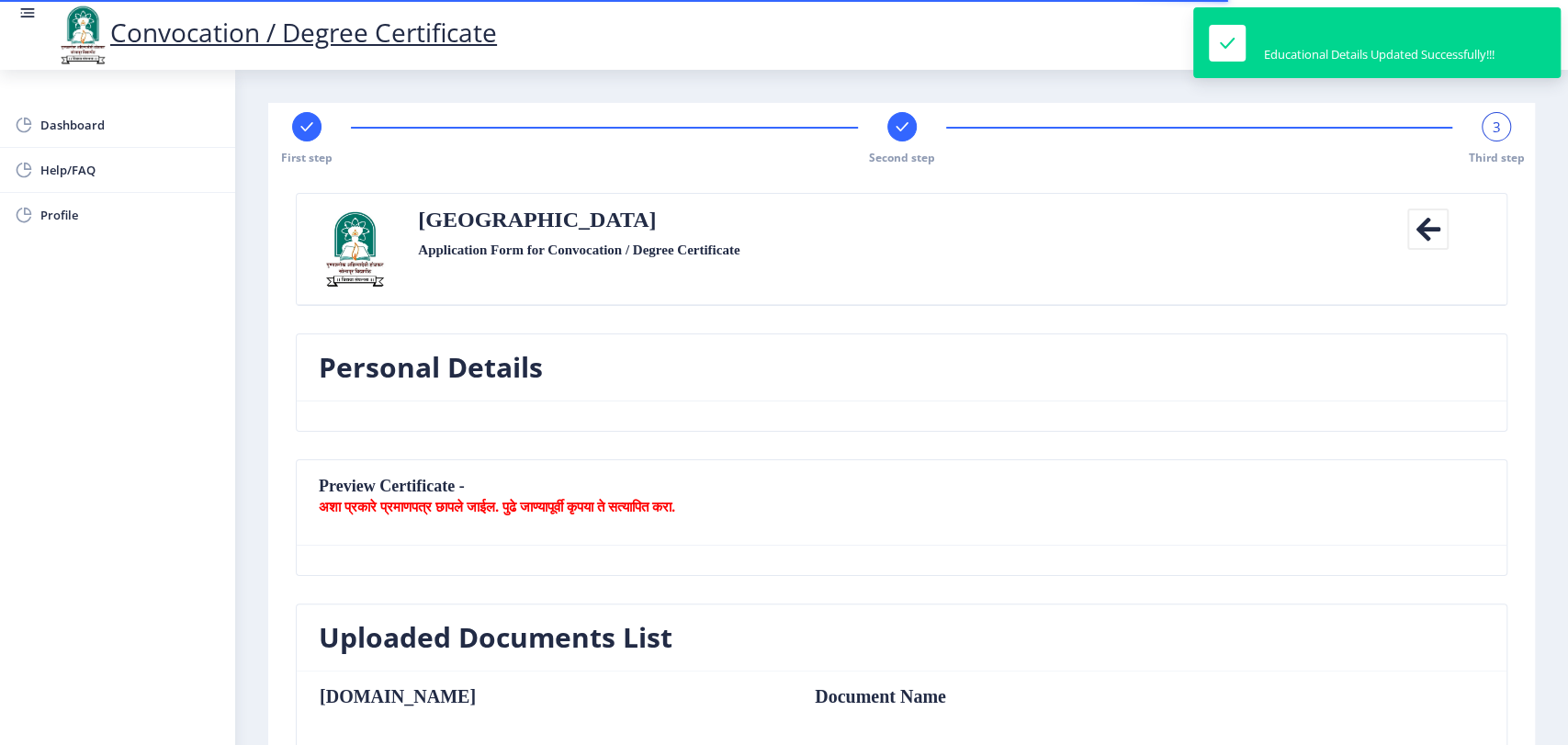 type on "dsnjdifninoiregoinerigneroignoiroignreogjeroigoierjgoiermiog" 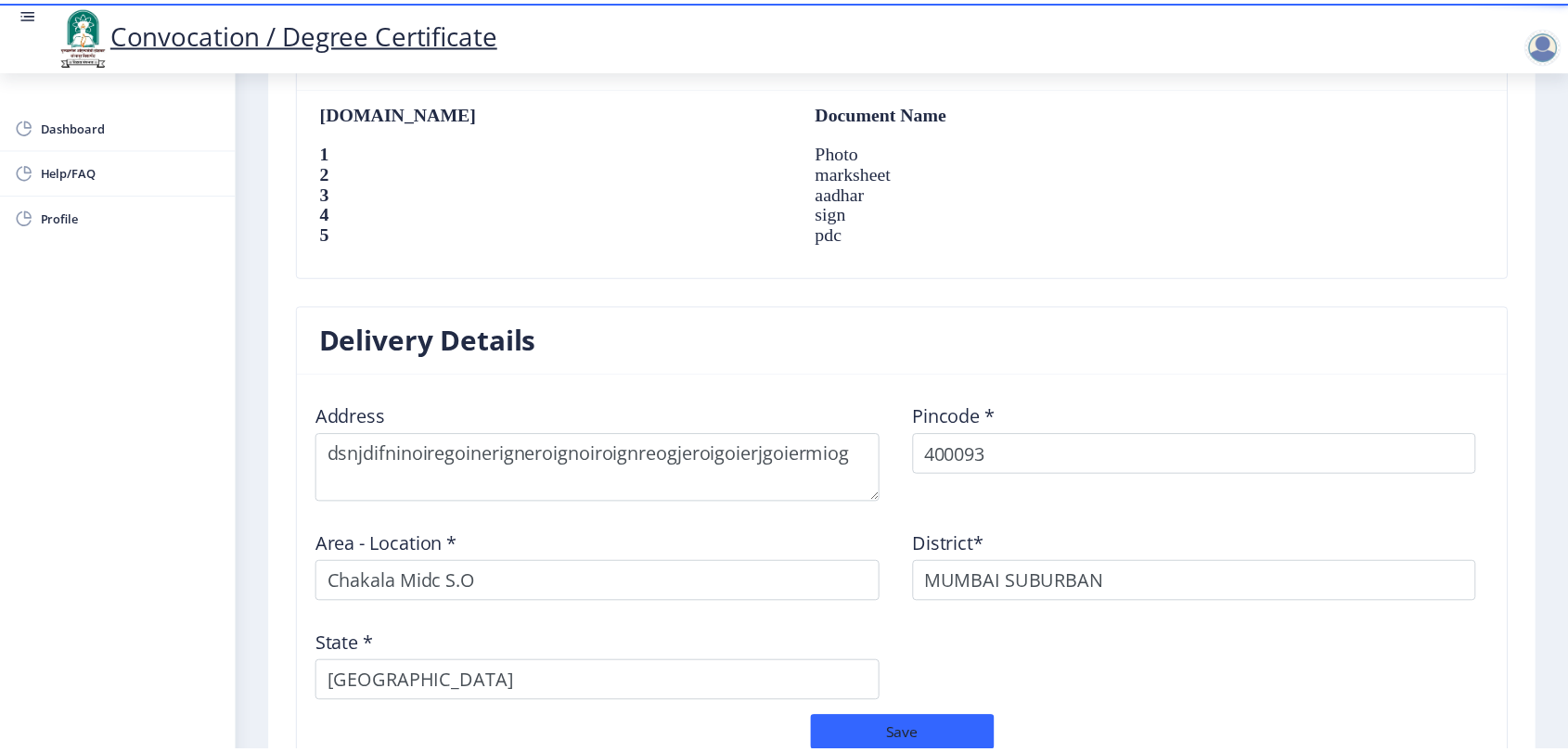 scroll, scrollTop: 1510, scrollLeft: 0, axis: vertical 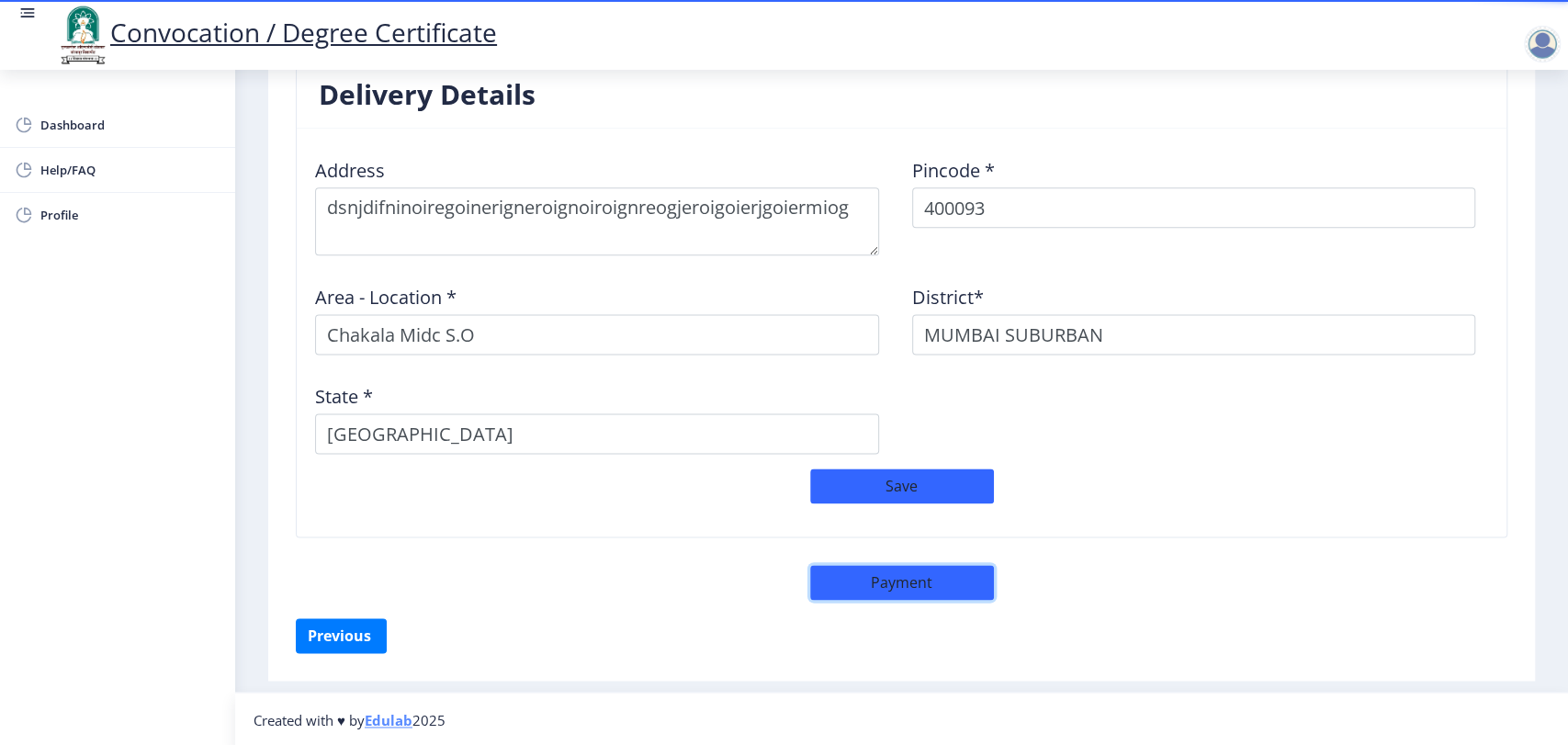 click on "Payment" 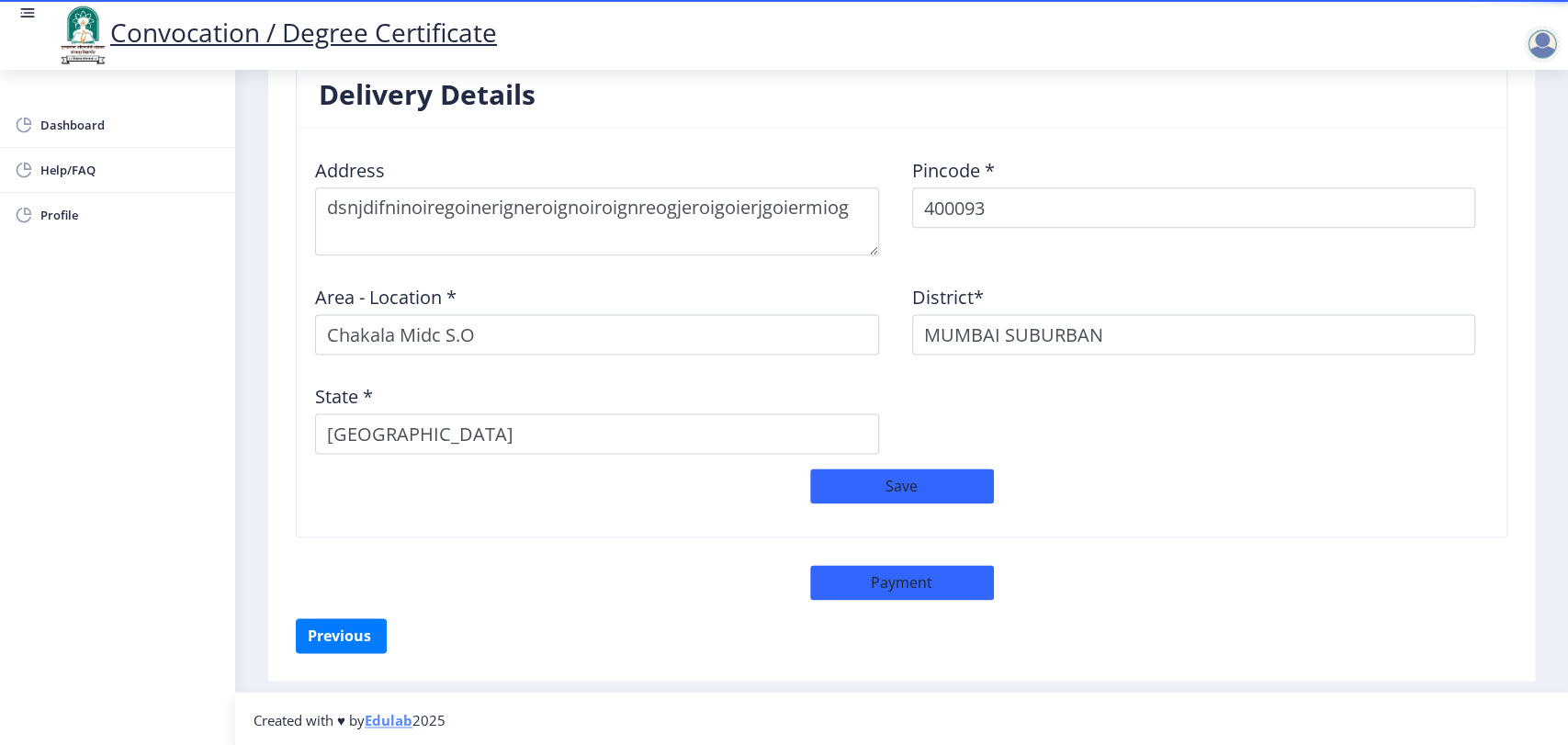 select on "sealed" 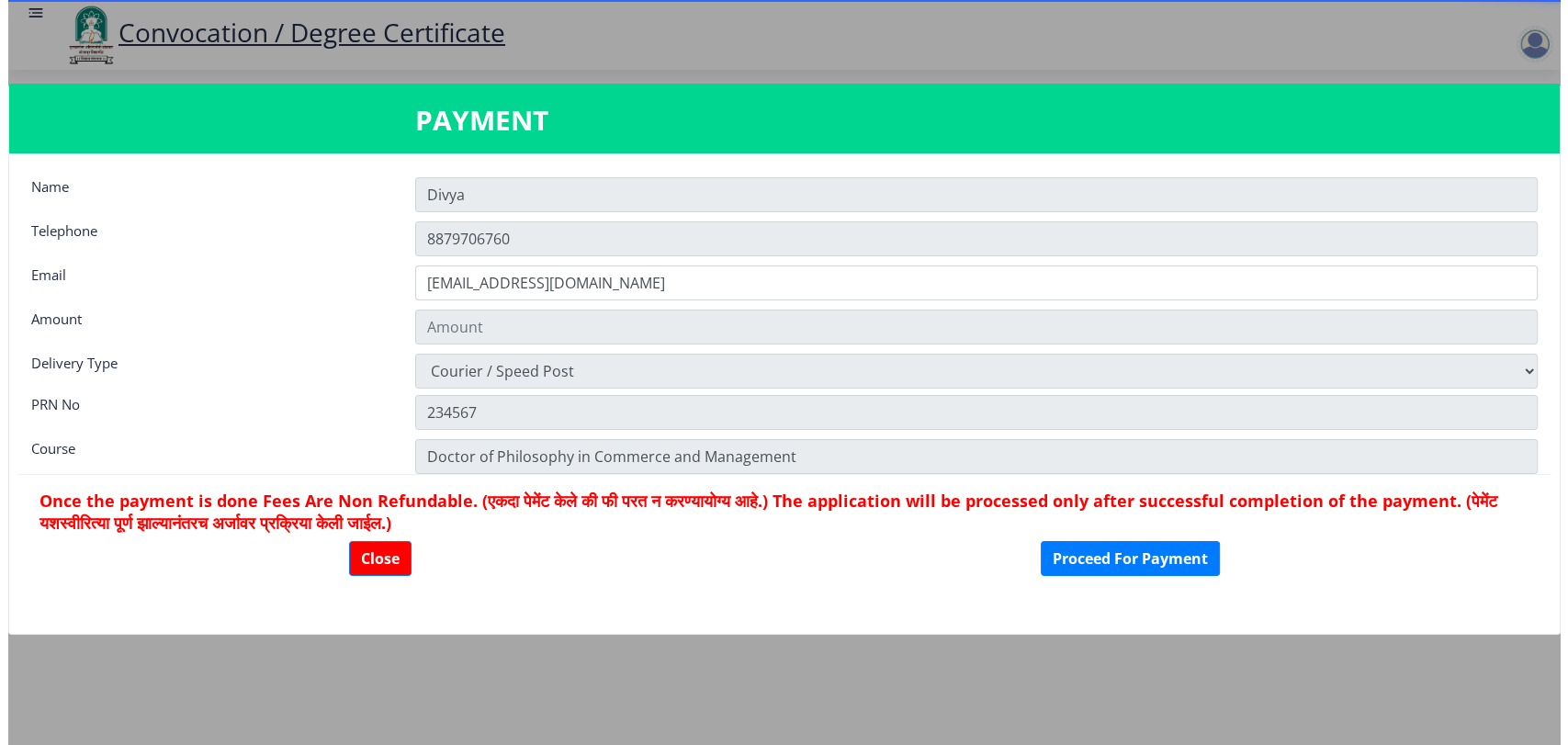 scroll, scrollTop: 1495, scrollLeft: 0, axis: vertical 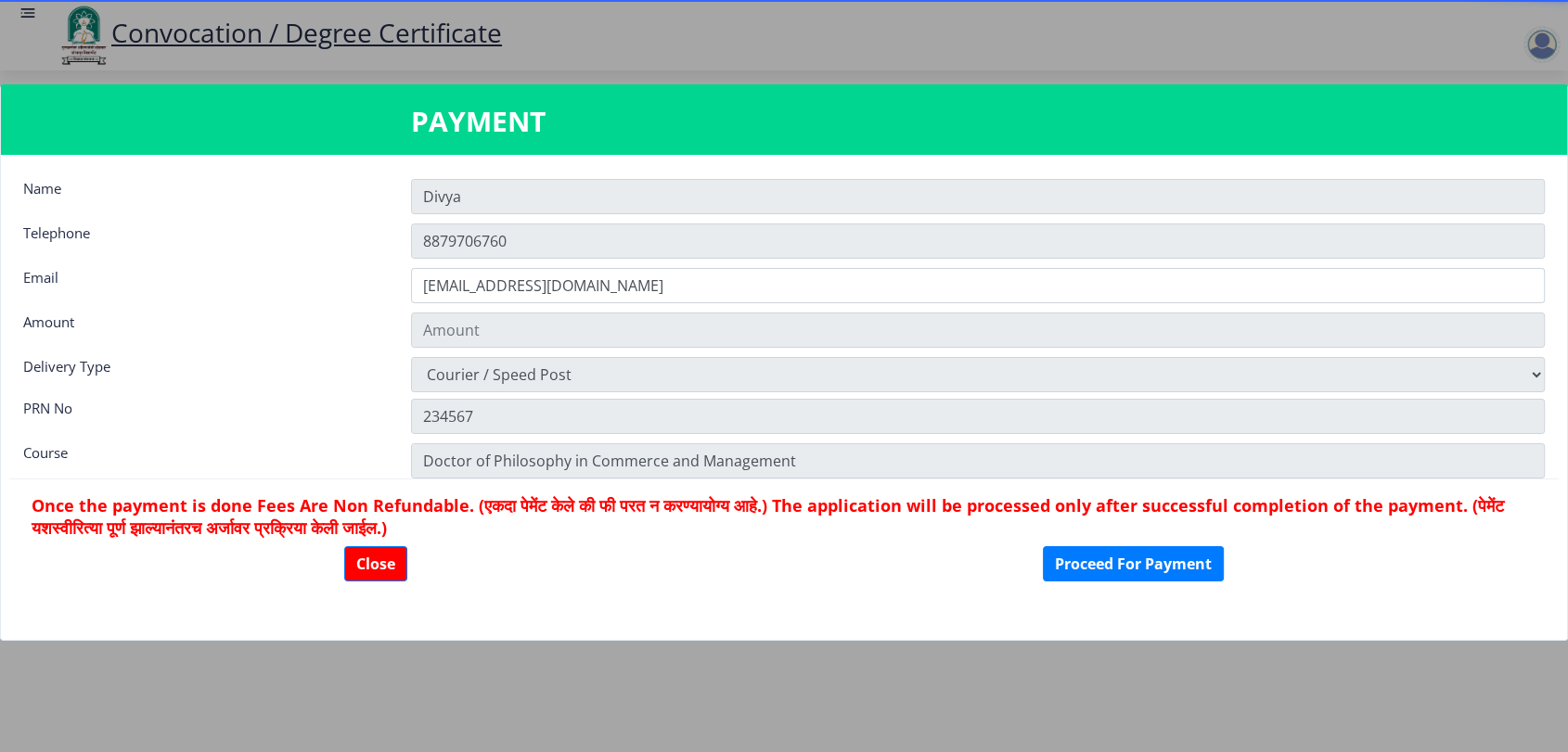 type on "600" 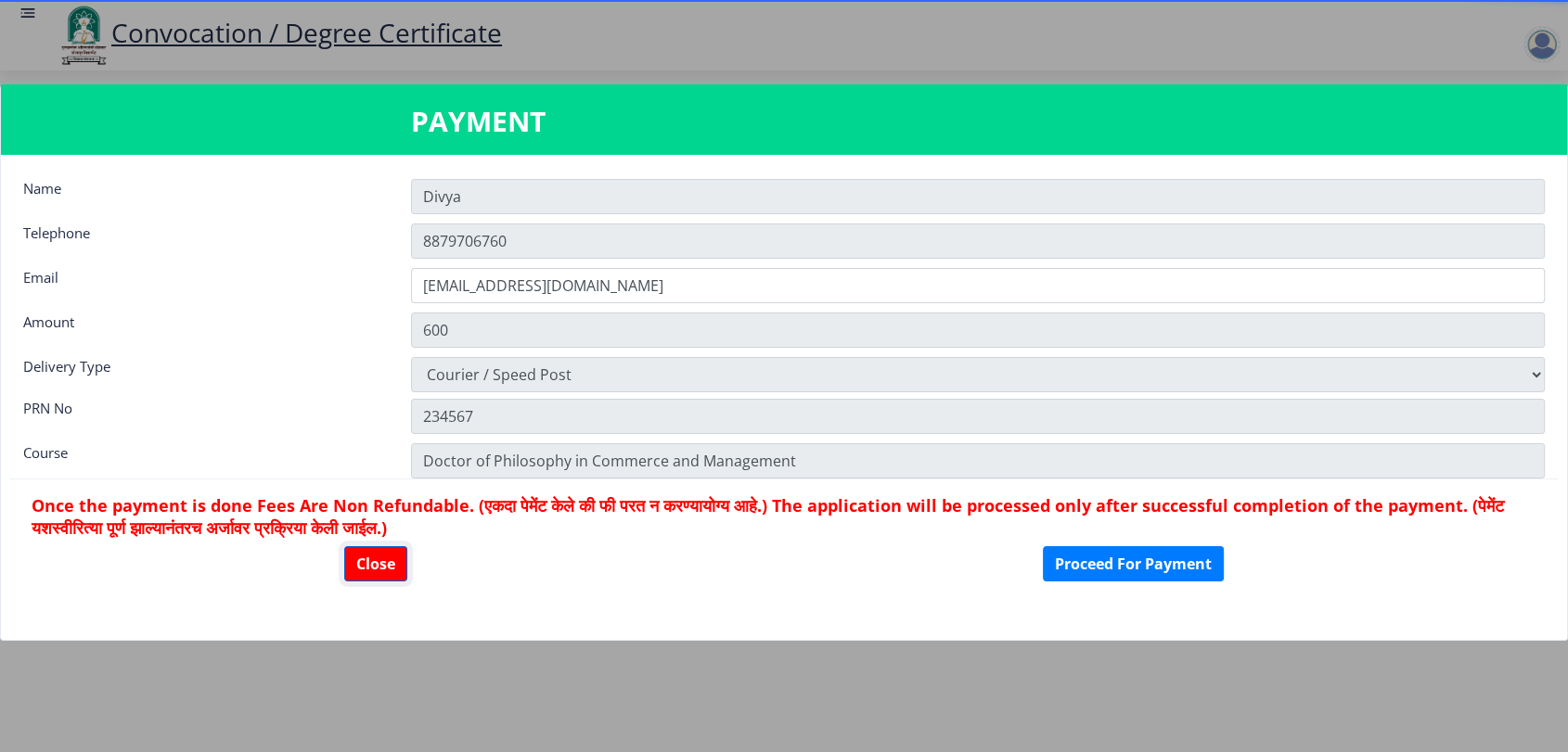 click on "Close" 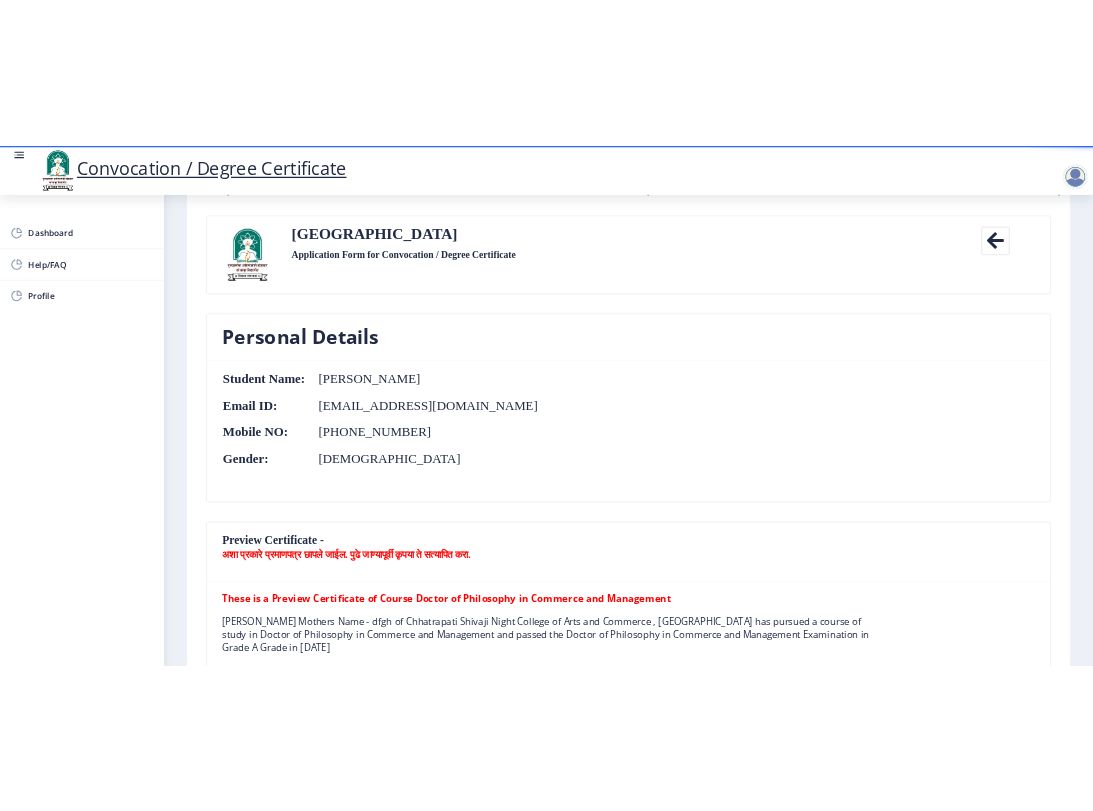scroll, scrollTop: 0, scrollLeft: 0, axis: both 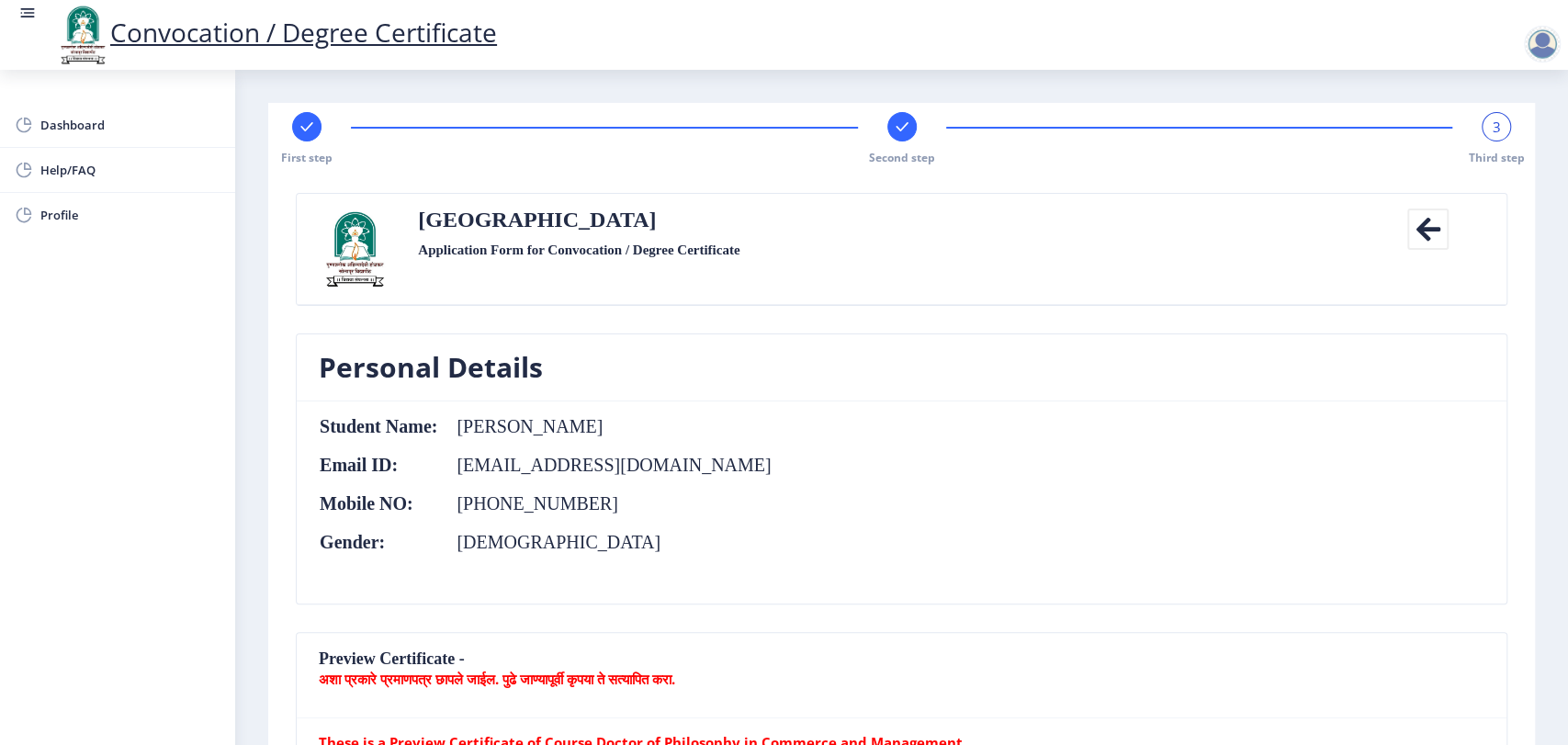click 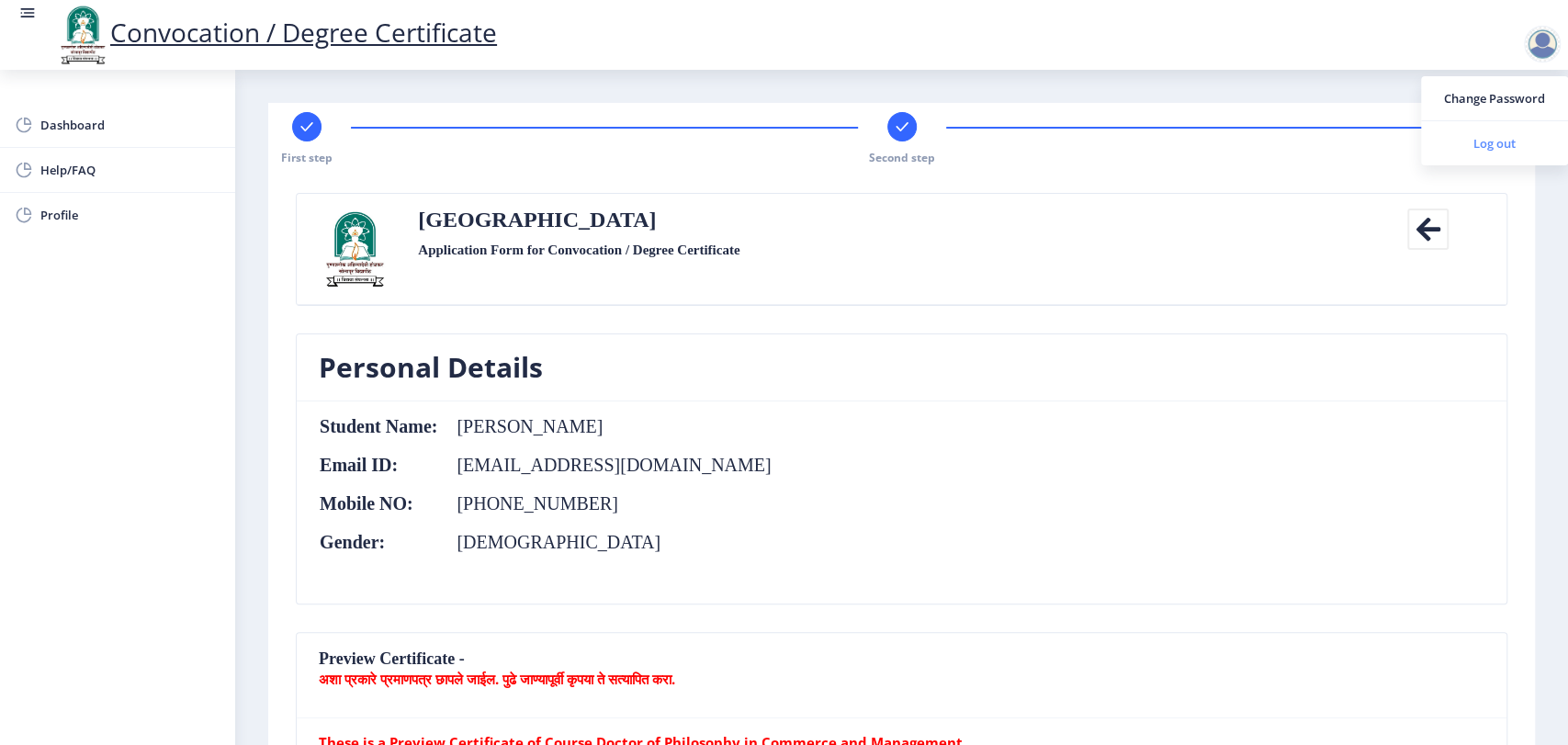 click on "Log out" at bounding box center (1495, 143) 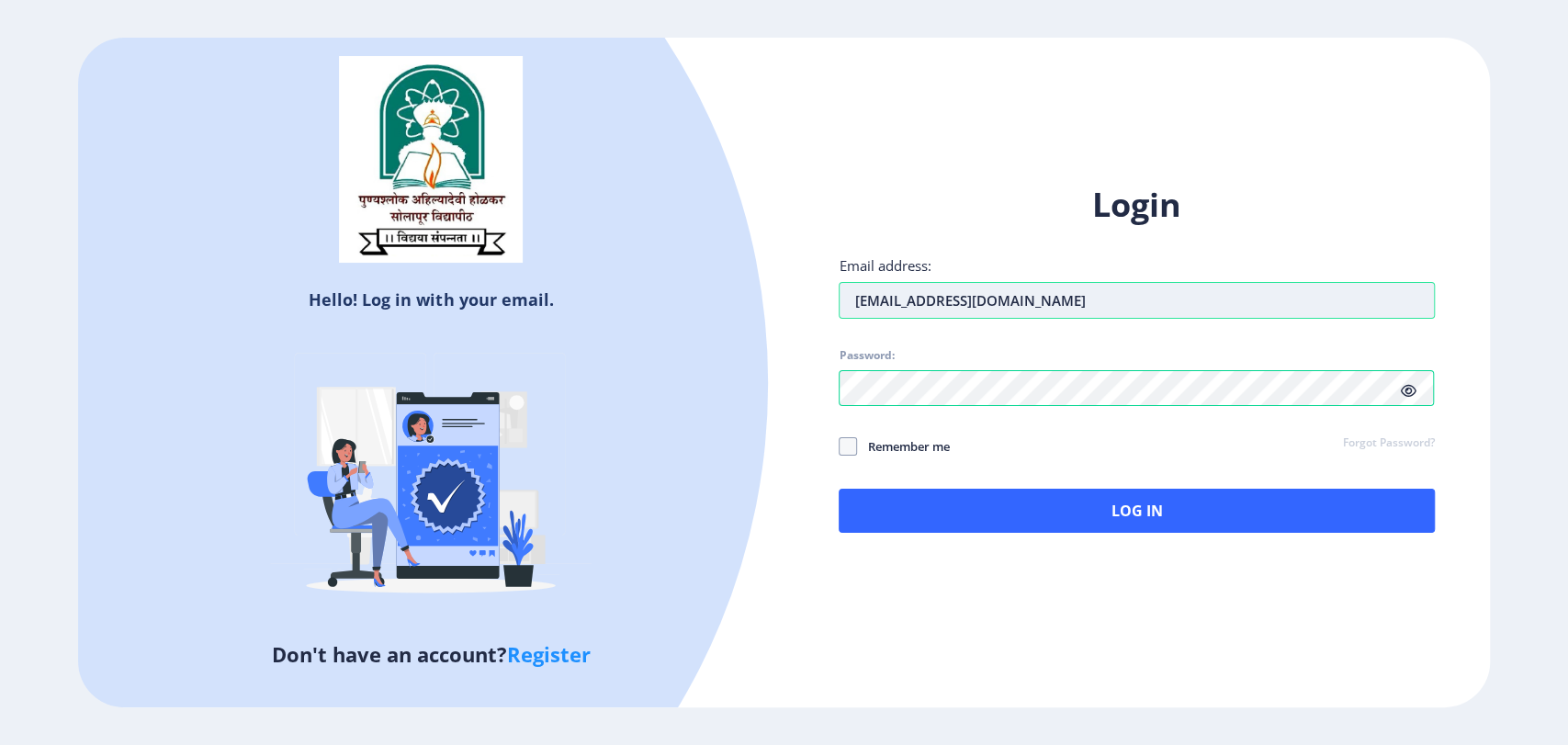 click on "[EMAIL_ADDRESS][DOMAIN_NAME]" at bounding box center (1136, 300) 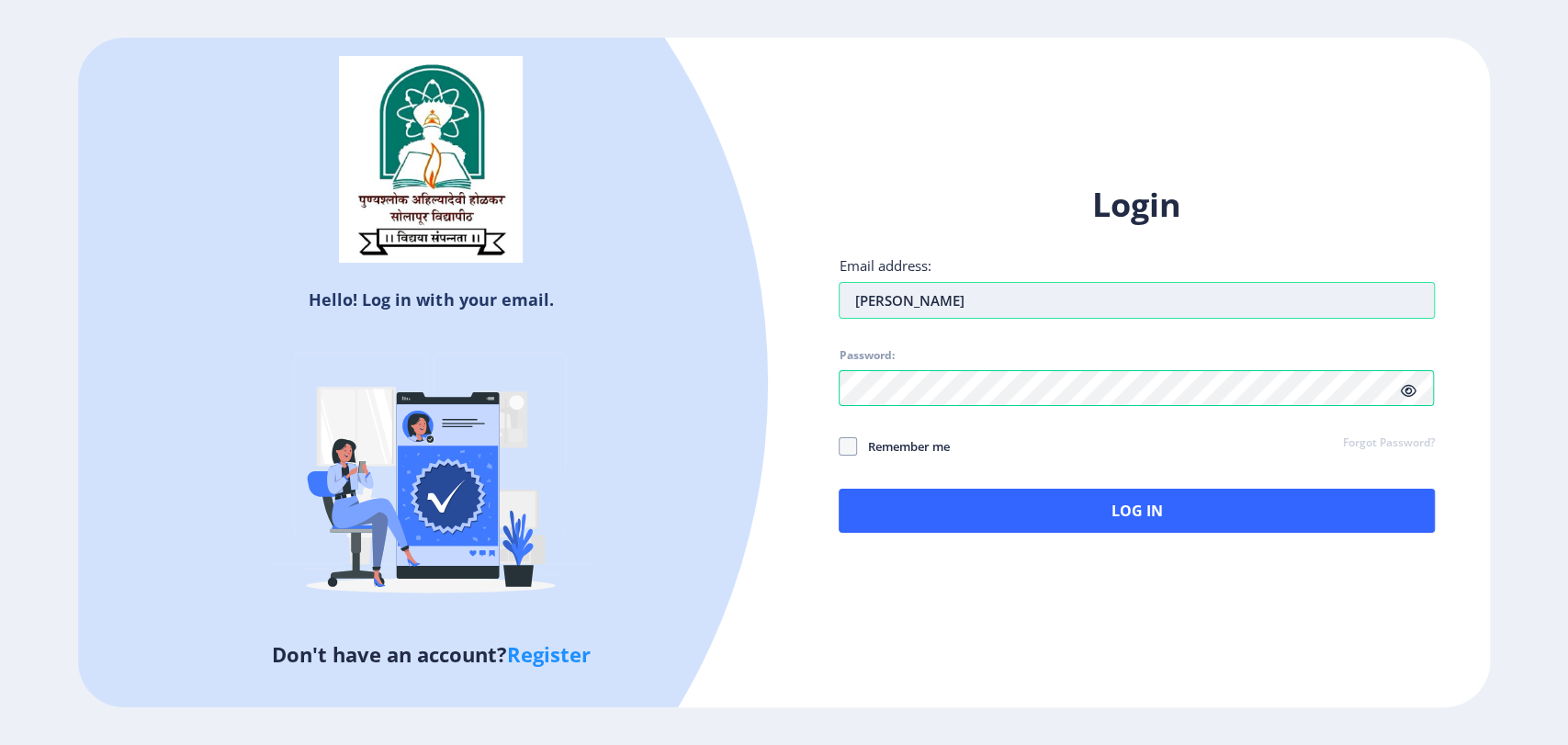 type on "[EMAIL_ADDRESS][DOMAIN_NAME]" 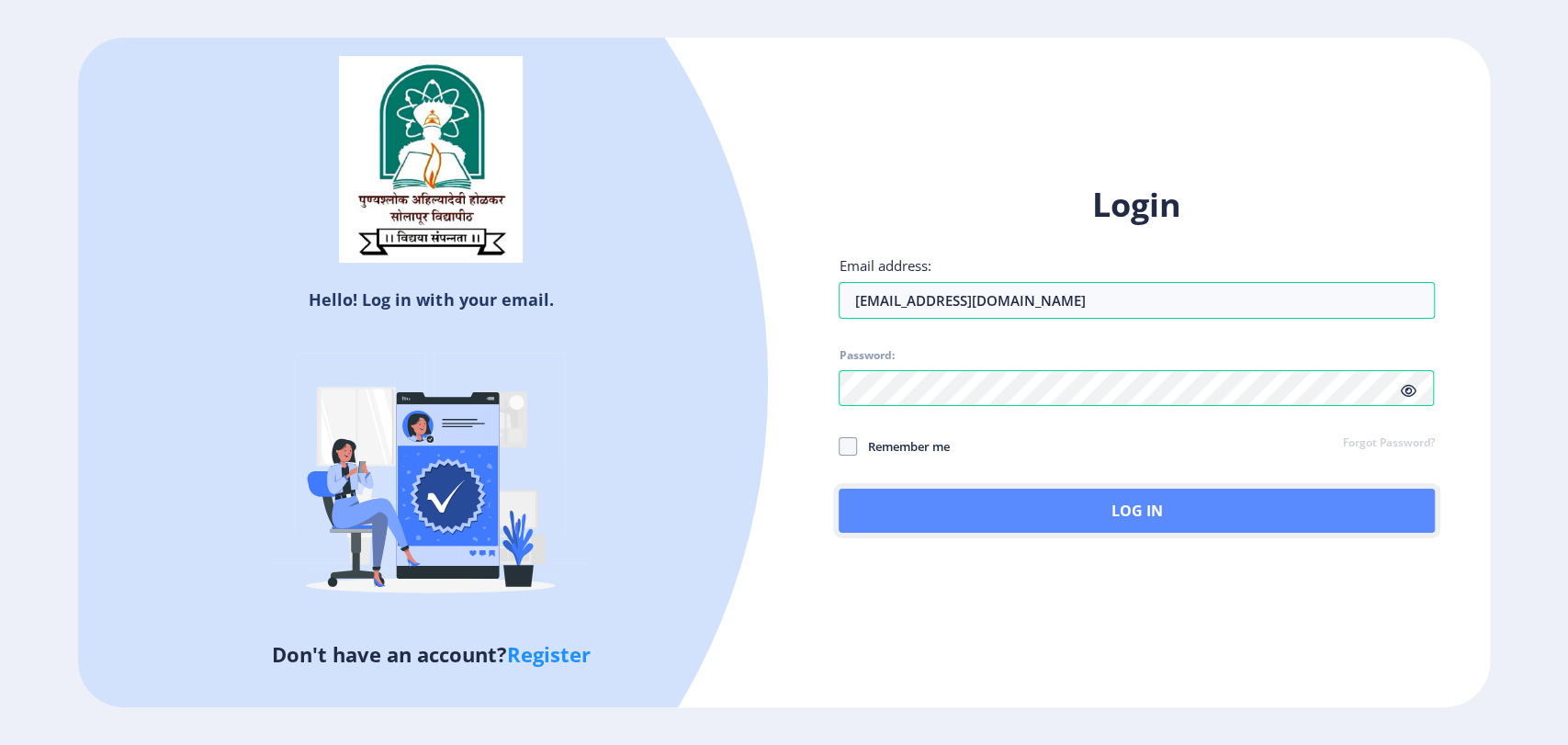 click on "Log In" 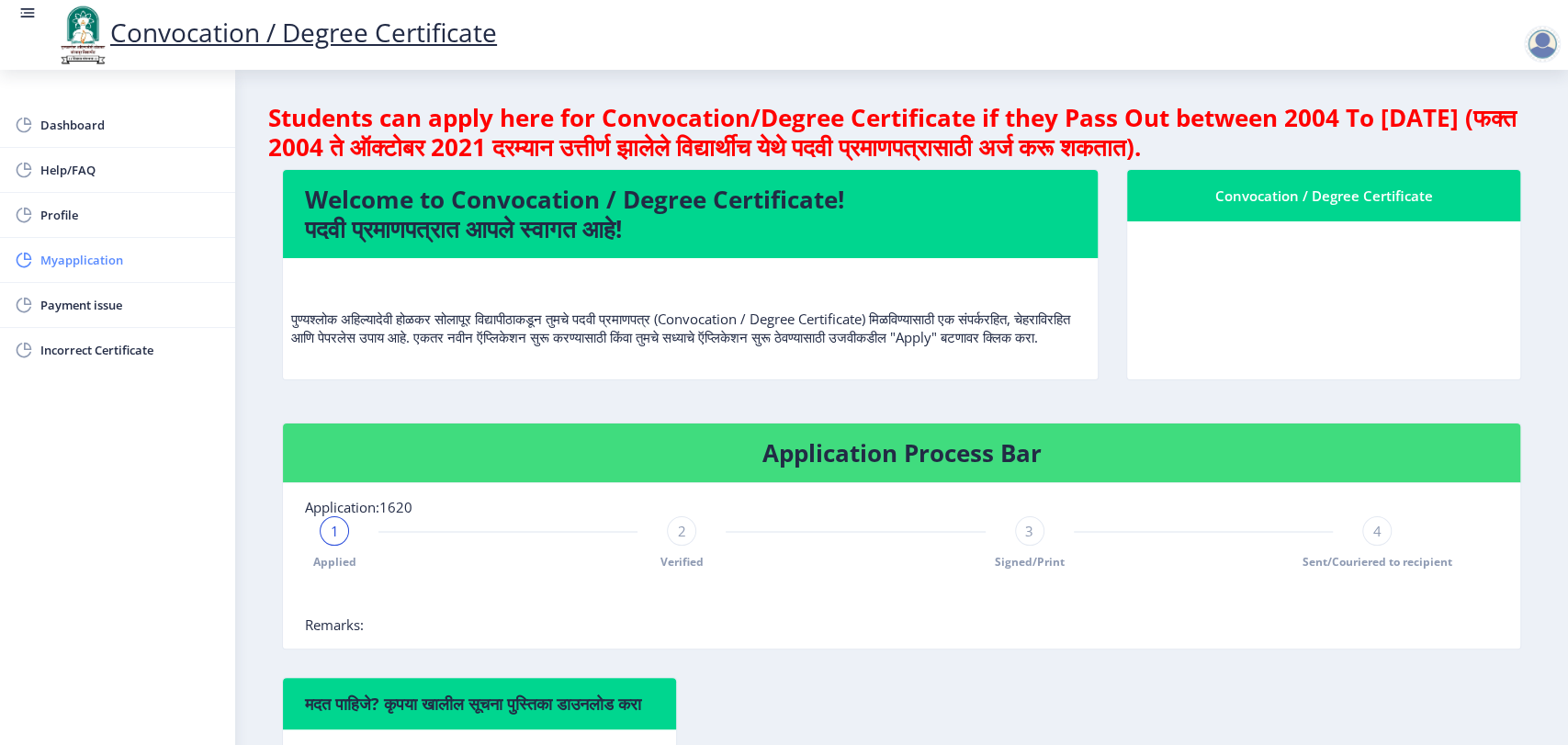 click on "Myapplication" 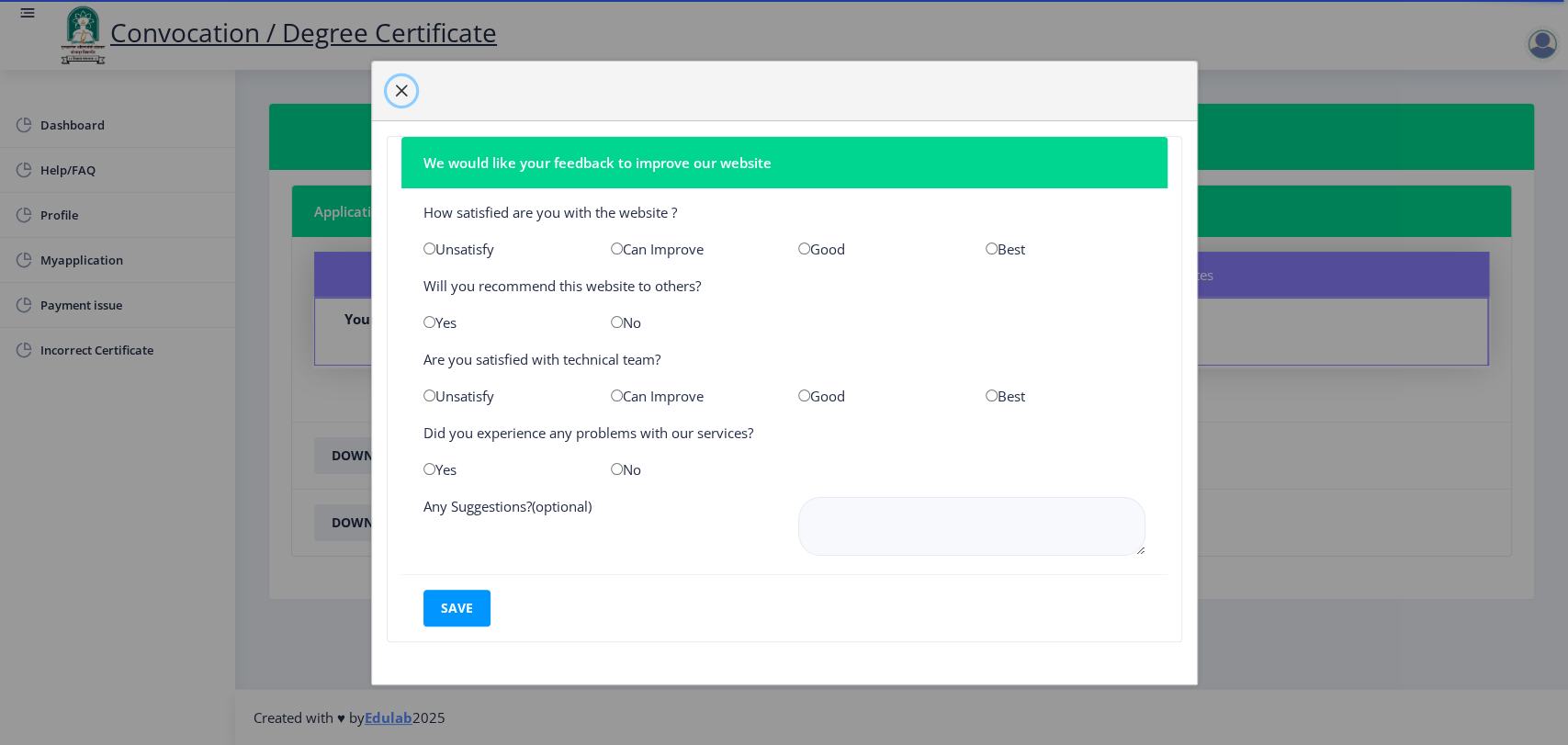 click 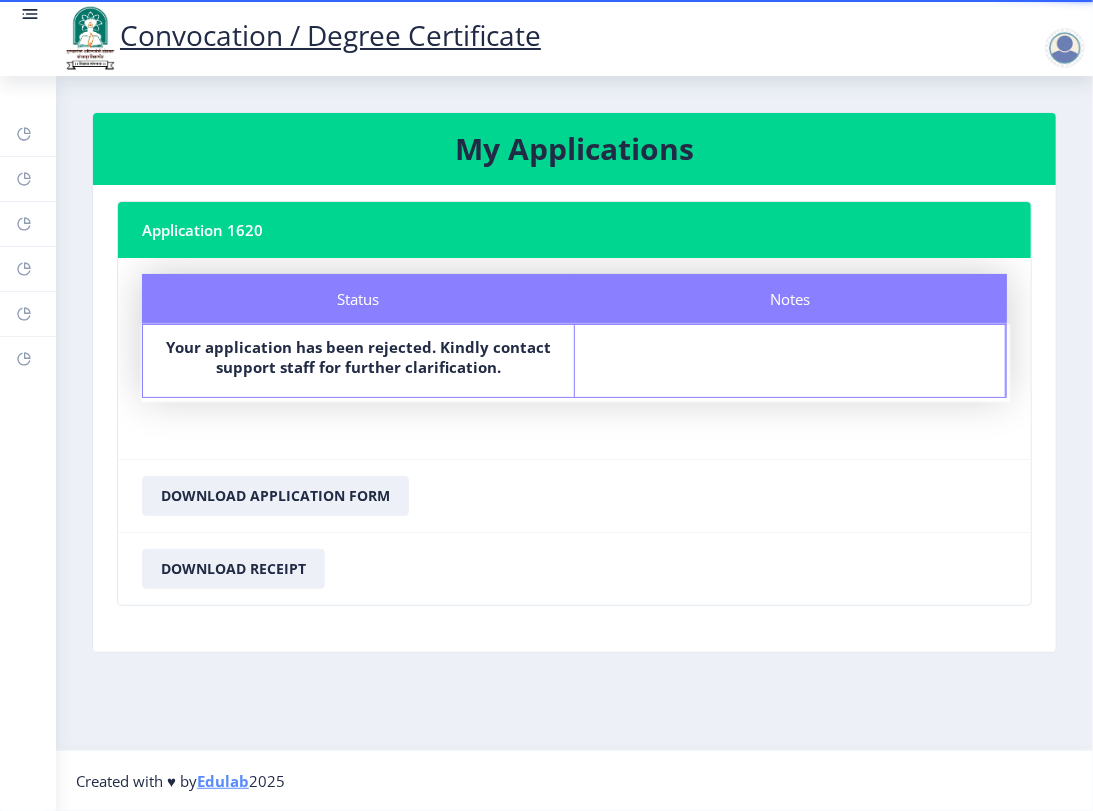 click on "Application 1620" 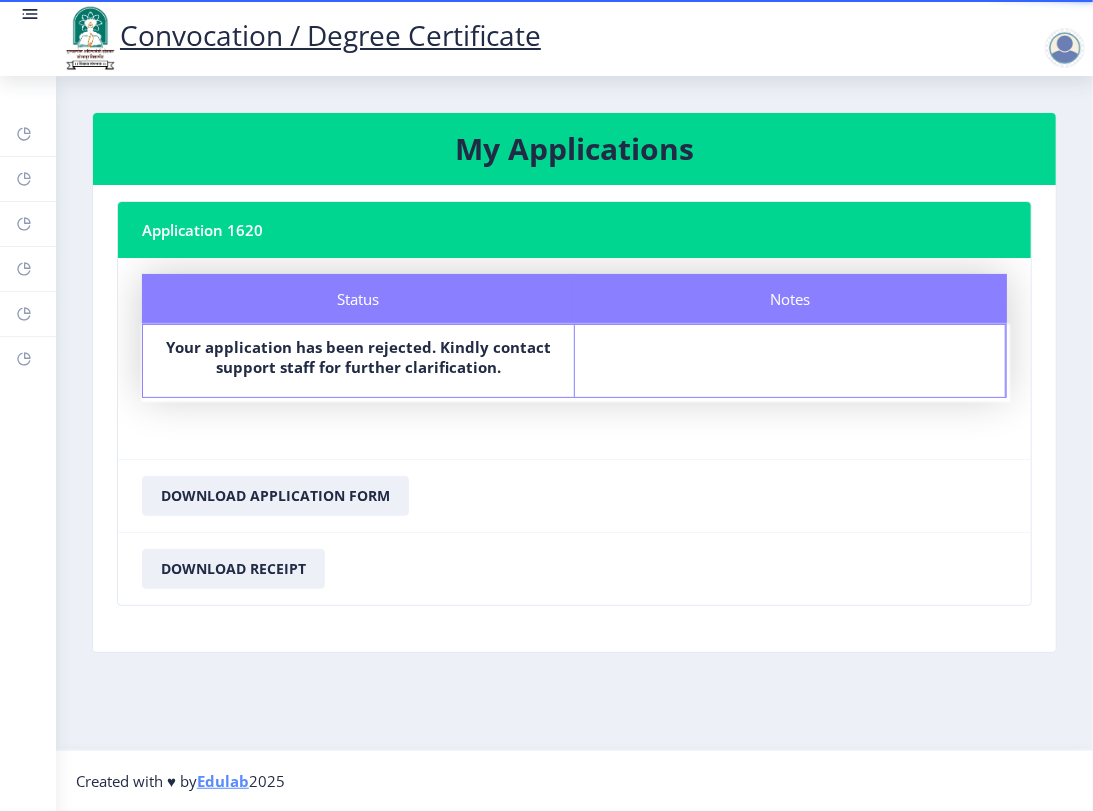 click on "Application 1620" 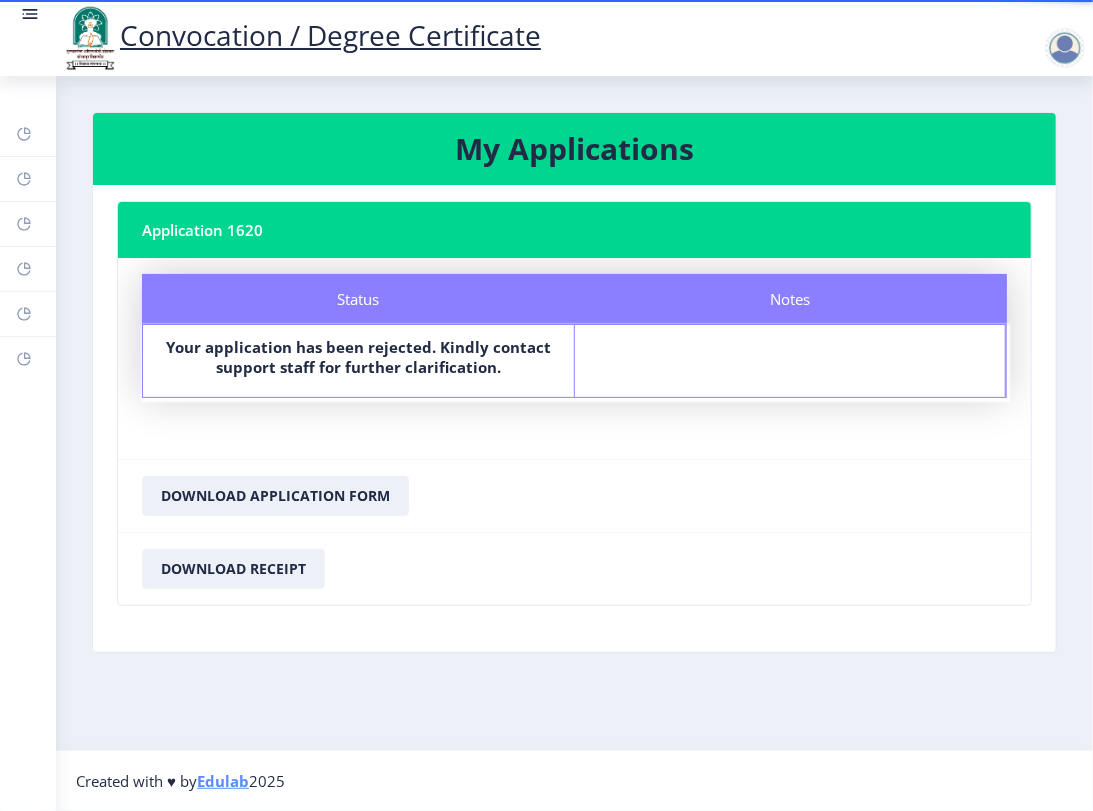copy on "1620" 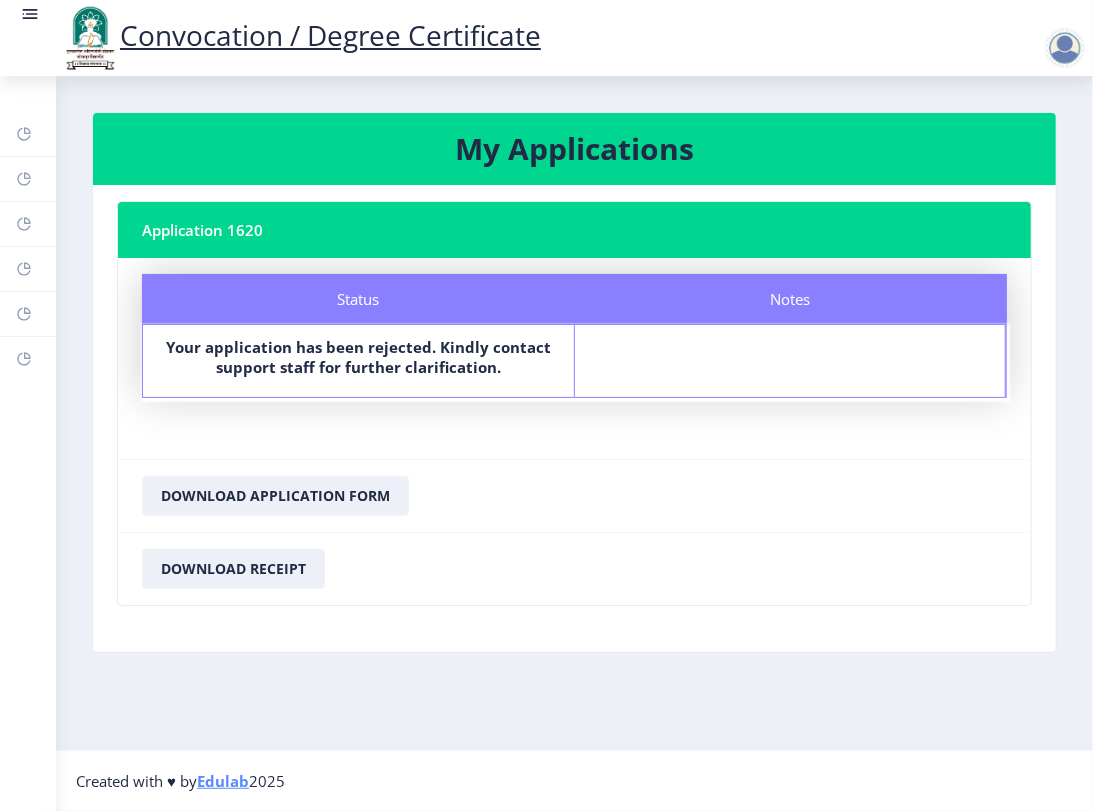 click 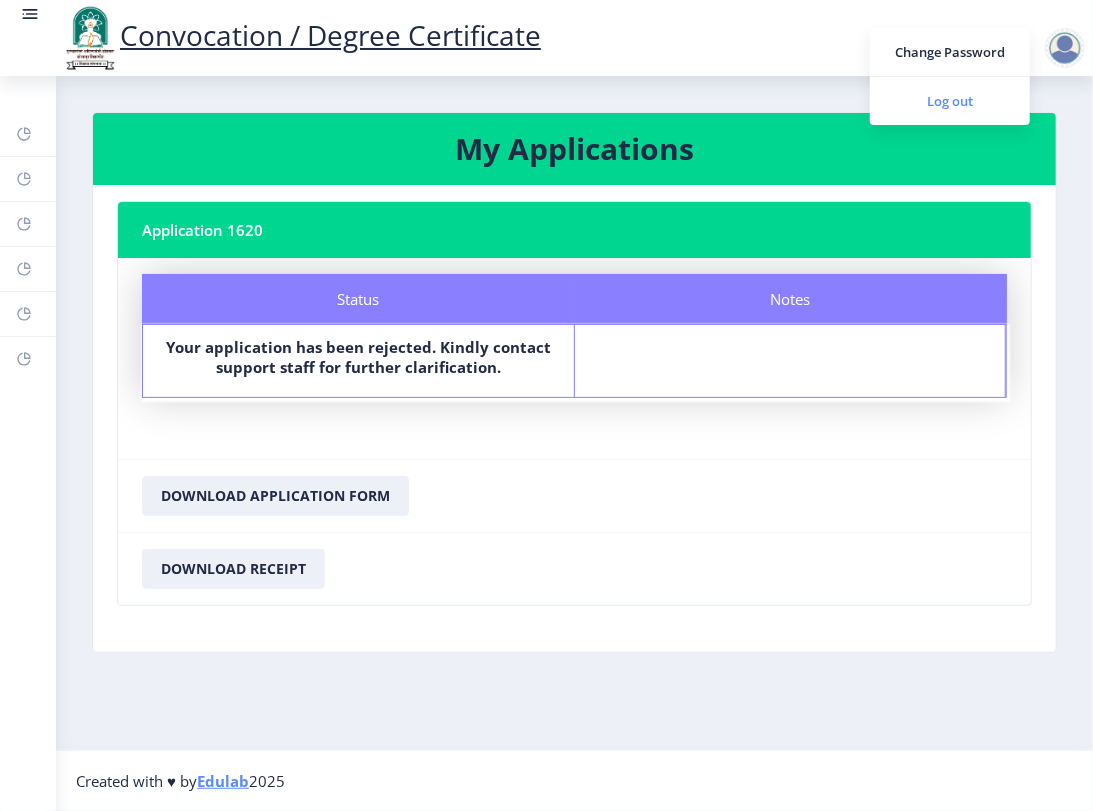 click on "Log out" at bounding box center (950, 101) 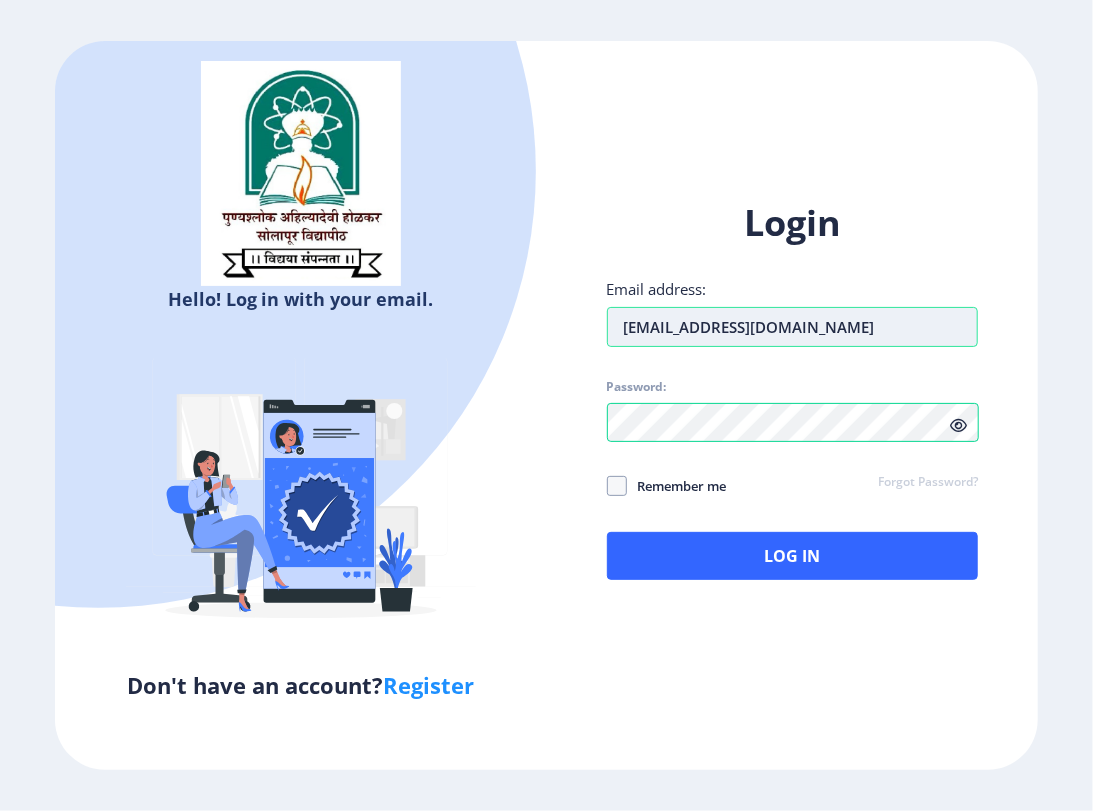 click on "[EMAIL_ADDRESS][DOMAIN_NAME]" at bounding box center (793, 327) 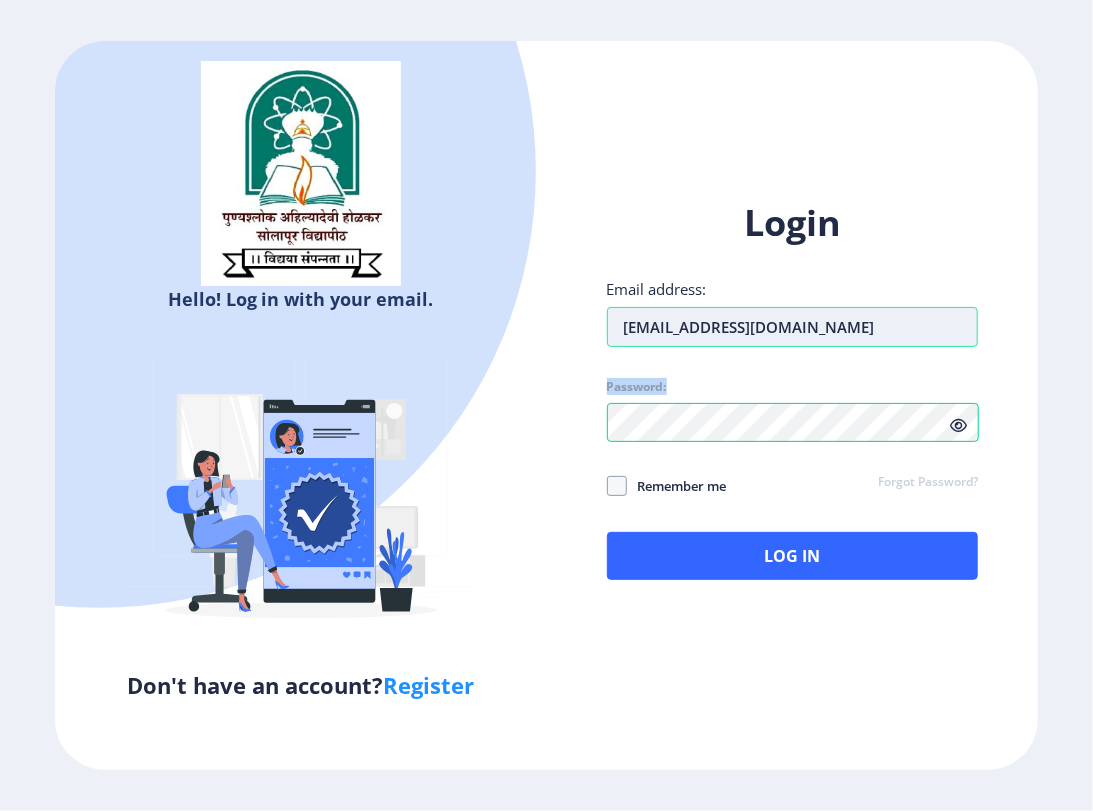 drag, startPoint x: 884, startPoint y: 394, endPoint x: 877, endPoint y: 341, distance: 53.460266 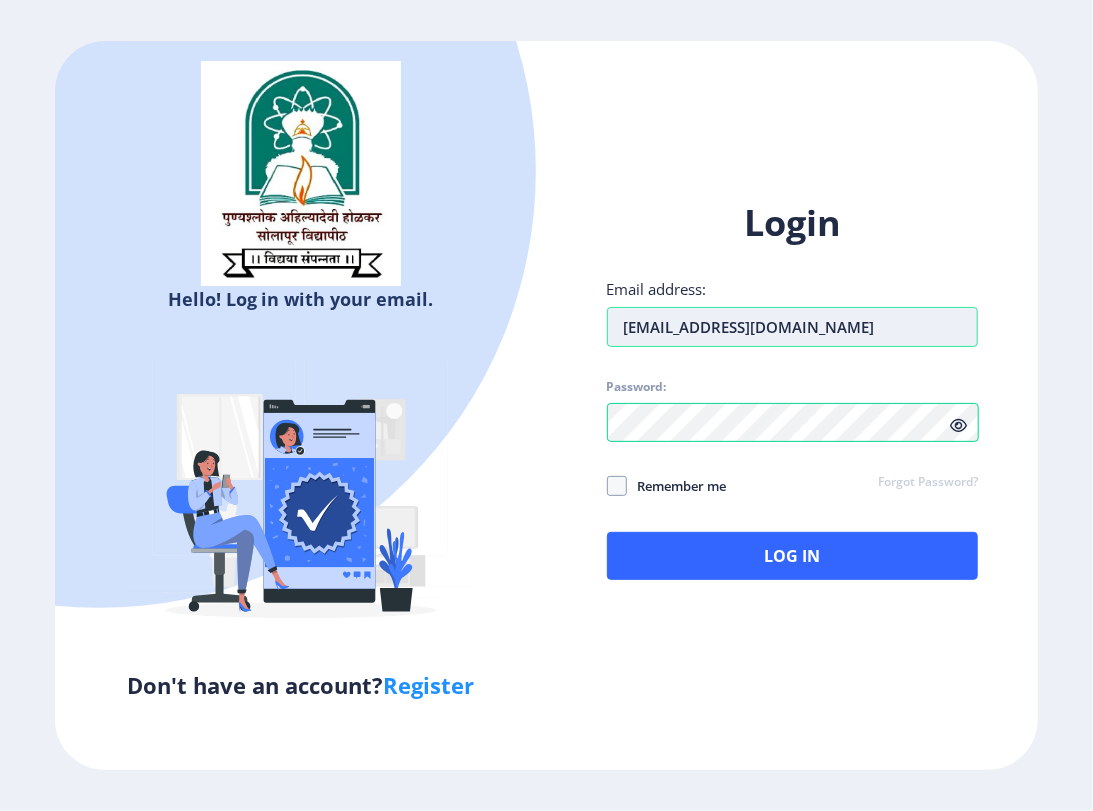 click on "[EMAIL_ADDRESS][DOMAIN_NAME]" at bounding box center [793, 327] 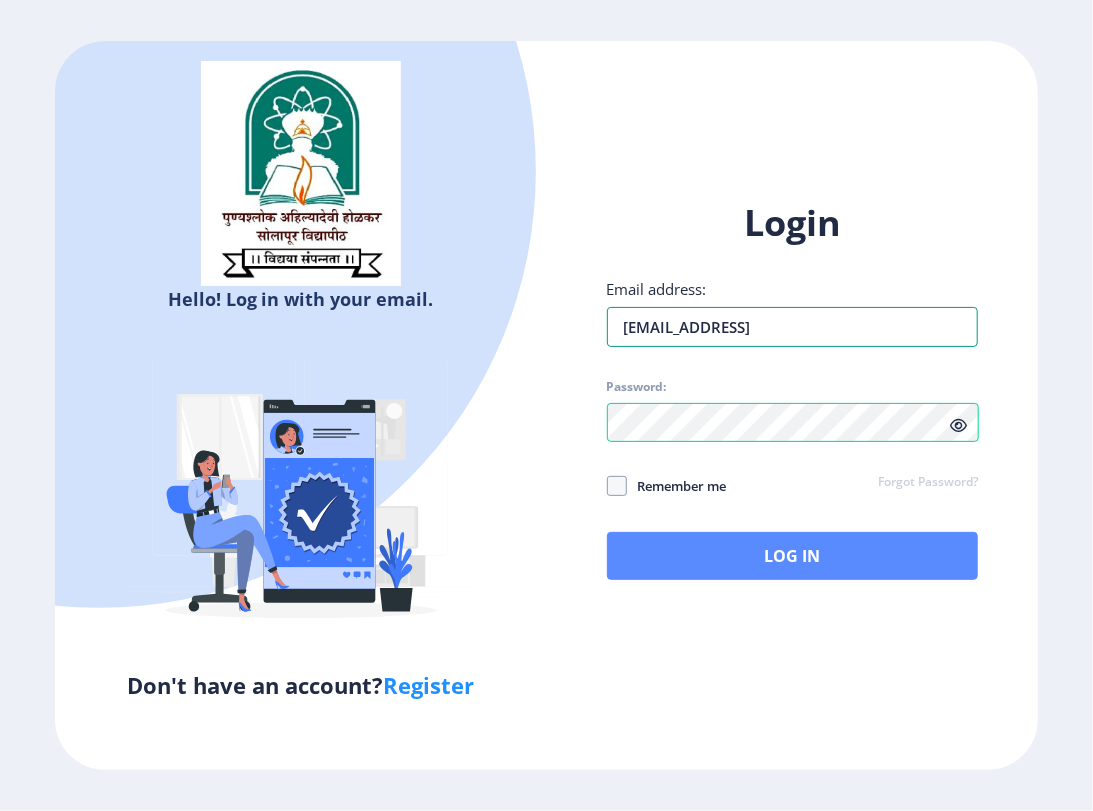 type on "[EMAIL_ADDRESS]" 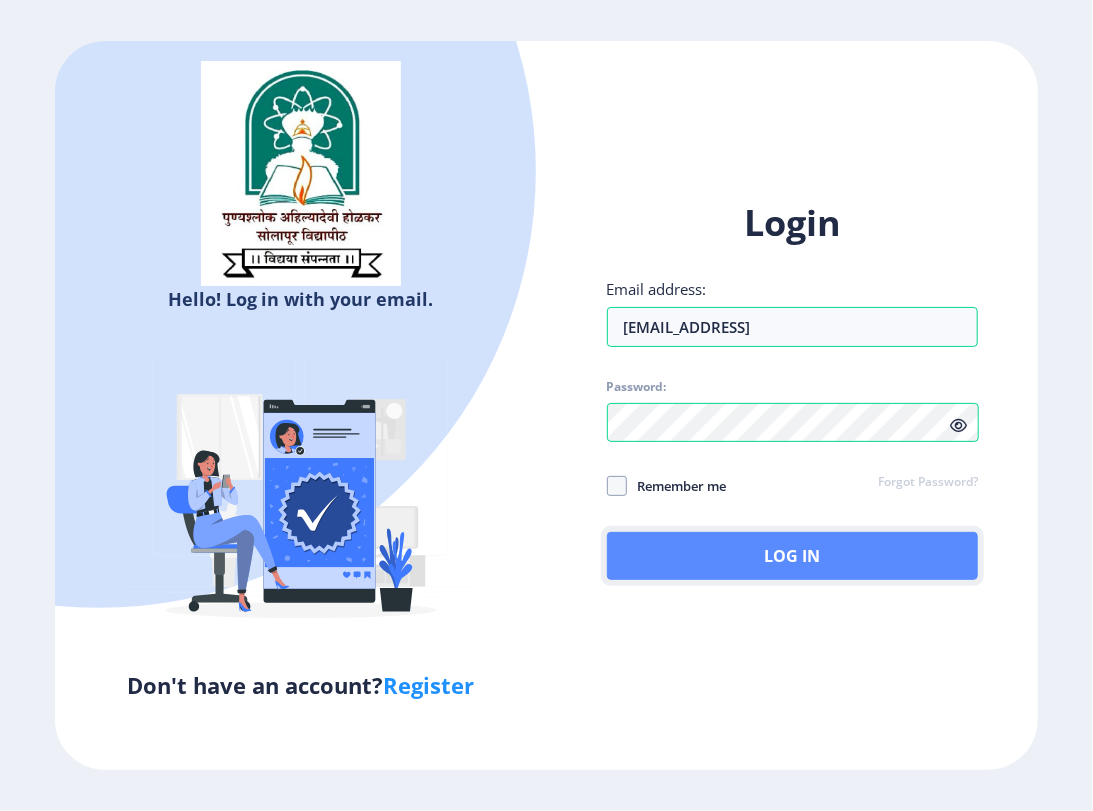 click on "Log In" 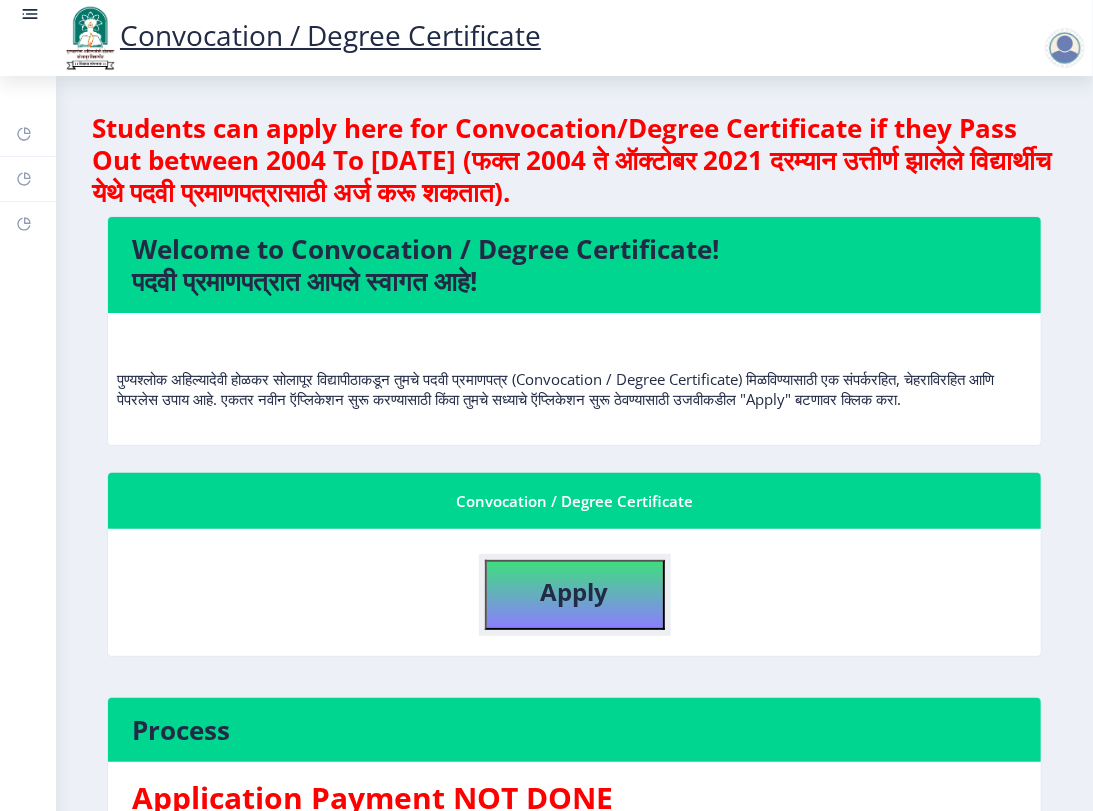 click on "Apply" 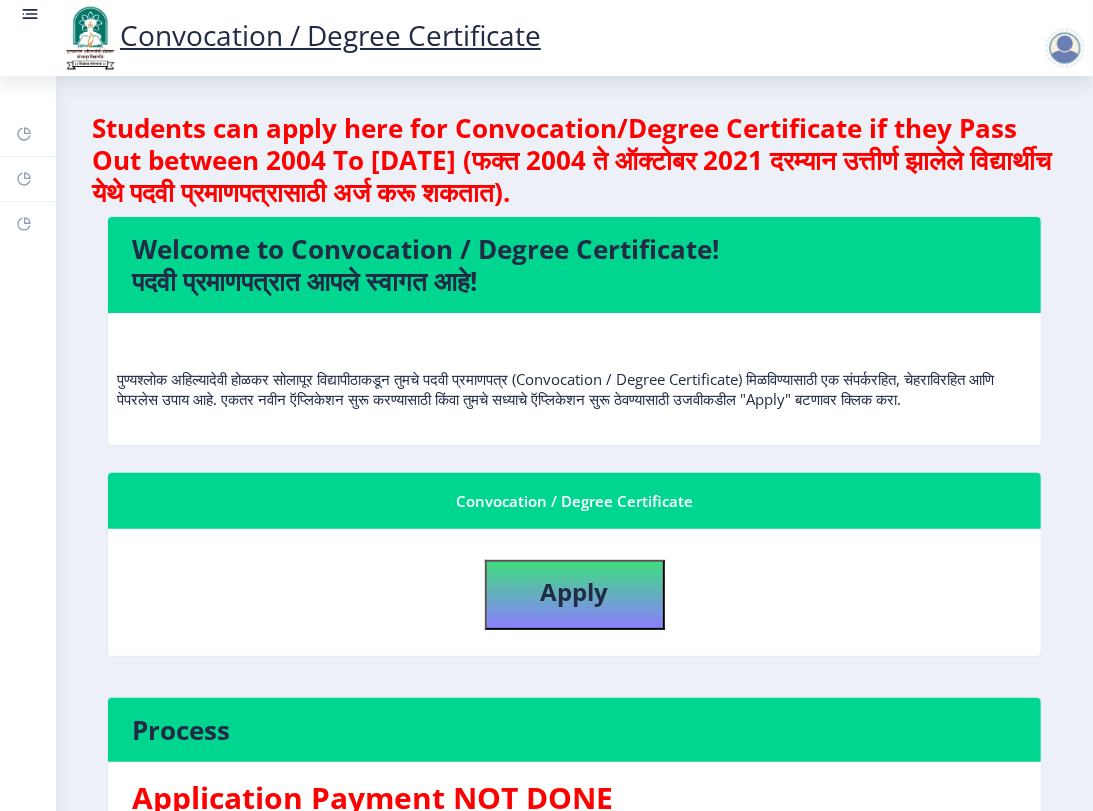 select 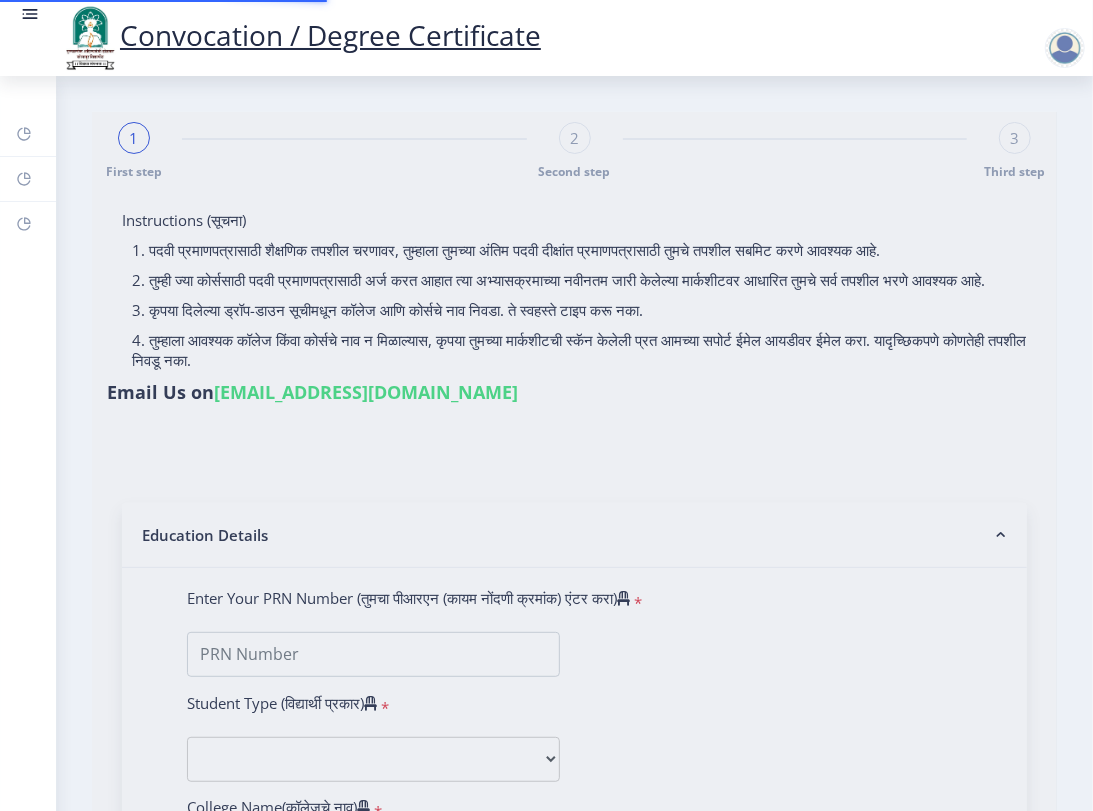 type on "ok" 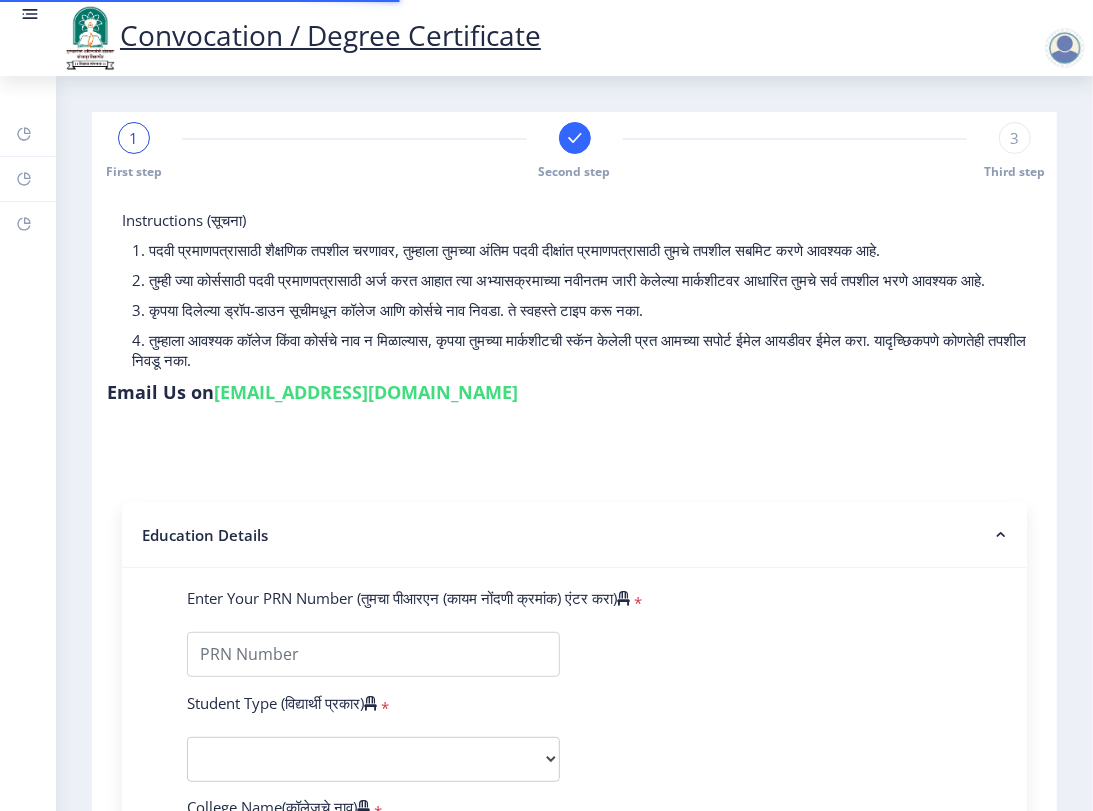 type on "12345678901234" 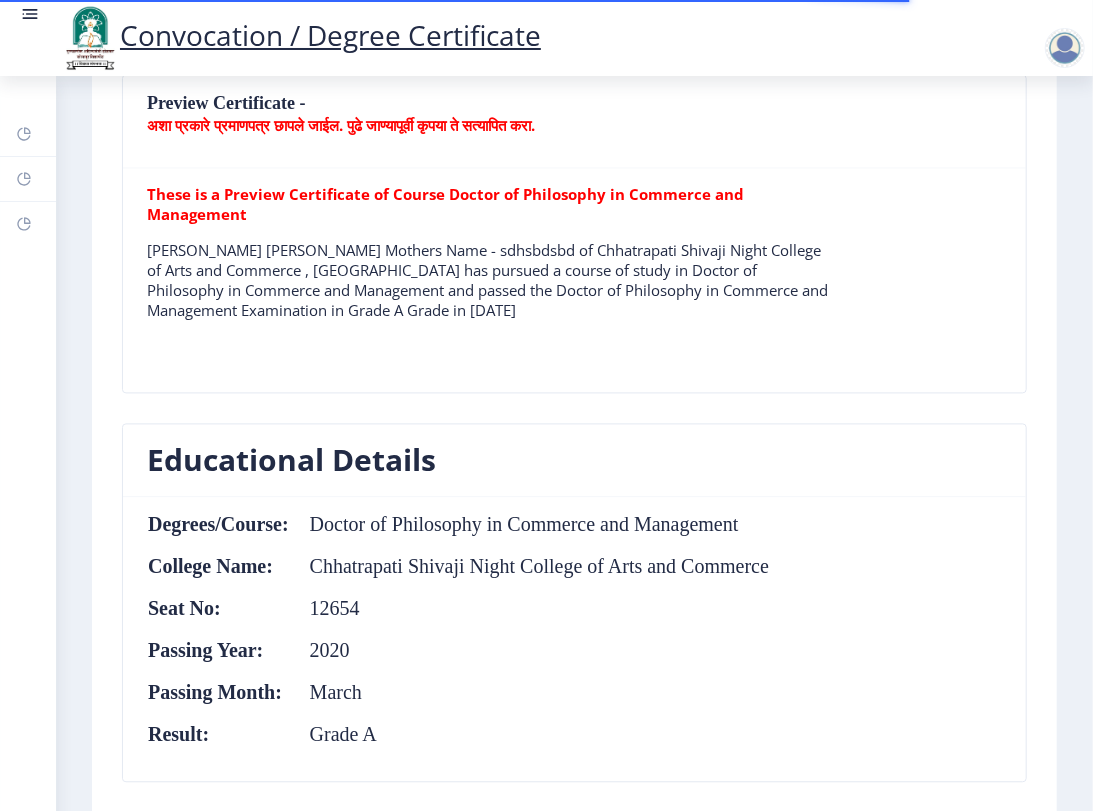 scroll, scrollTop: 1600, scrollLeft: 0, axis: vertical 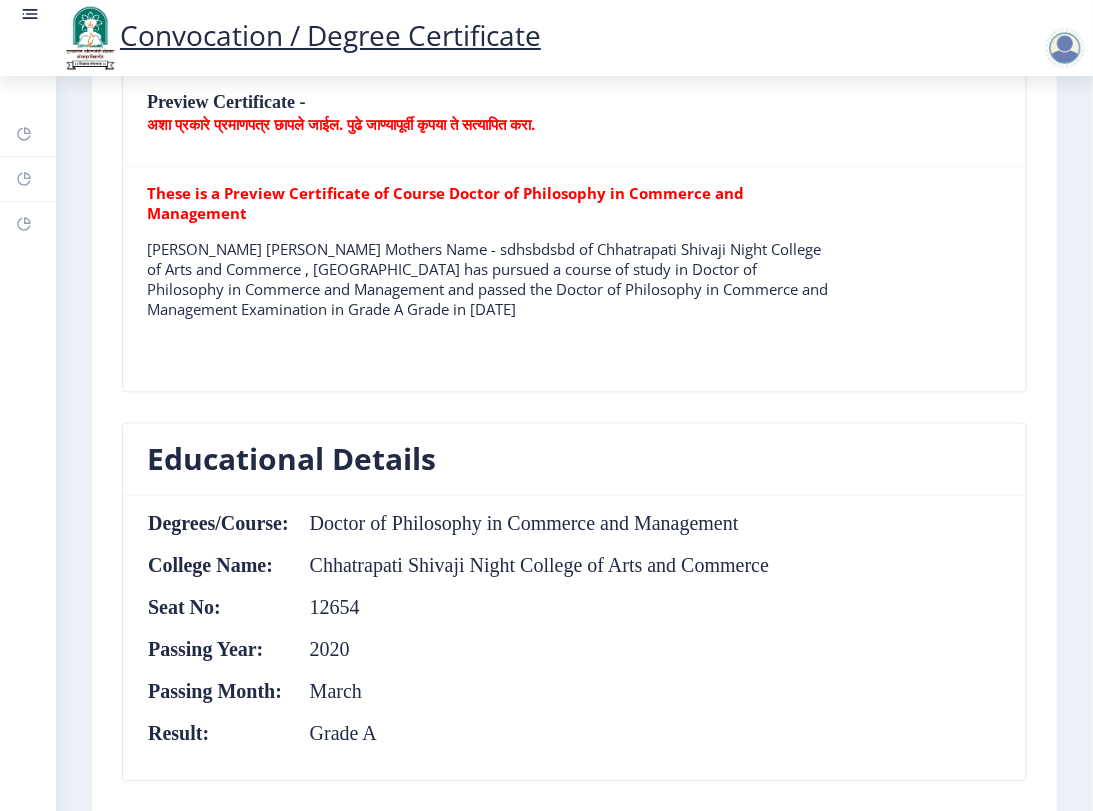 click 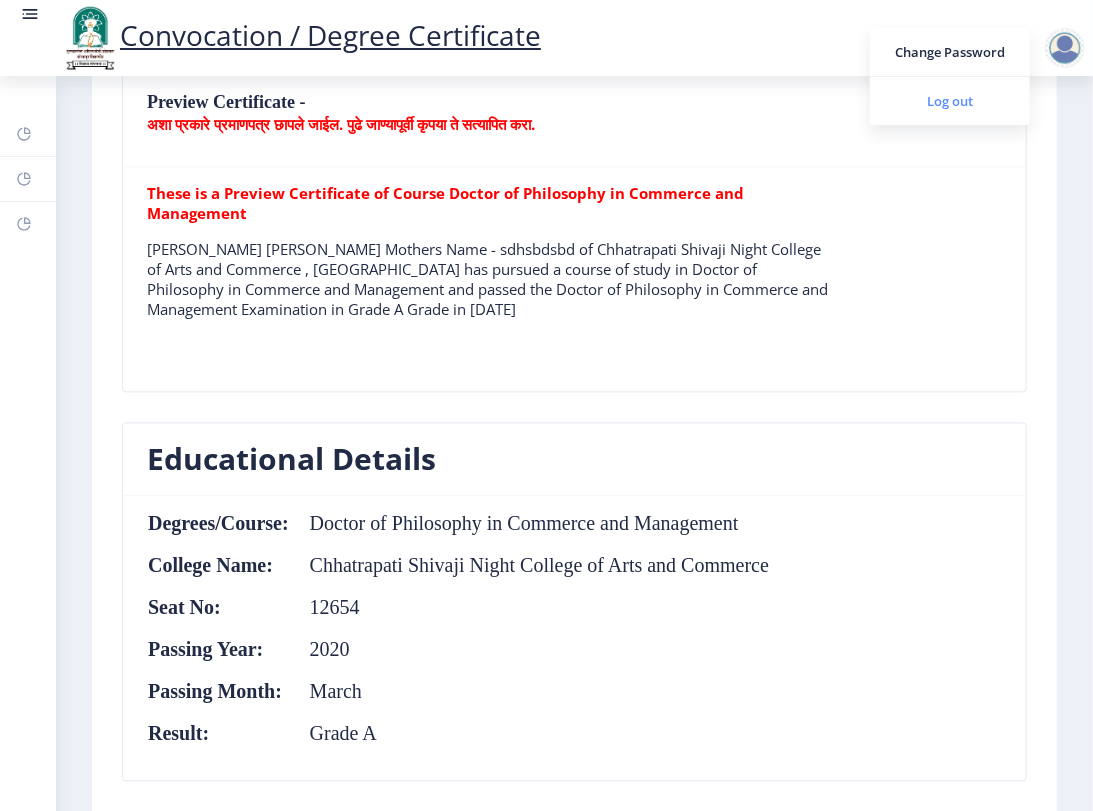 click on "Log out" at bounding box center (950, 101) 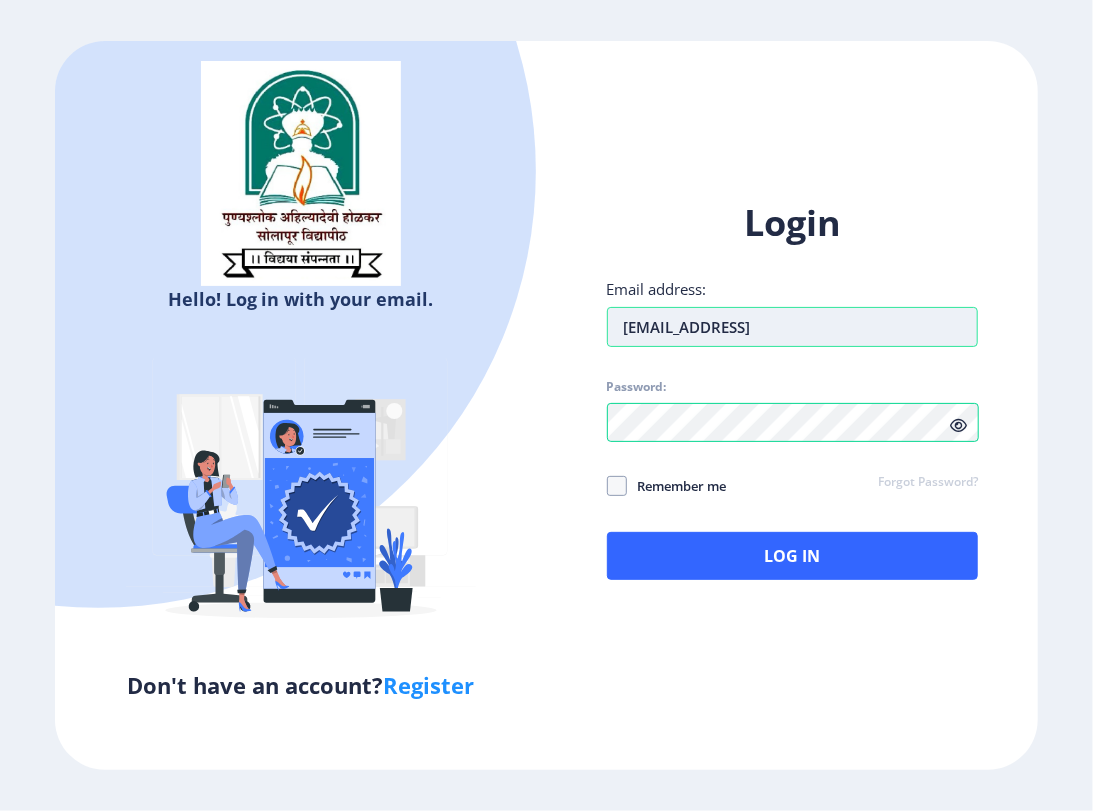 click on "[EMAIL_ADDRESS]" at bounding box center (793, 327) 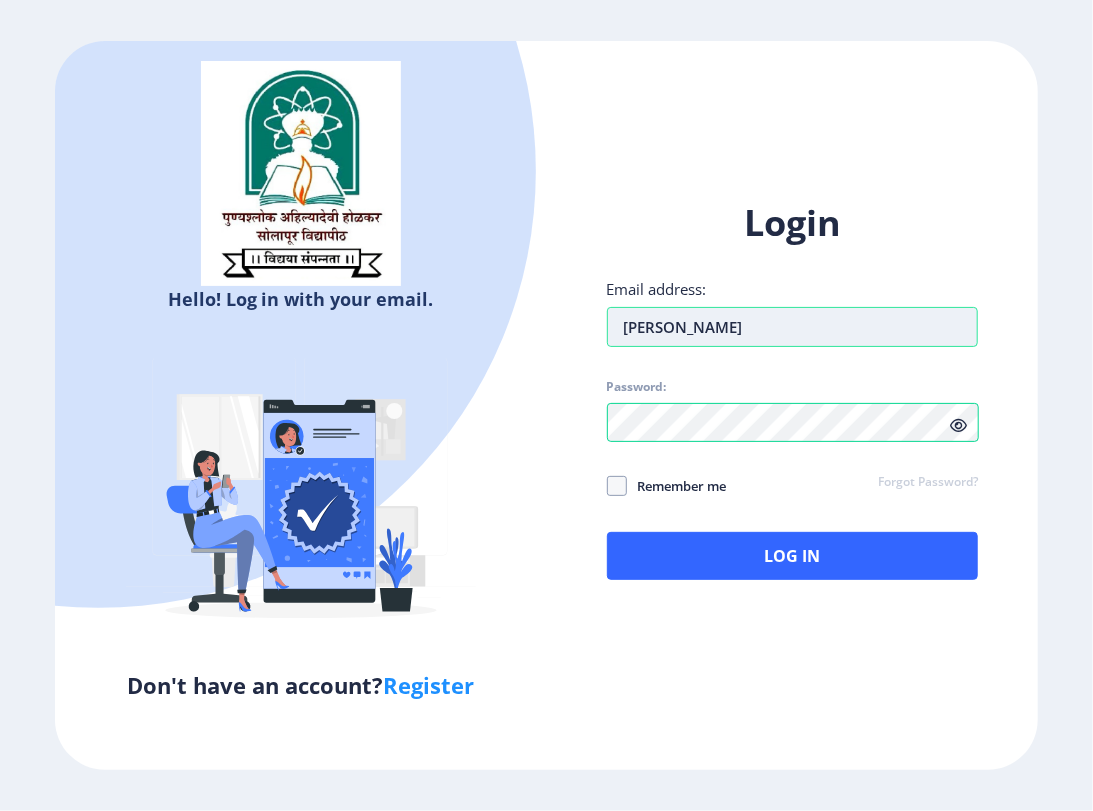type on "[EMAIL_ADDRESS][DOMAIN_NAME]" 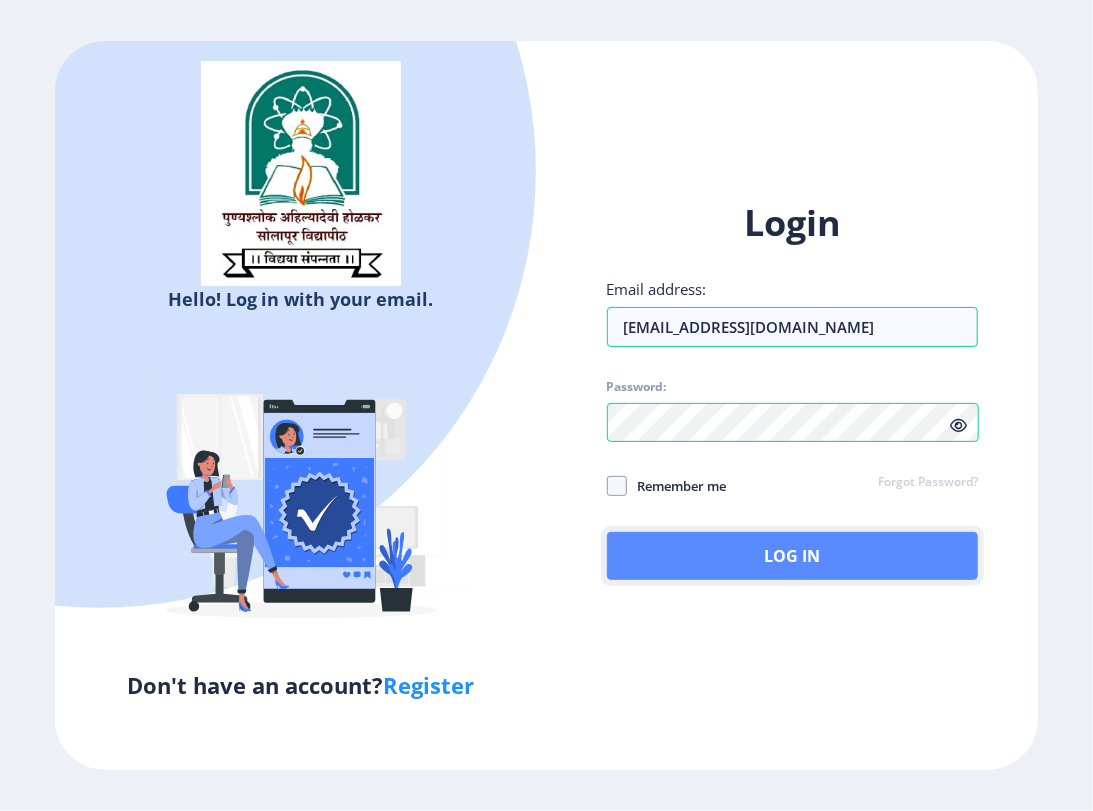 click on "Log In" 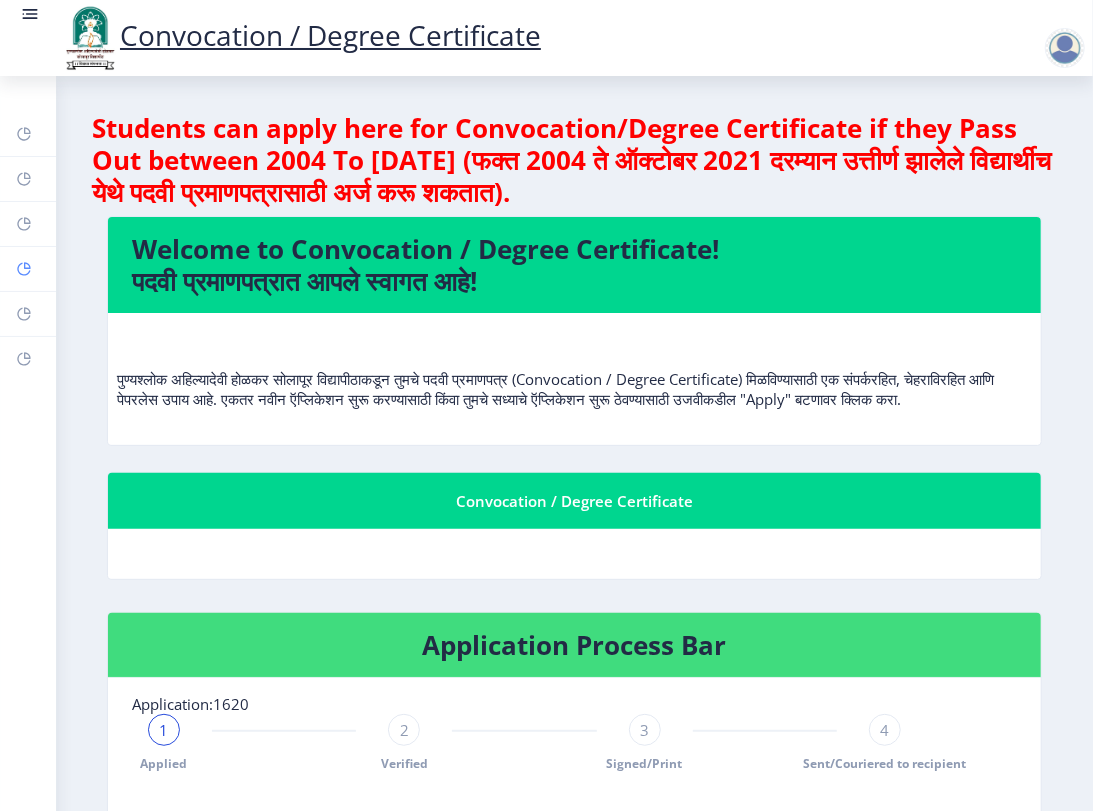 click 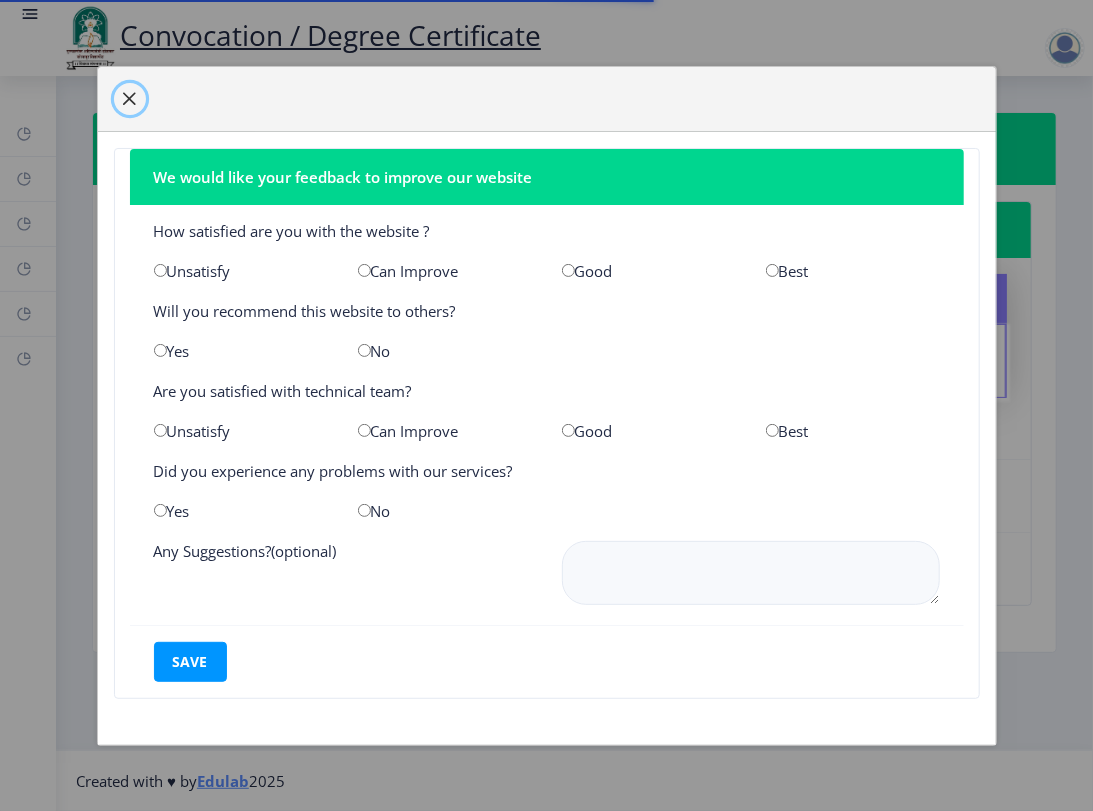 click 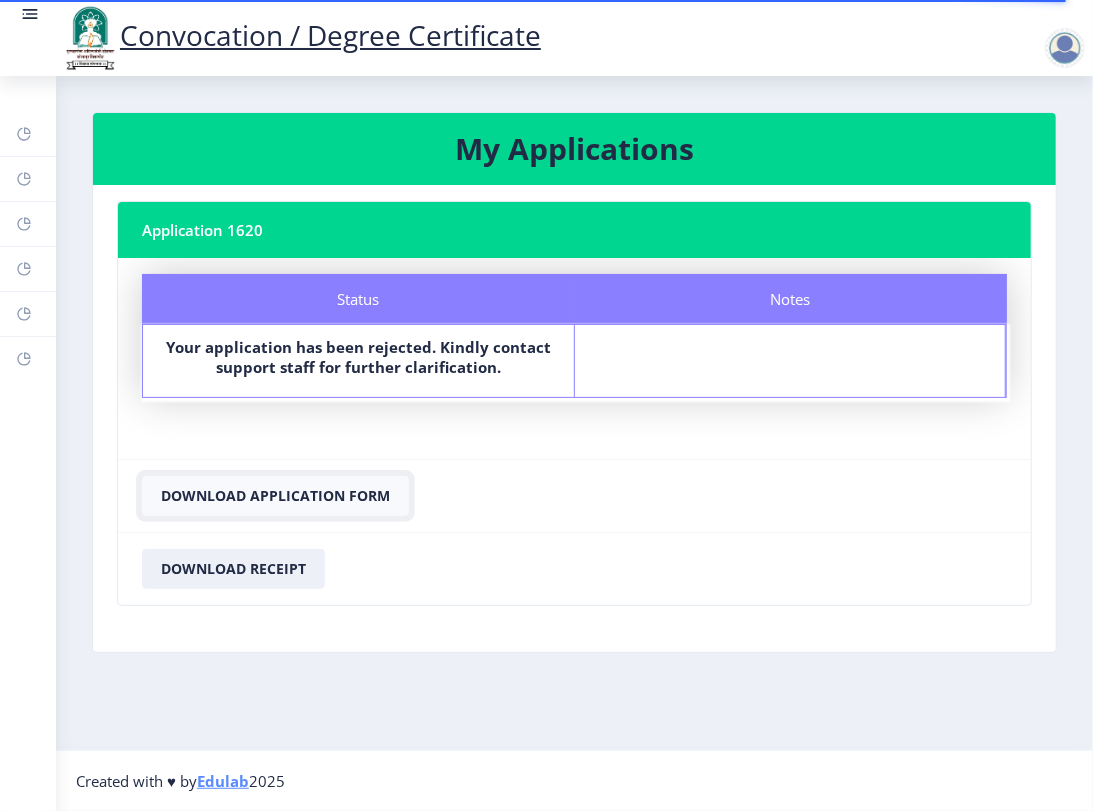click on "Download Application Form" 